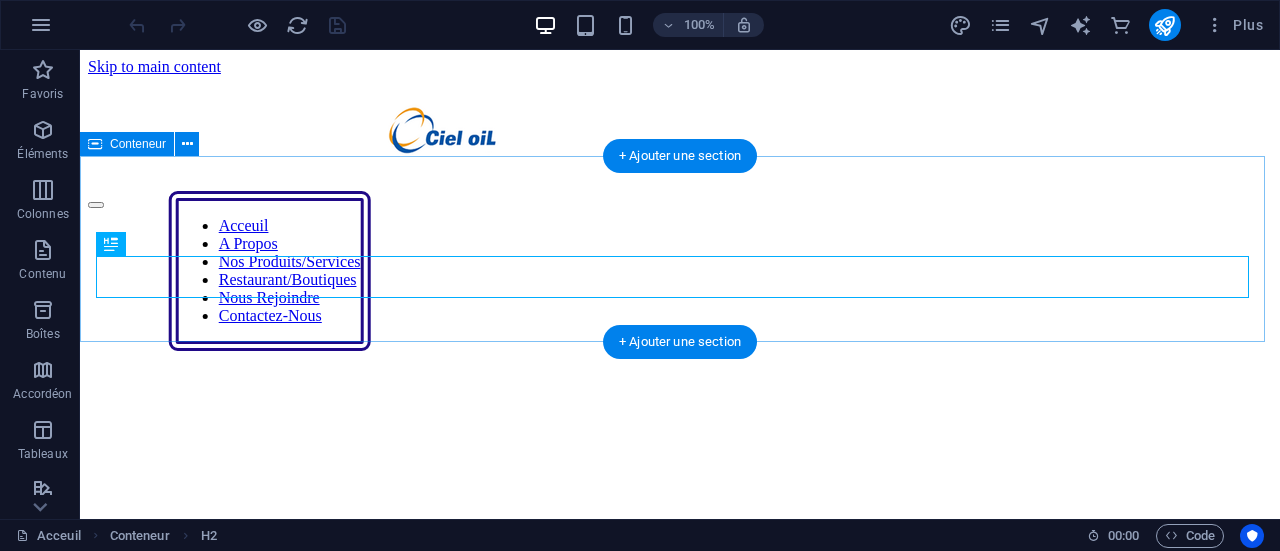 scroll, scrollTop: 703, scrollLeft: 0, axis: vertical 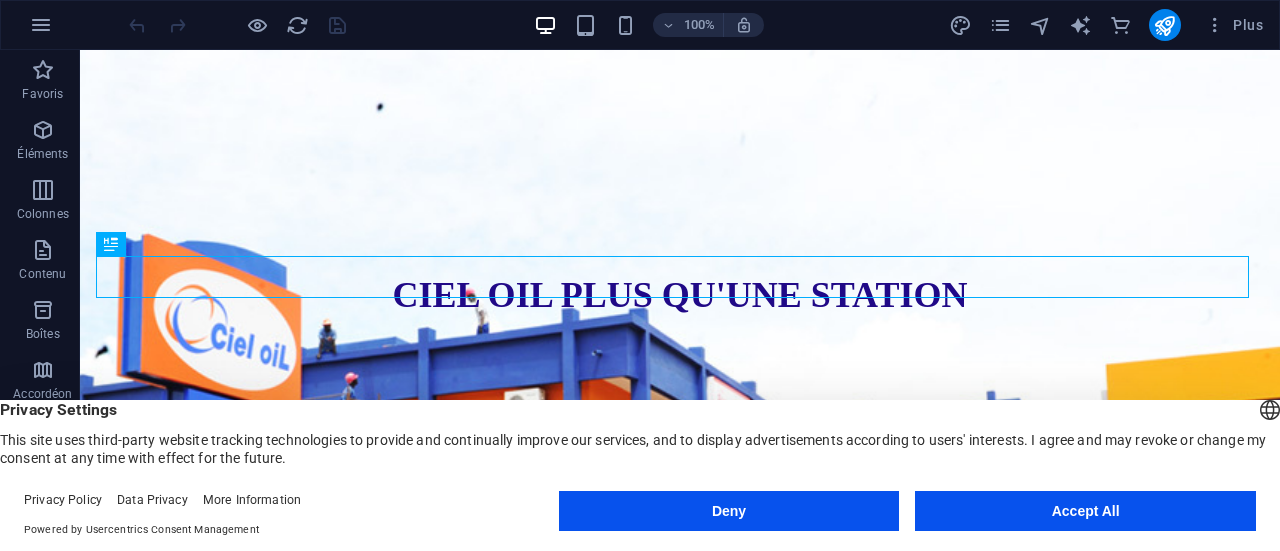 click on "Accept All" at bounding box center [1085, 511] 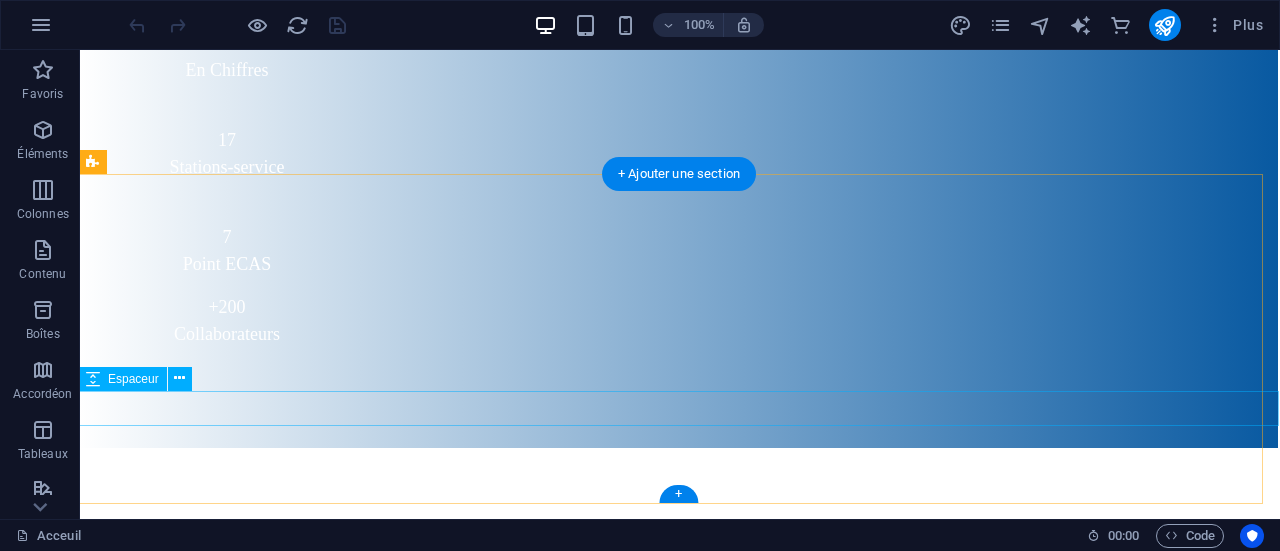scroll, scrollTop: 1526, scrollLeft: 1, axis: both 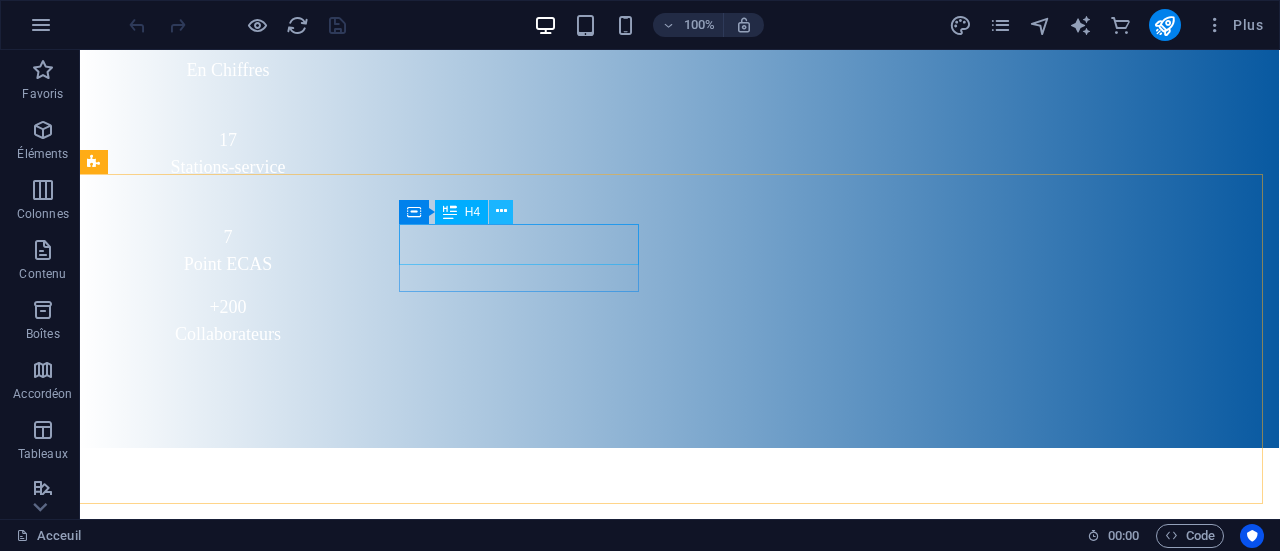 click at bounding box center [501, 211] 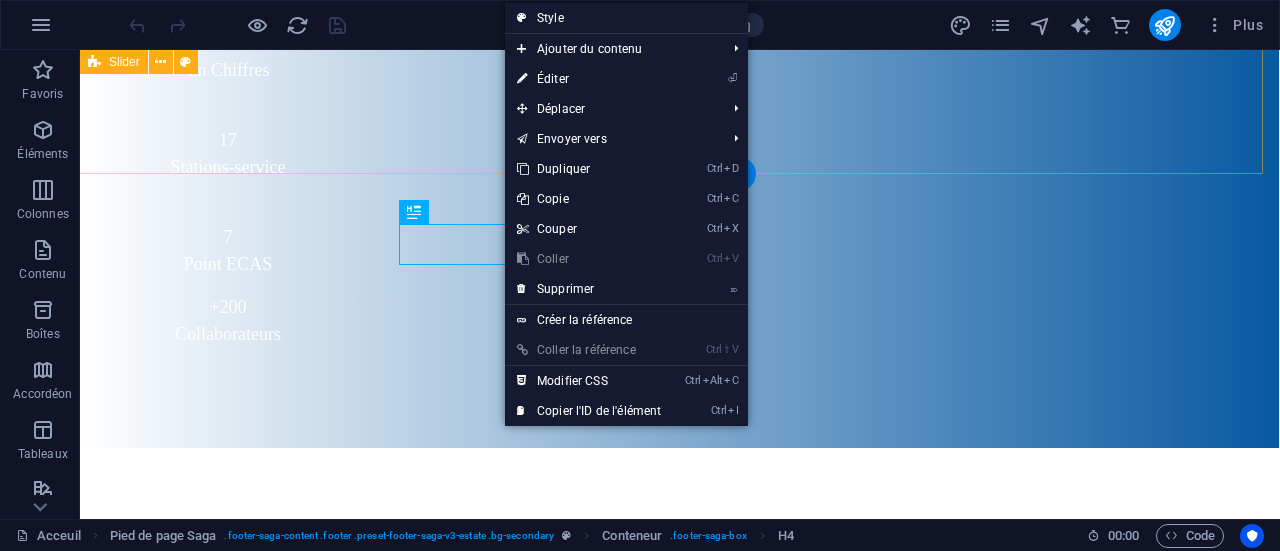click on "1 2 3 4 5 6 7 8 9" at bounding box center [679, 2782] 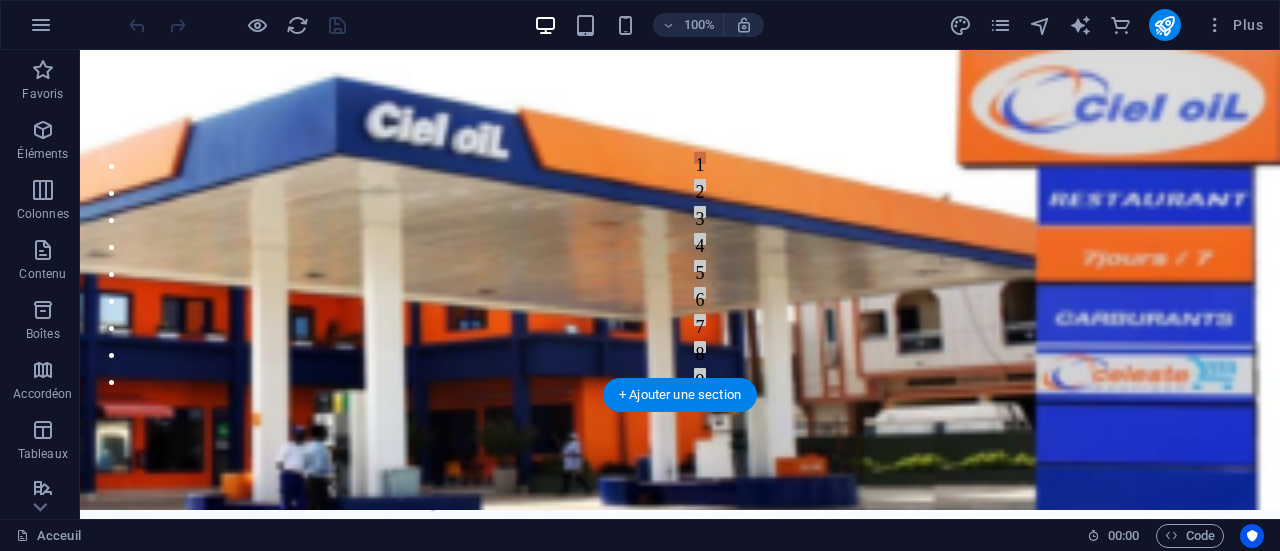 scroll, scrollTop: 0, scrollLeft: 0, axis: both 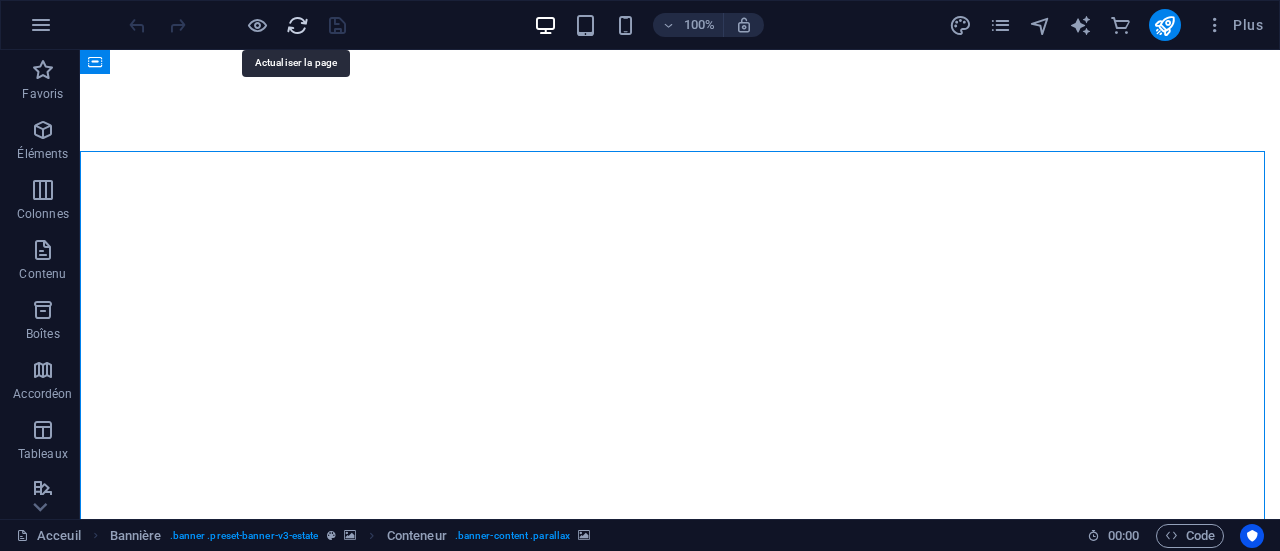 click at bounding box center (297, 25) 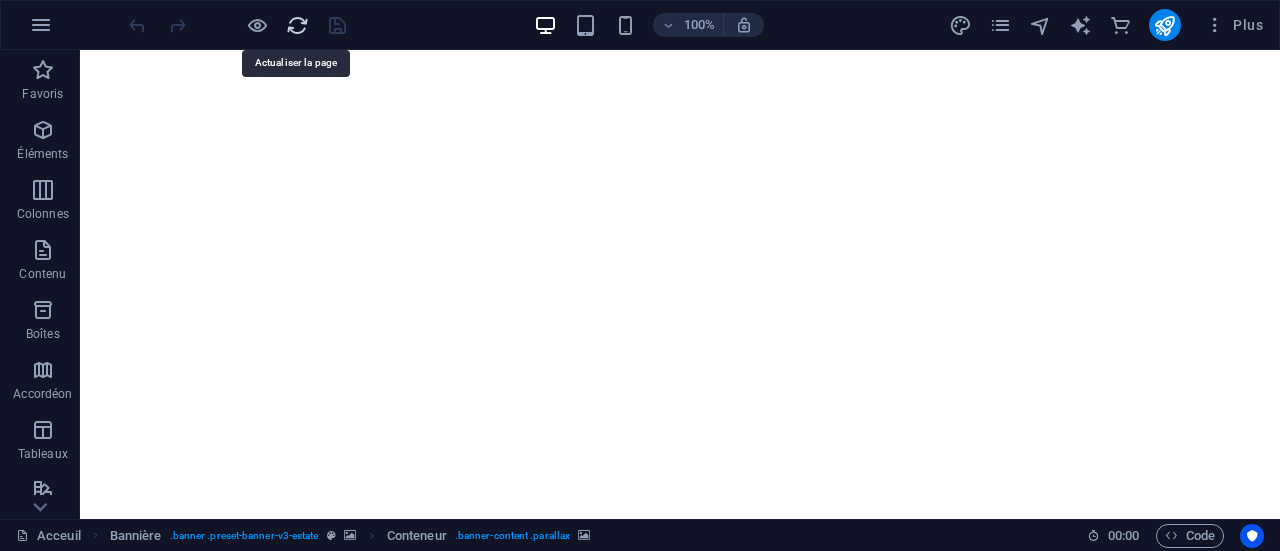 click at bounding box center (297, 25) 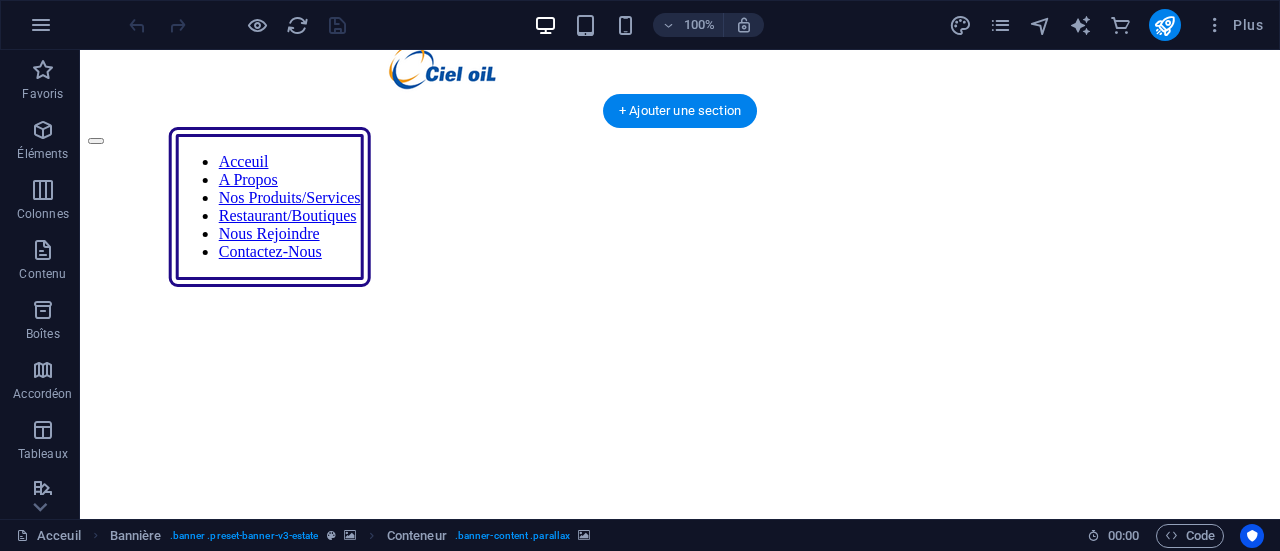 scroll, scrollTop: 0, scrollLeft: 0, axis: both 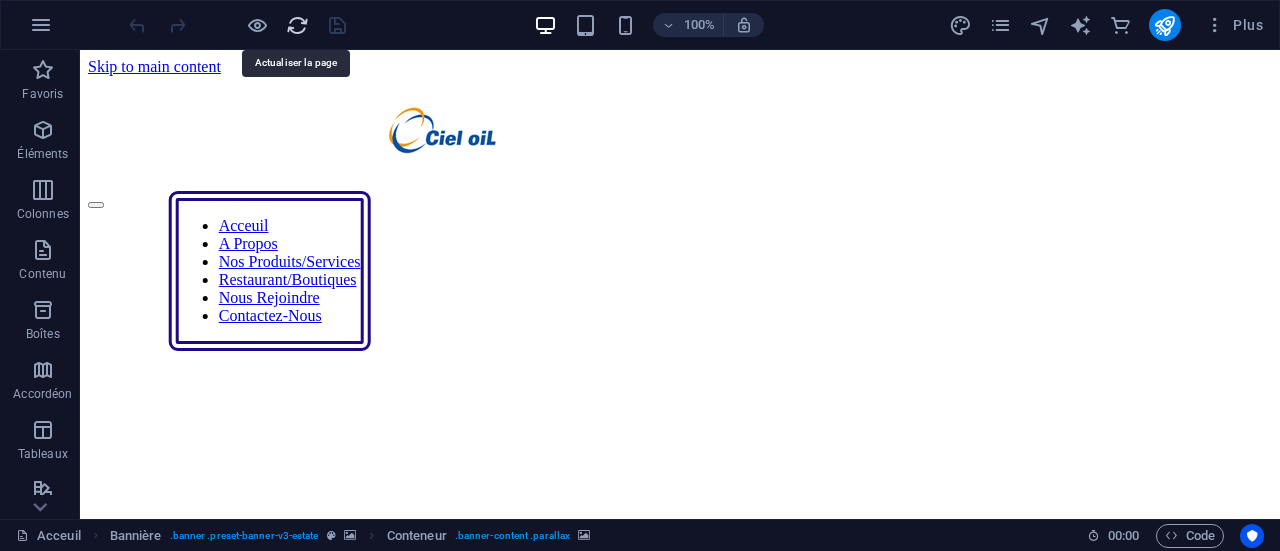 click at bounding box center [297, 25] 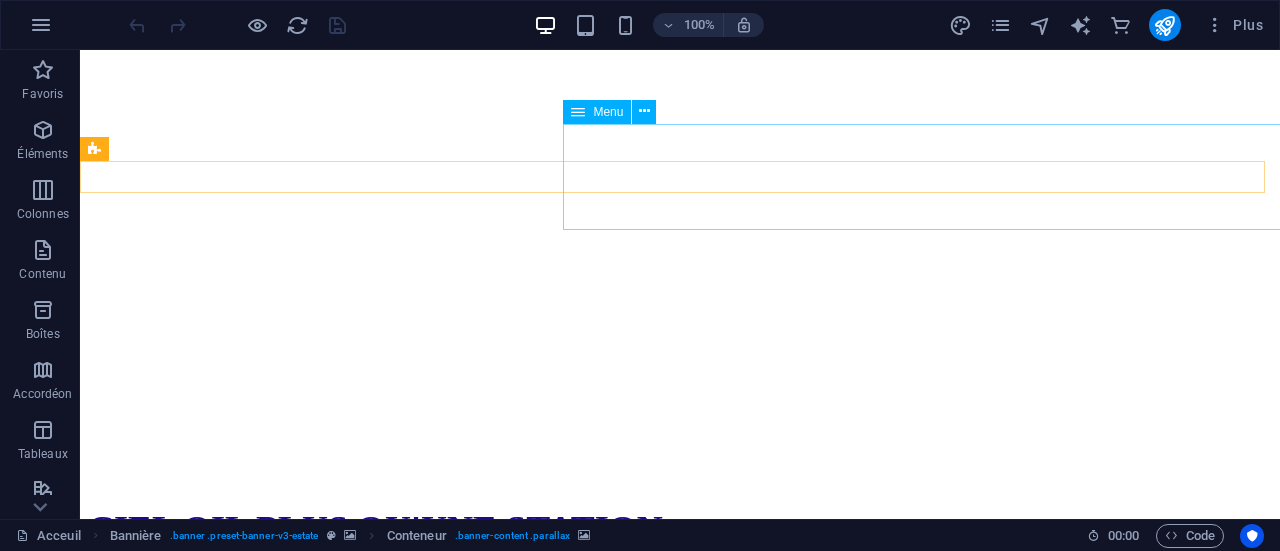 scroll, scrollTop: 0, scrollLeft: 0, axis: both 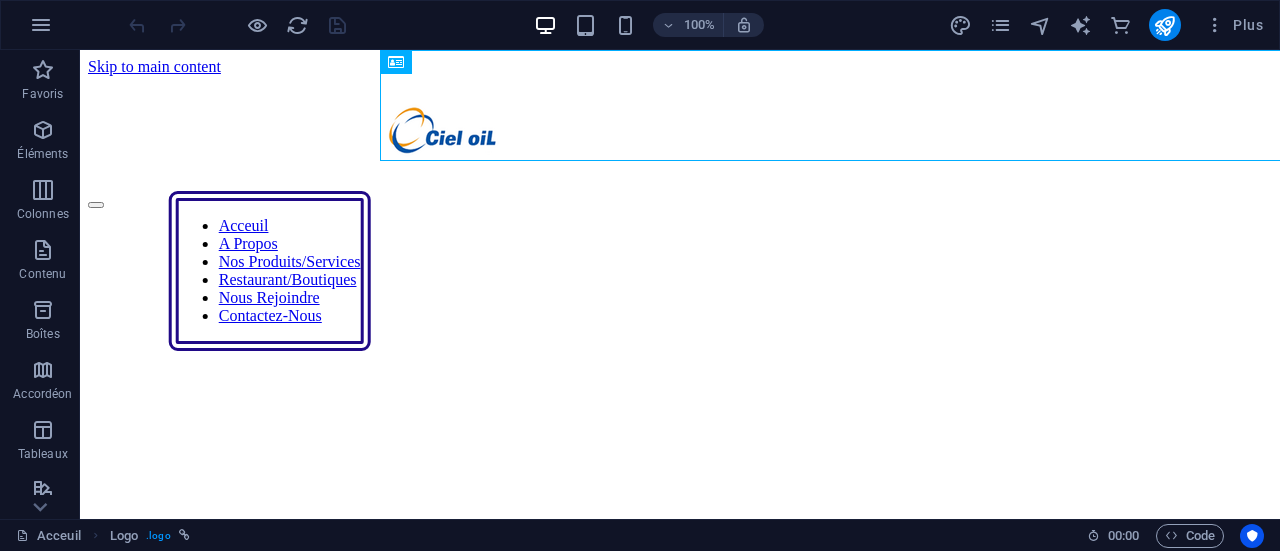 drag, startPoint x: 484, startPoint y: 118, endPoint x: 151, endPoint y: 121, distance: 333.01352 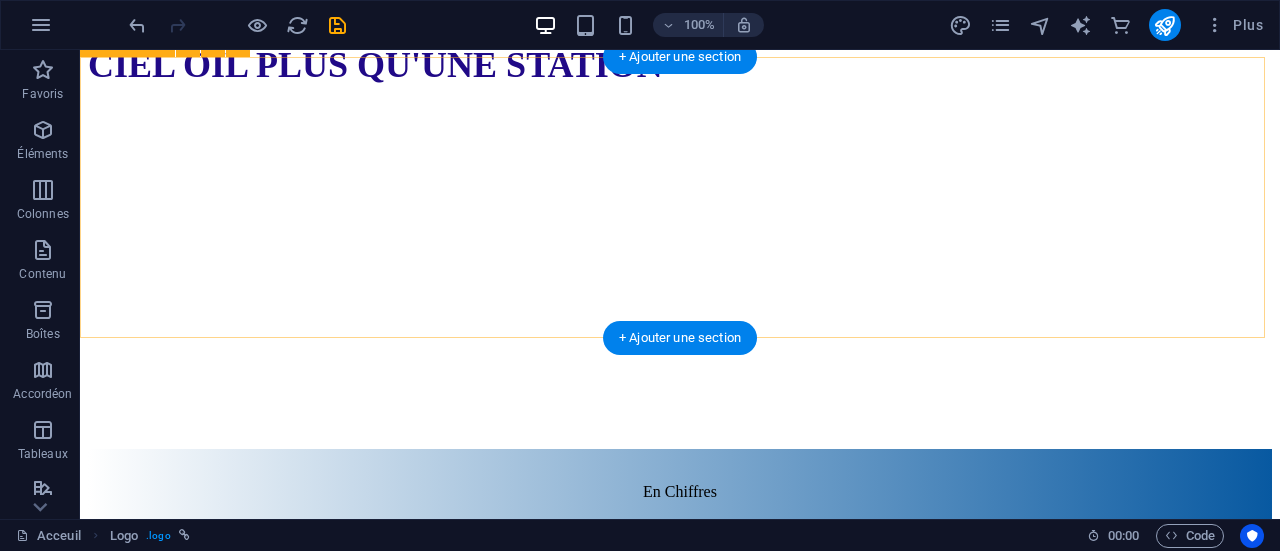 scroll, scrollTop: 2228, scrollLeft: 0, axis: vertical 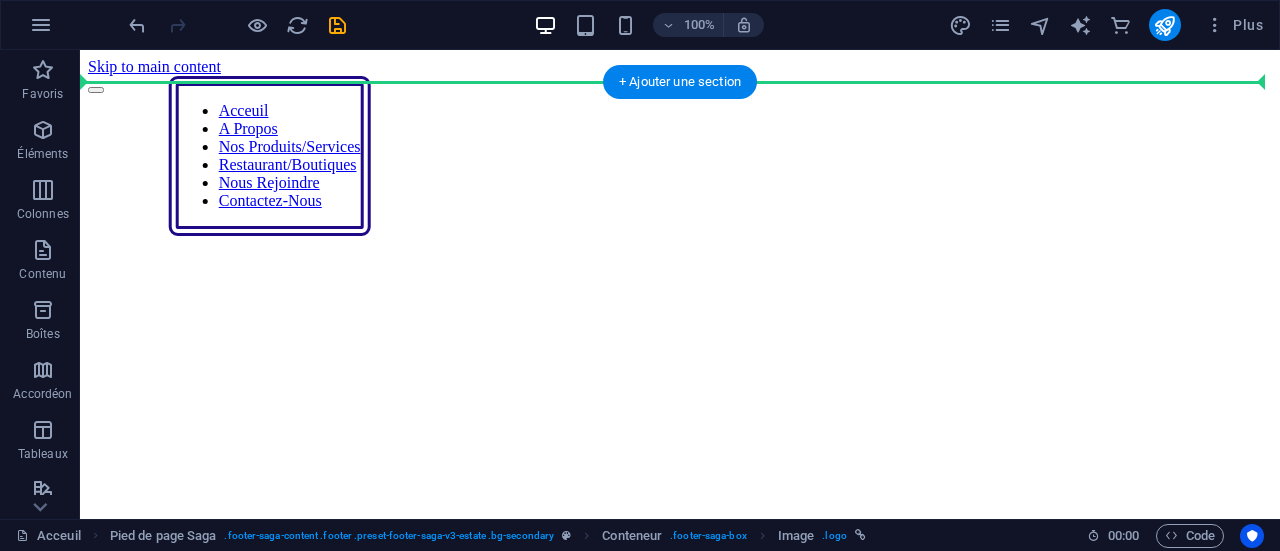 drag, startPoint x: 220, startPoint y: 189, endPoint x: 127, endPoint y: 99, distance: 129.41792 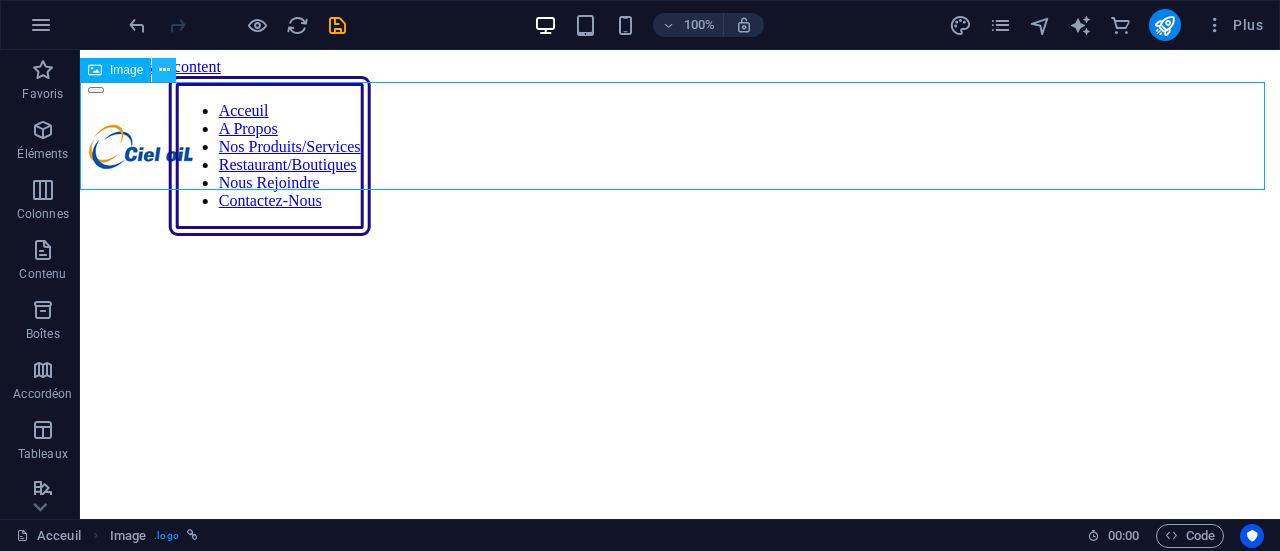 click at bounding box center [164, 70] 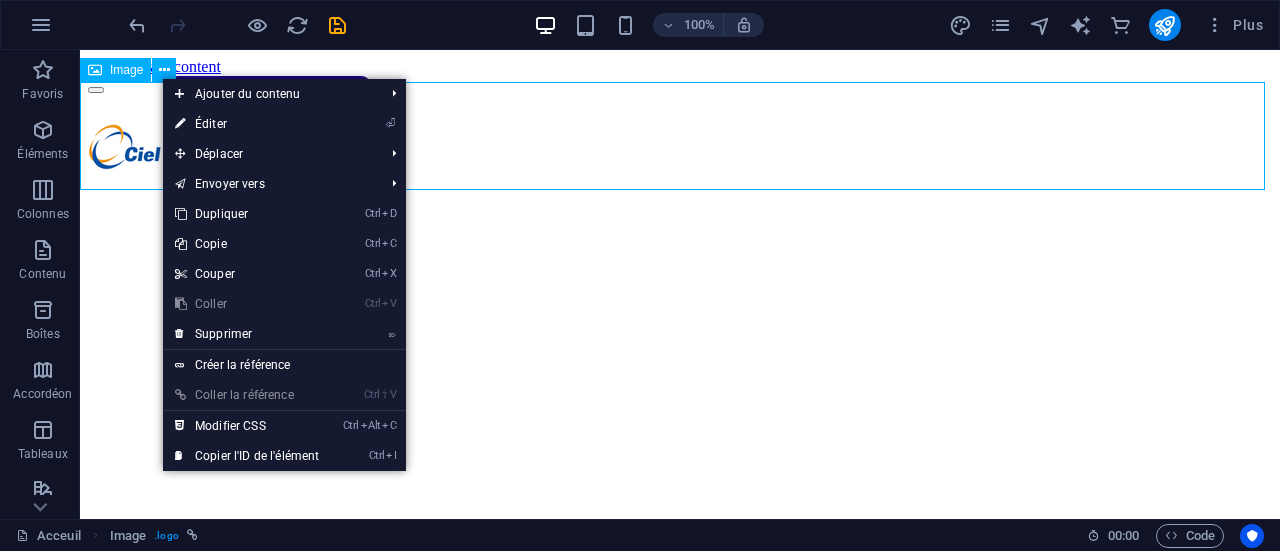 click on "Image" at bounding box center [126, 70] 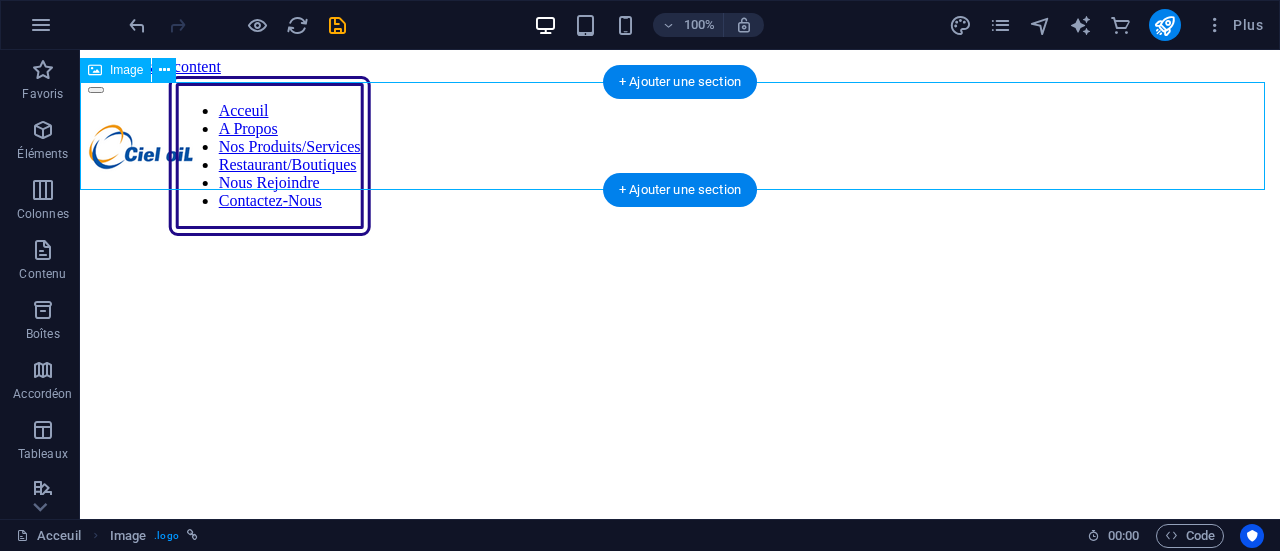 drag, startPoint x: 669, startPoint y: 138, endPoint x: 375, endPoint y: 112, distance: 295.14743 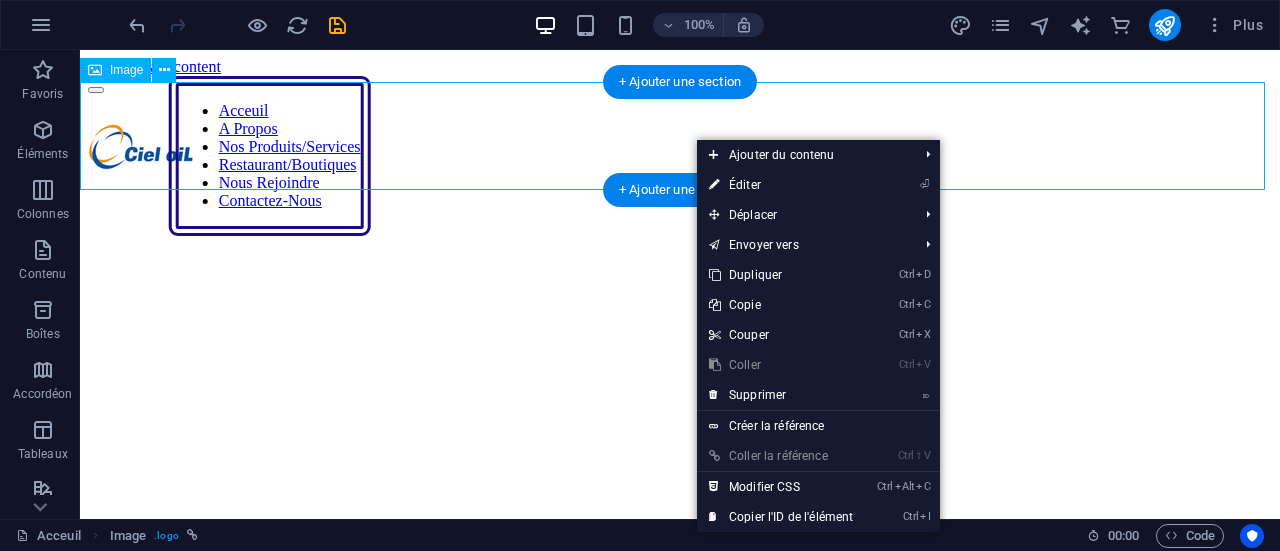 click at bounding box center [680, 150] 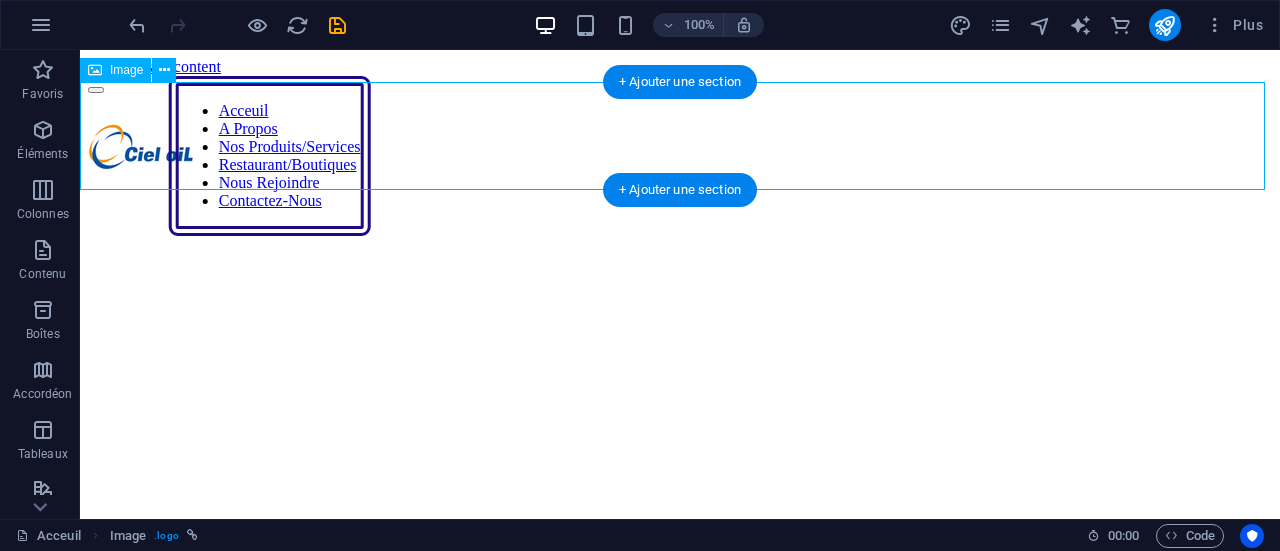 click at bounding box center [680, 150] 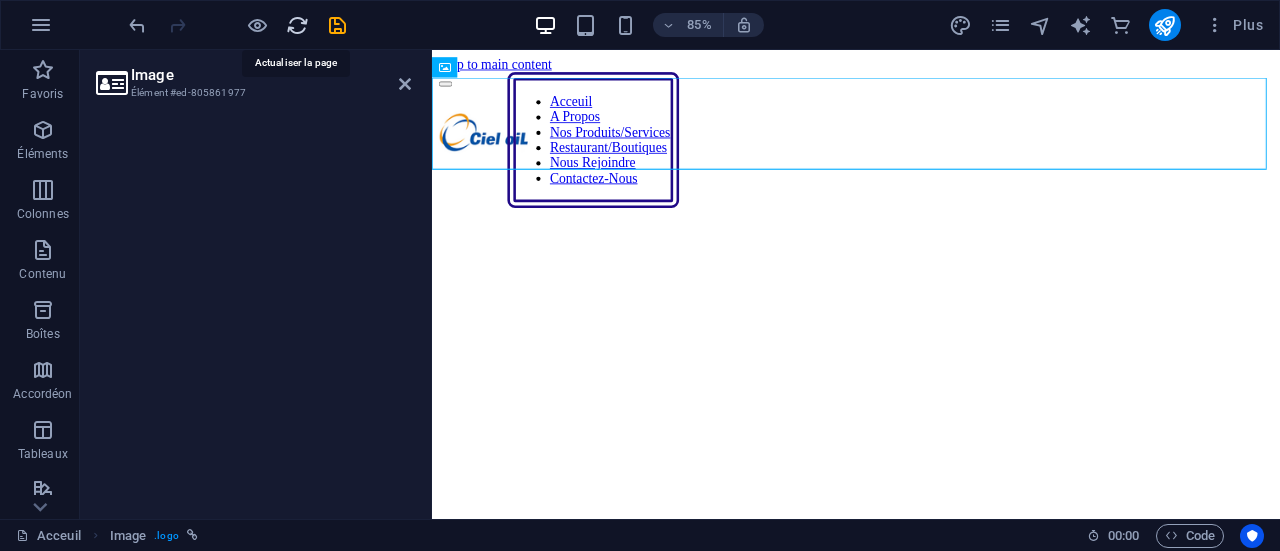 click at bounding box center [297, 25] 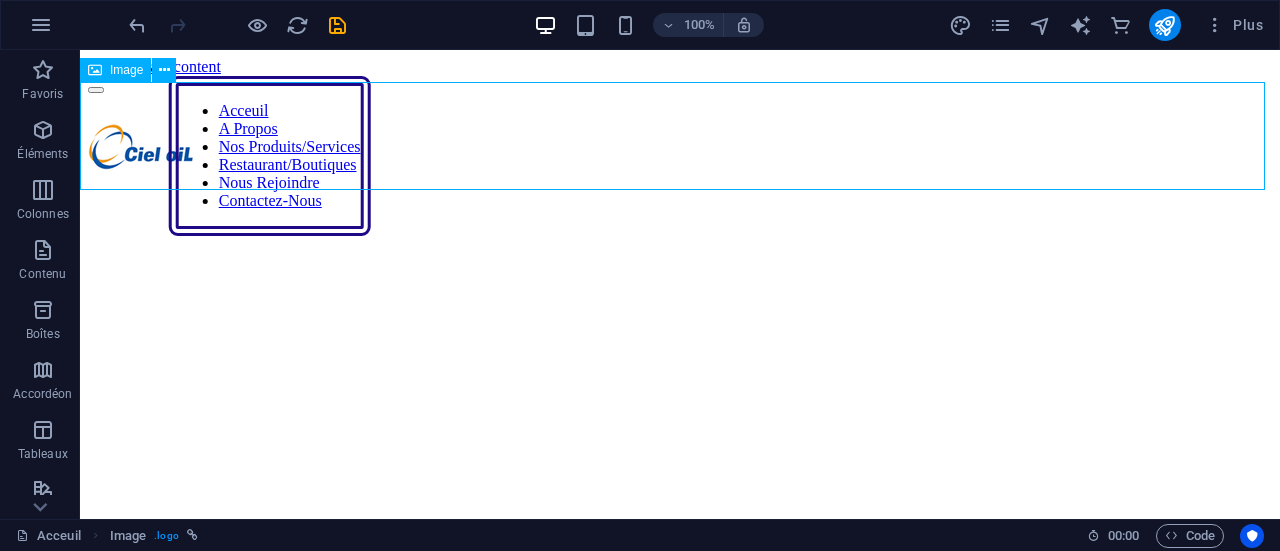 click at bounding box center (680, 150) 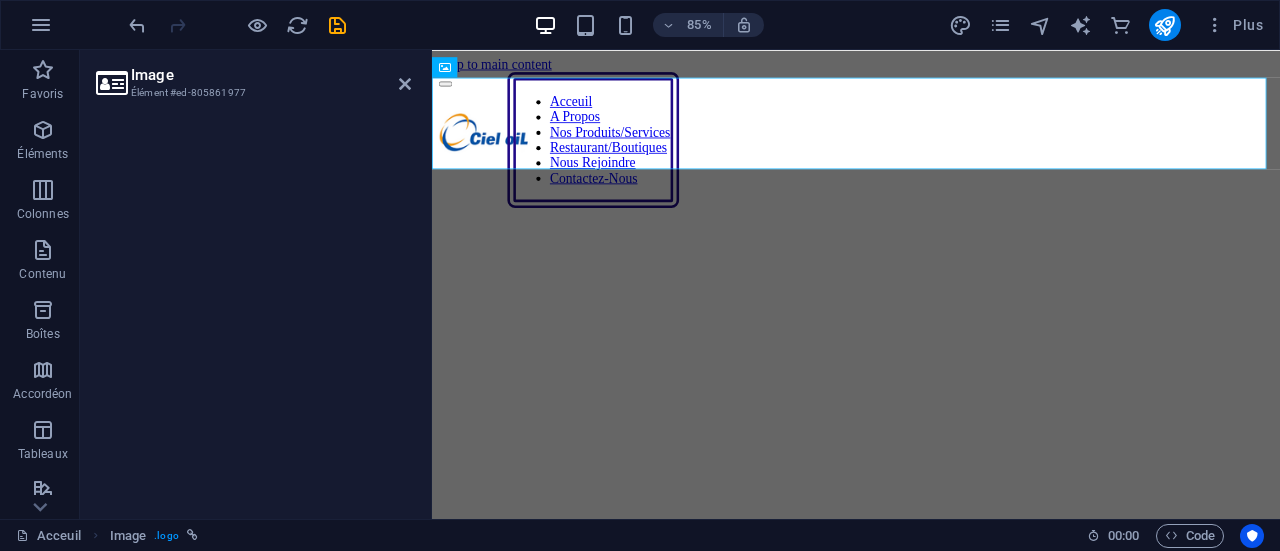 click on "Élément #ed-805861977" at bounding box center (251, 93) 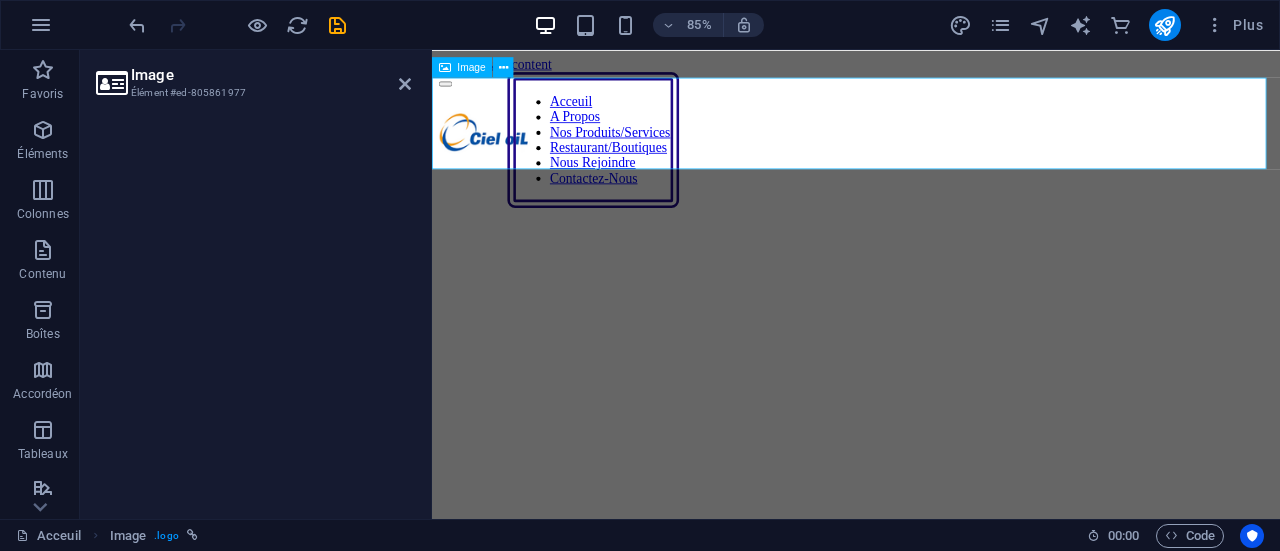 click at bounding box center [931, 150] 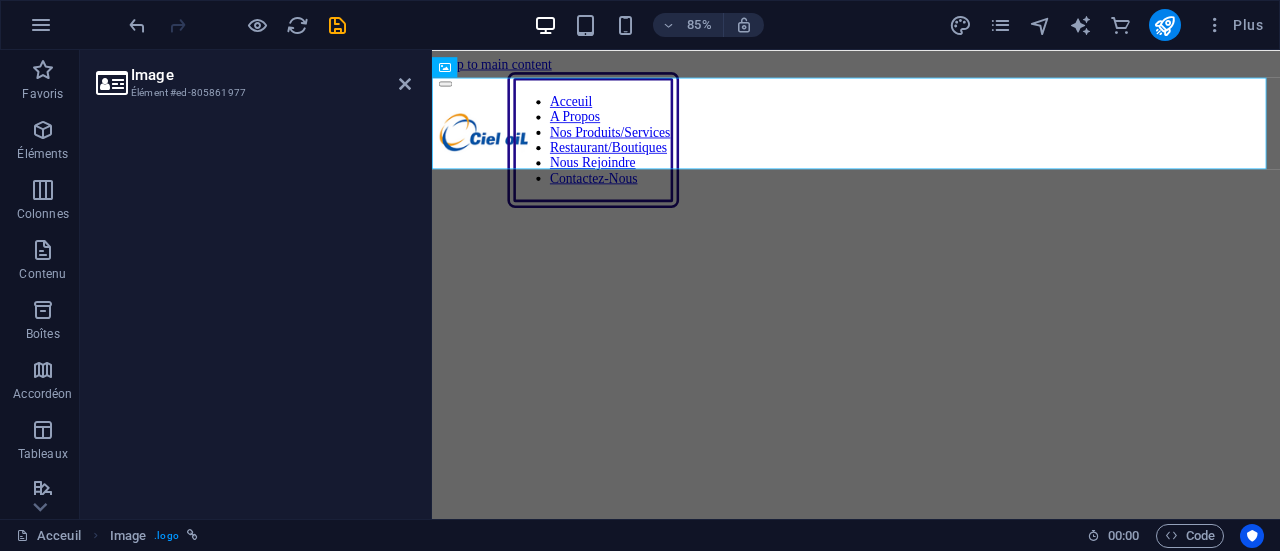 click on "Image" at bounding box center [271, 75] 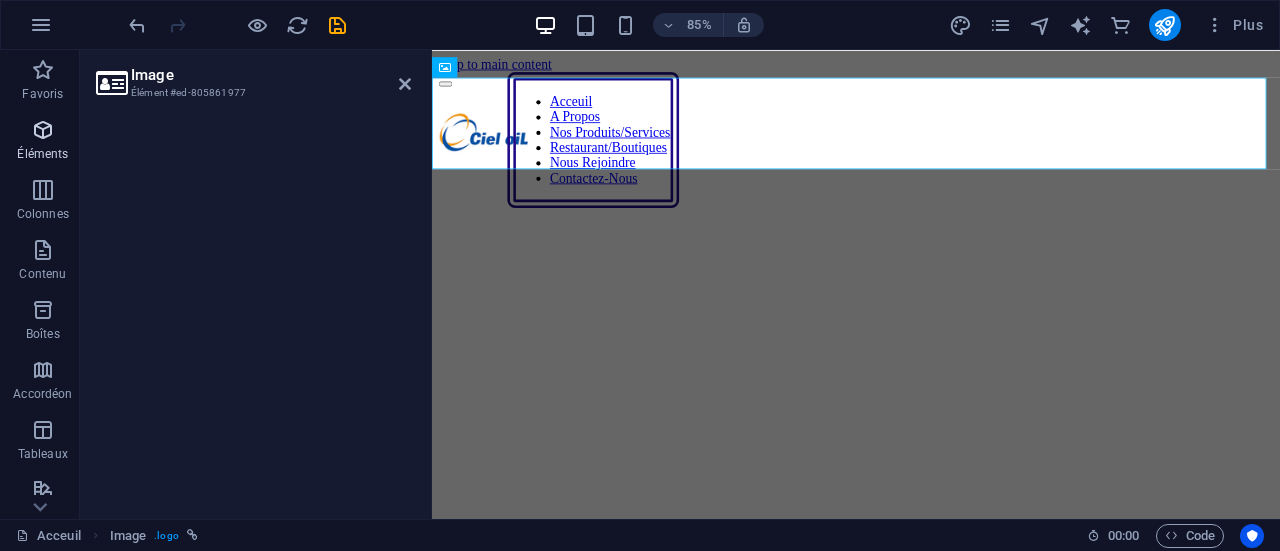 click at bounding box center [43, 130] 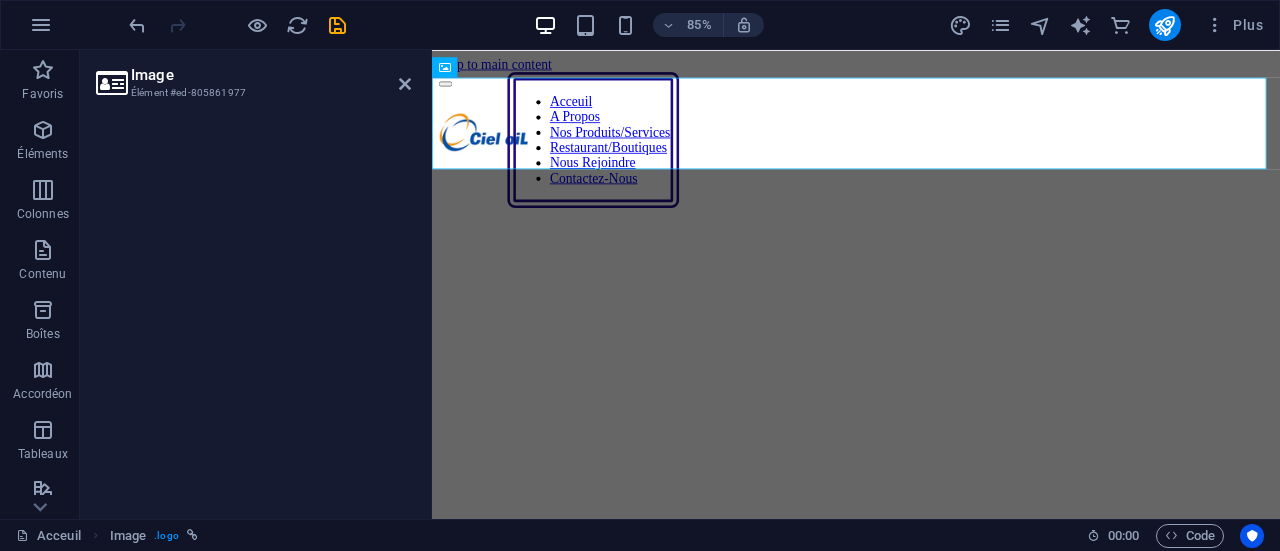 drag, startPoint x: 40, startPoint y: 139, endPoint x: 132, endPoint y: 126, distance: 92.91394 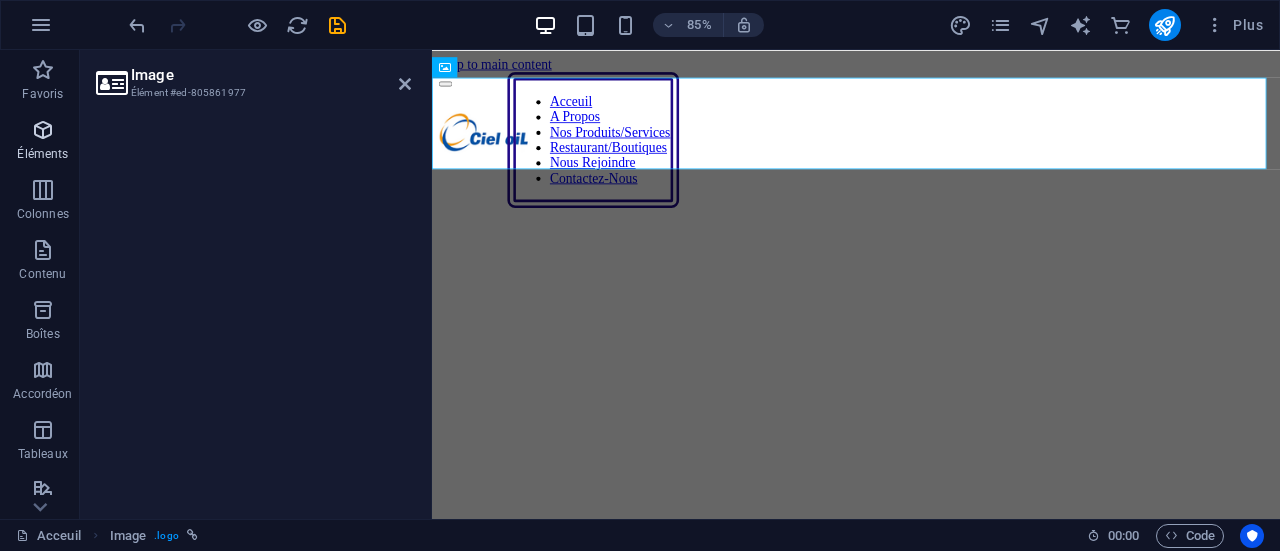 click on "Éléments" at bounding box center [42, 154] 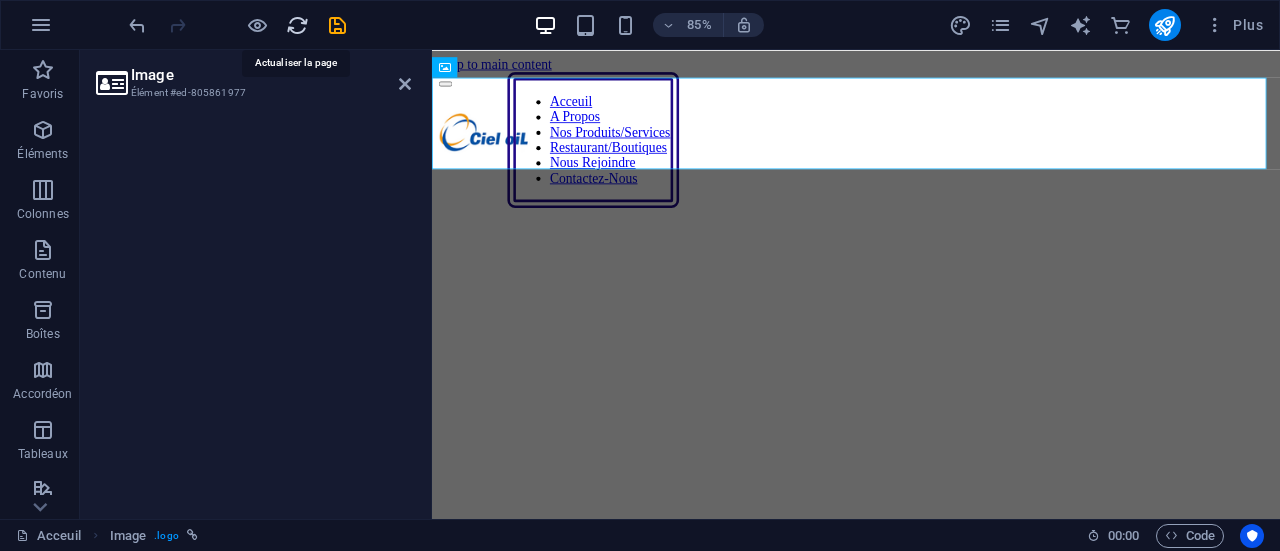 click at bounding box center (297, 25) 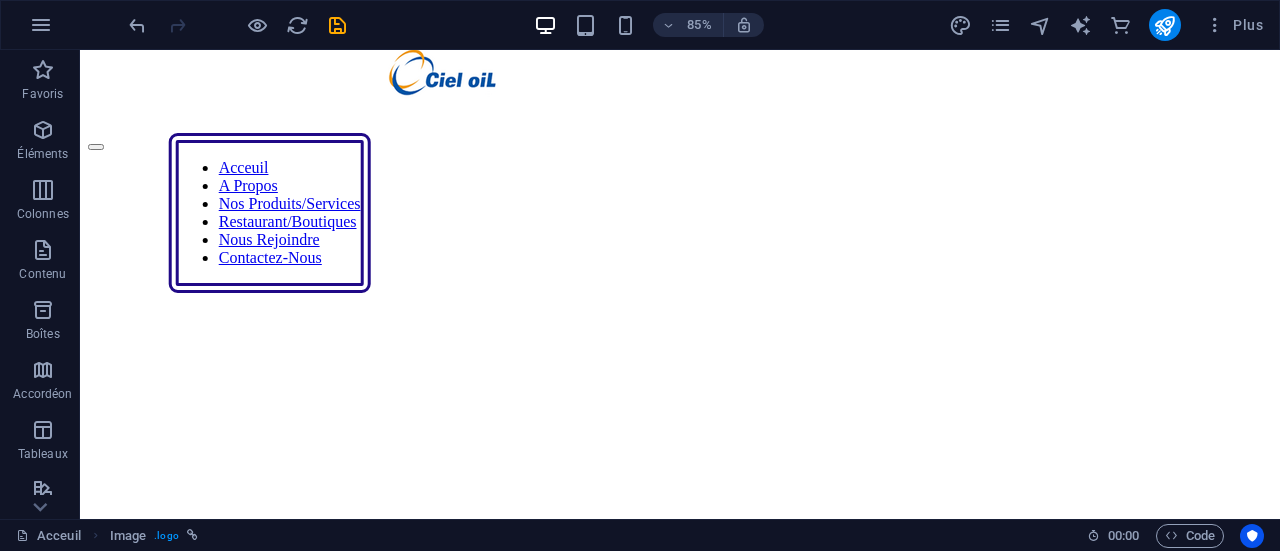 scroll, scrollTop: 0, scrollLeft: 0, axis: both 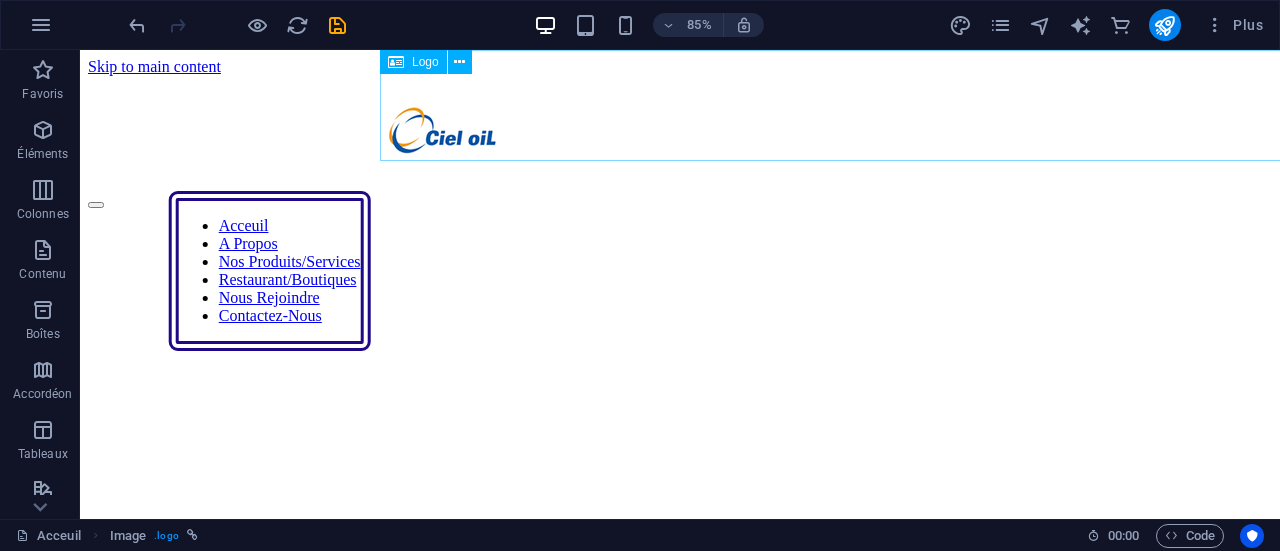 click at bounding box center (980, 133) 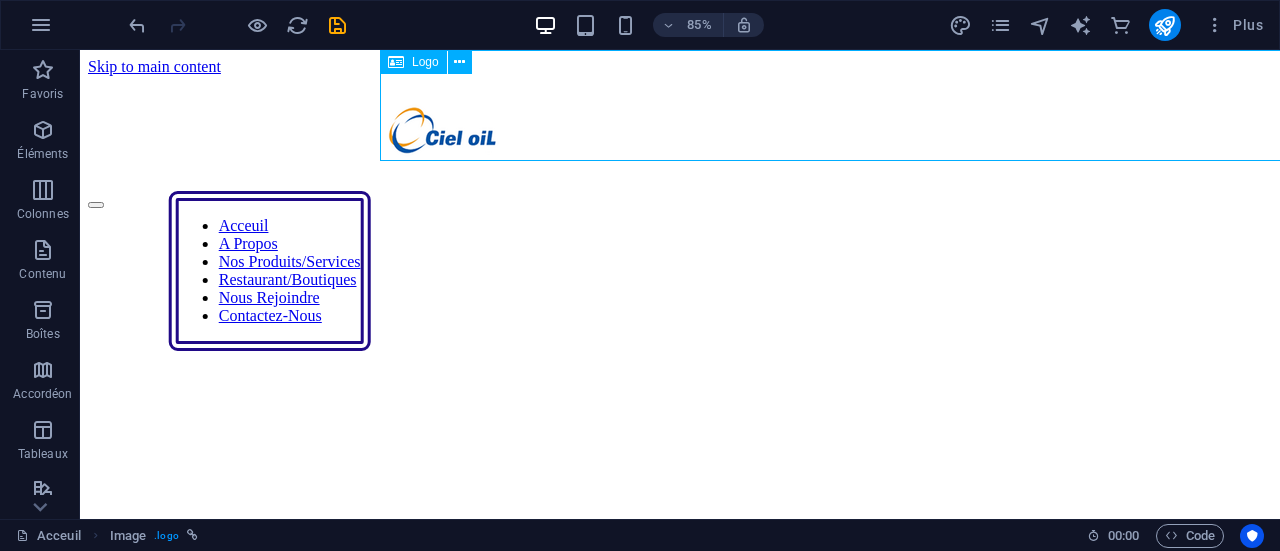 click at bounding box center [980, 133] 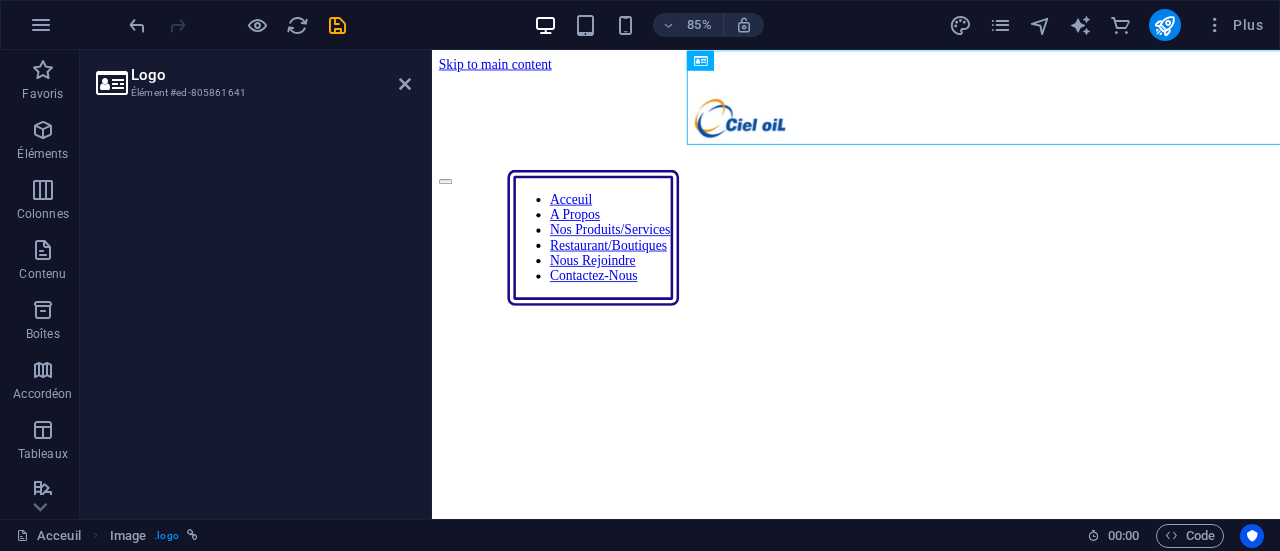 drag, startPoint x: 211, startPoint y: 87, endPoint x: 386, endPoint y: 111, distance: 176.63805 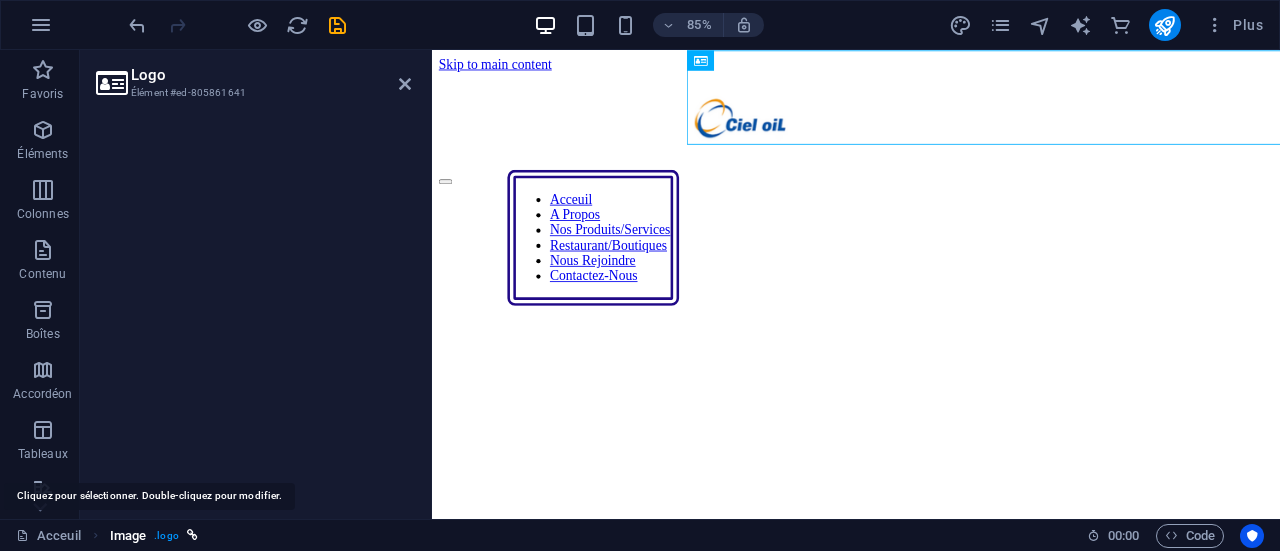 click on "Image" at bounding box center (128, 536) 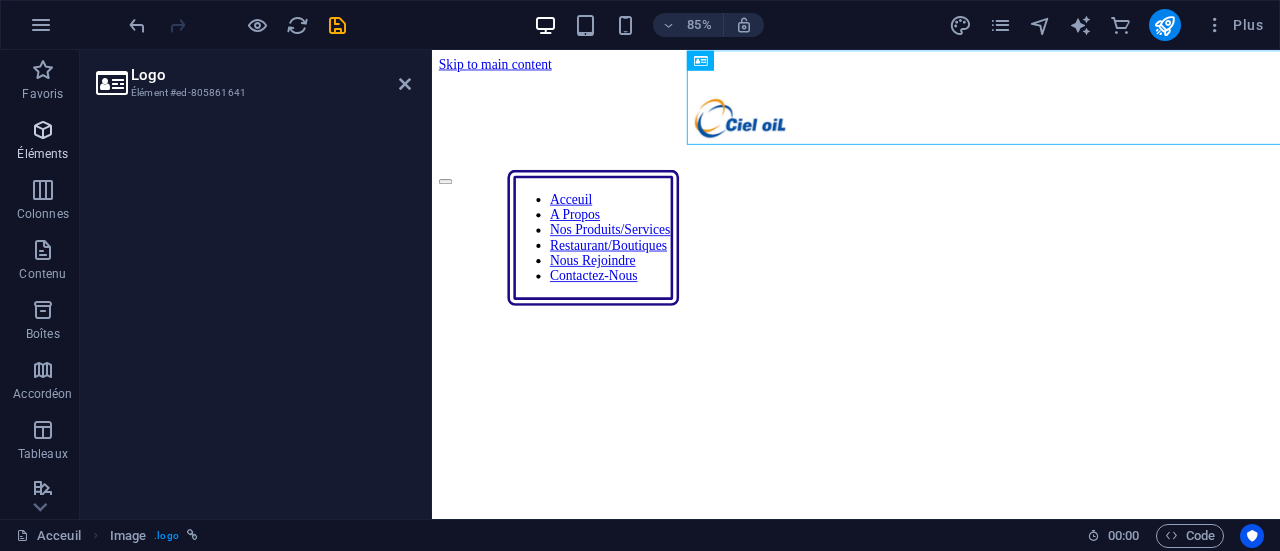 click on "Éléments" at bounding box center [43, 142] 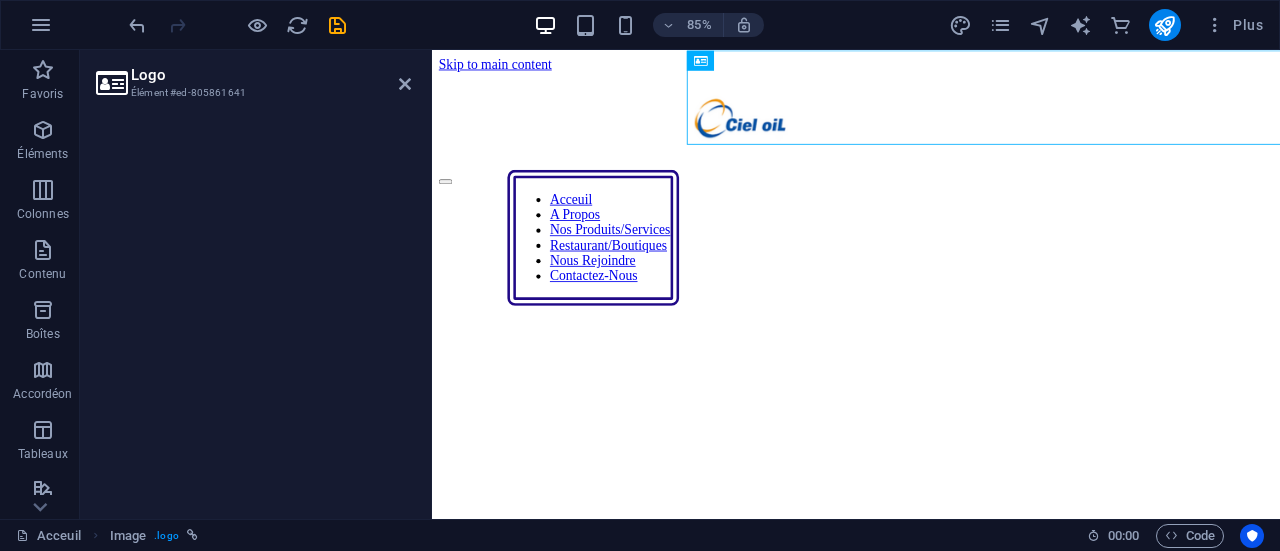 click on "Élément #ed-805861641" at bounding box center (251, 93) 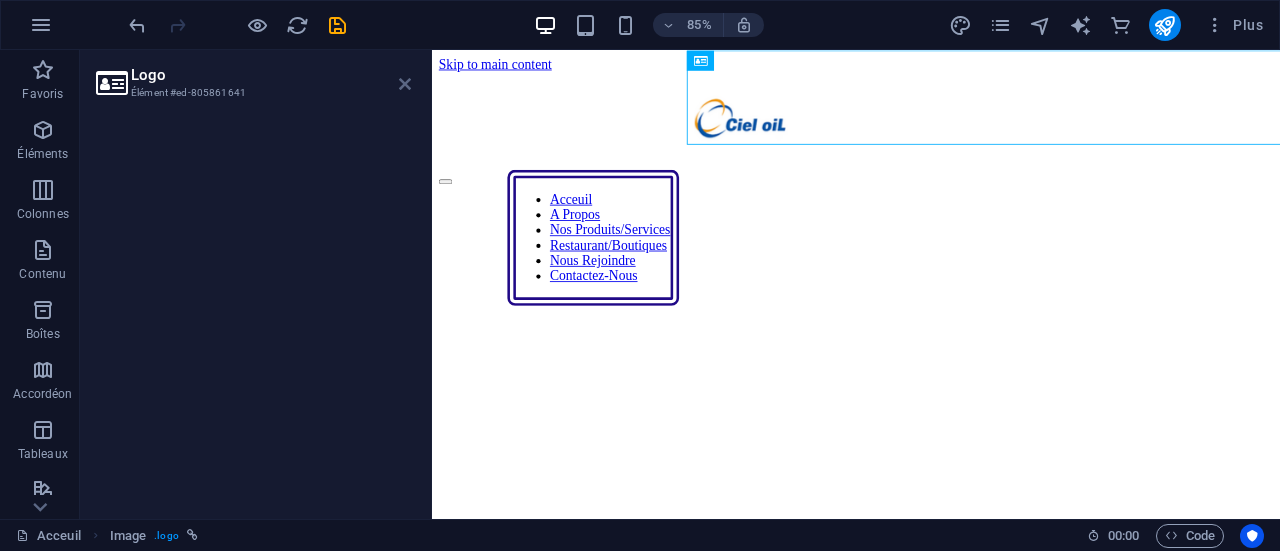 click at bounding box center [405, 84] 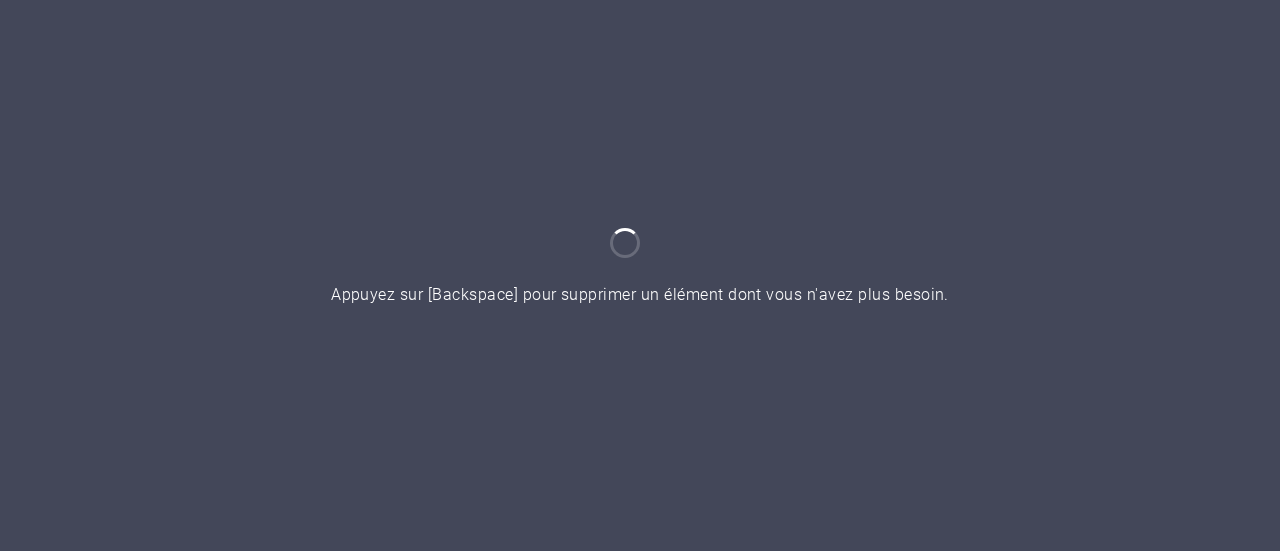 scroll, scrollTop: 0, scrollLeft: 0, axis: both 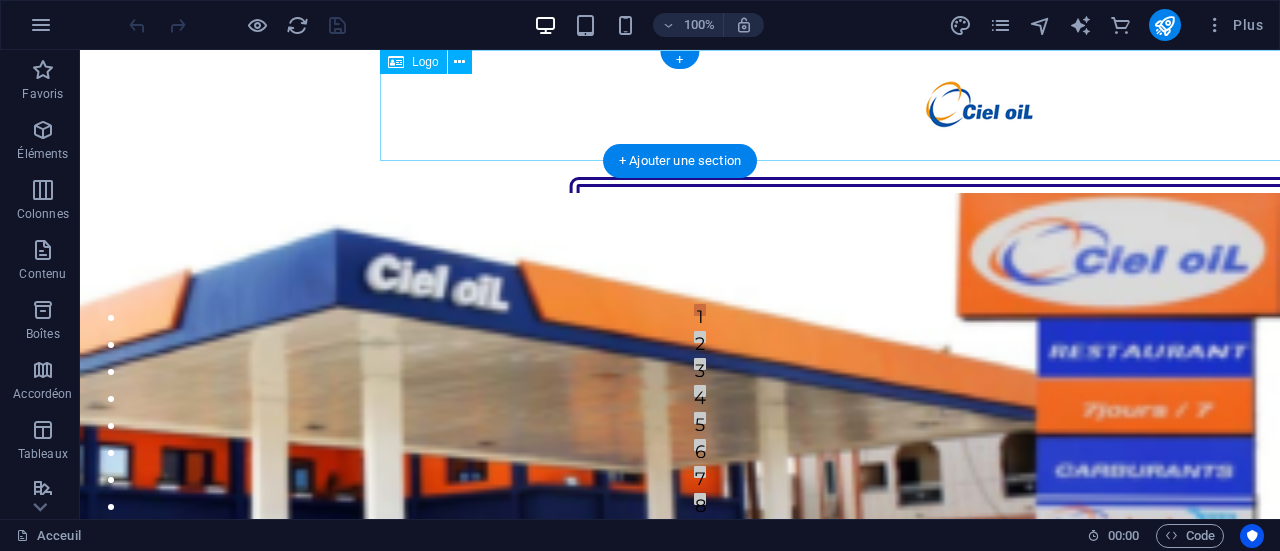 click at bounding box center [980, 105] 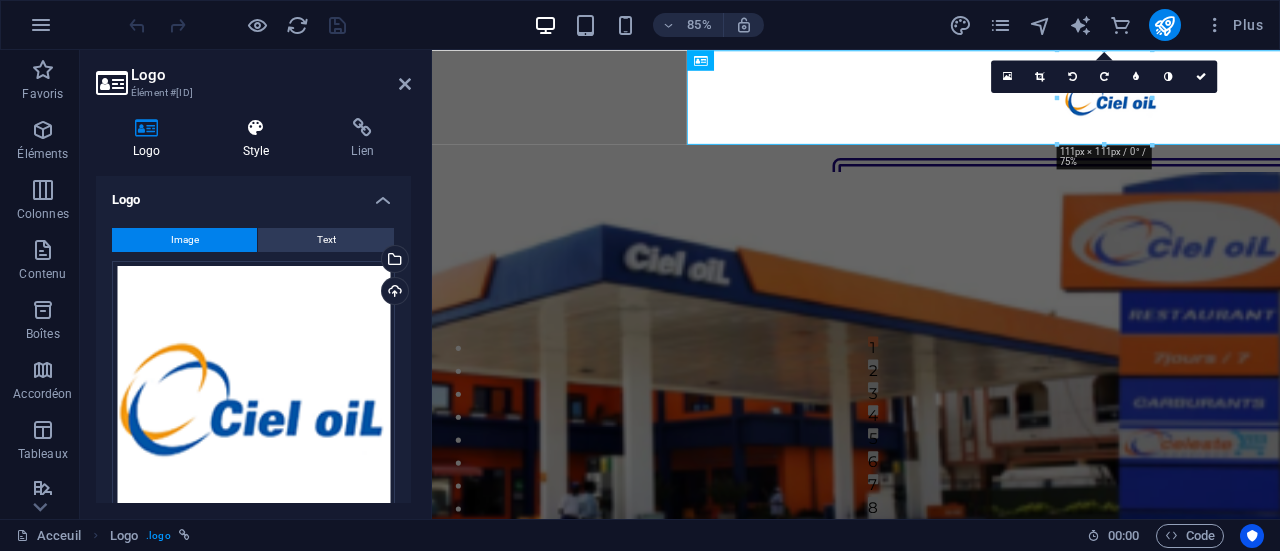 click at bounding box center [256, 128] 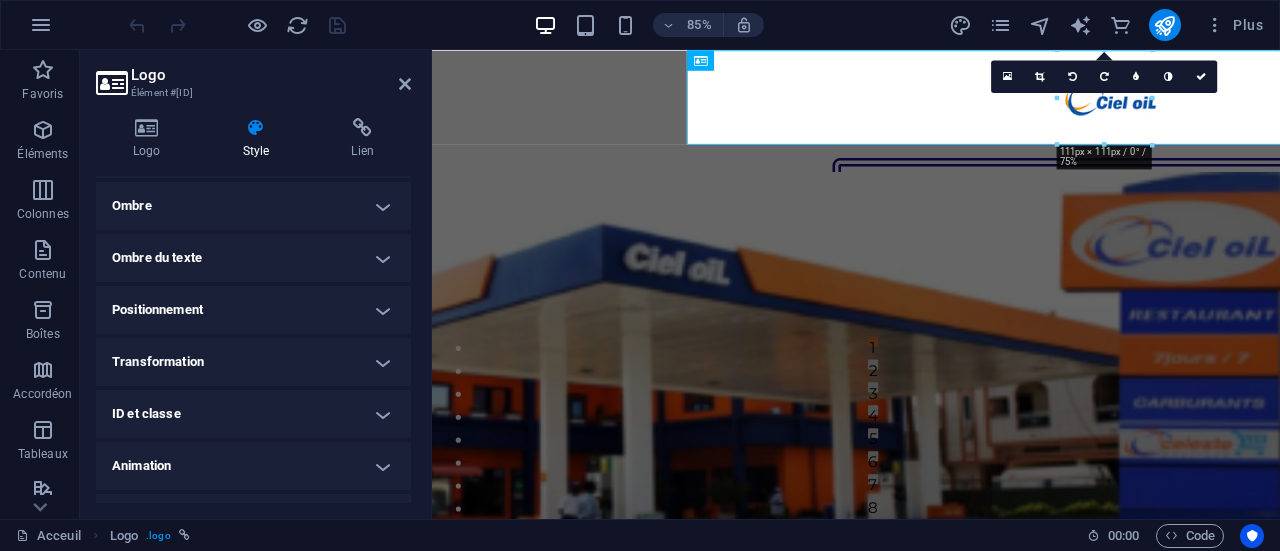 scroll, scrollTop: 267, scrollLeft: 0, axis: vertical 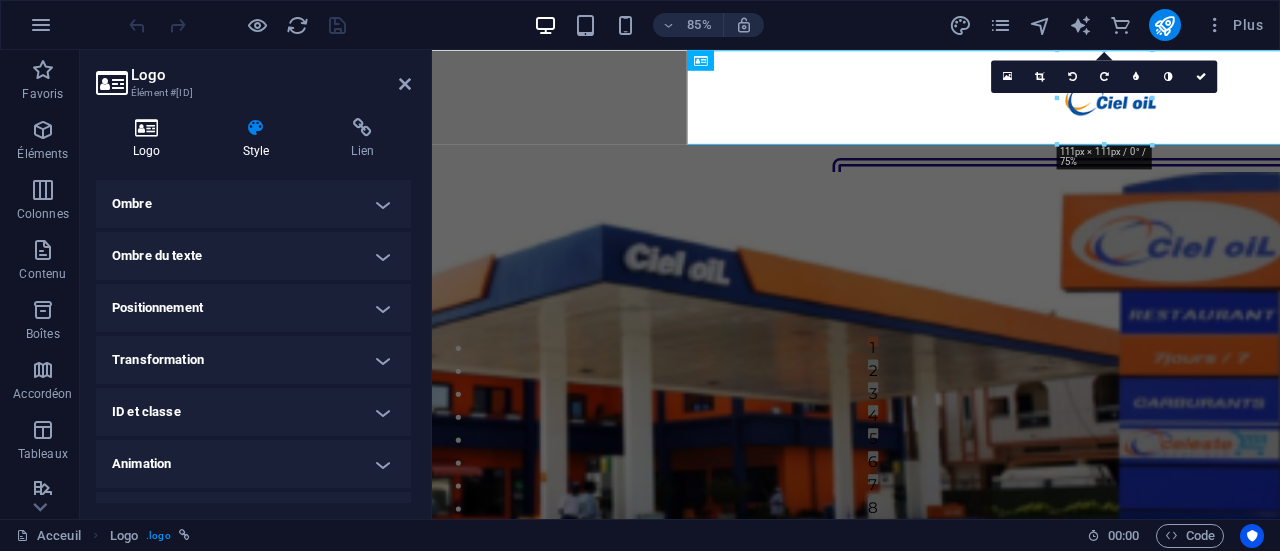 click on "Logo" at bounding box center (151, 139) 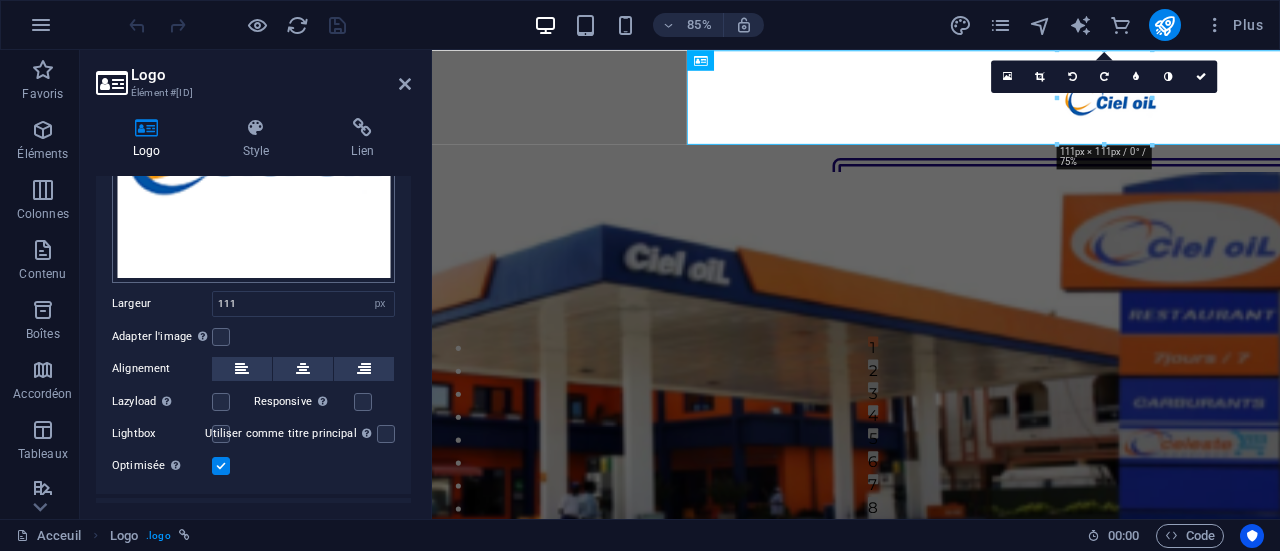 scroll, scrollTop: 350, scrollLeft: 0, axis: vertical 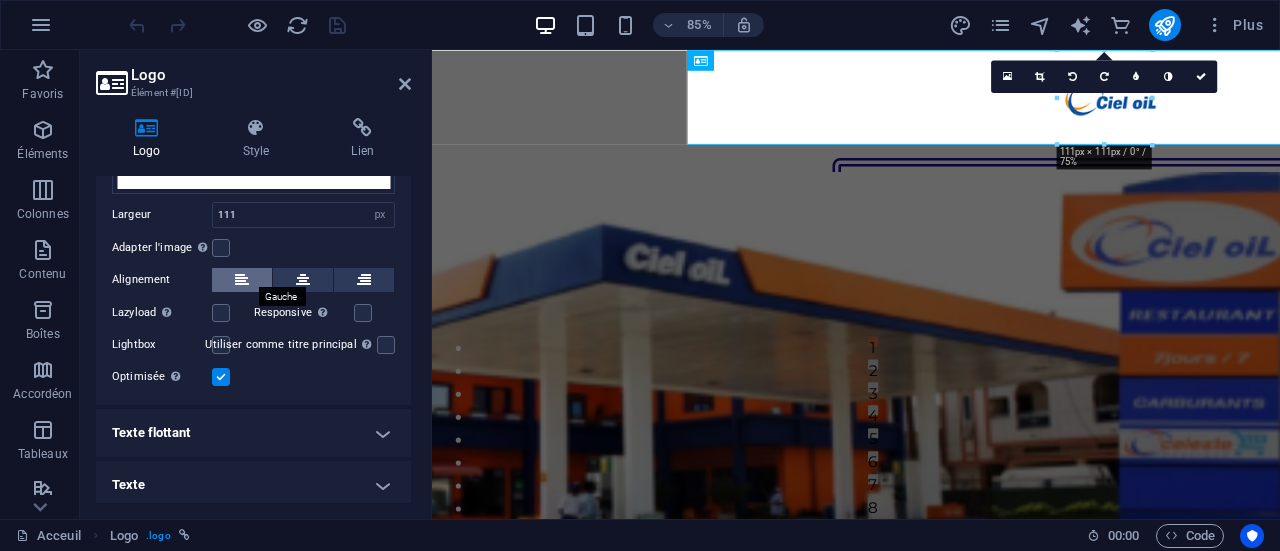 click at bounding box center [242, 280] 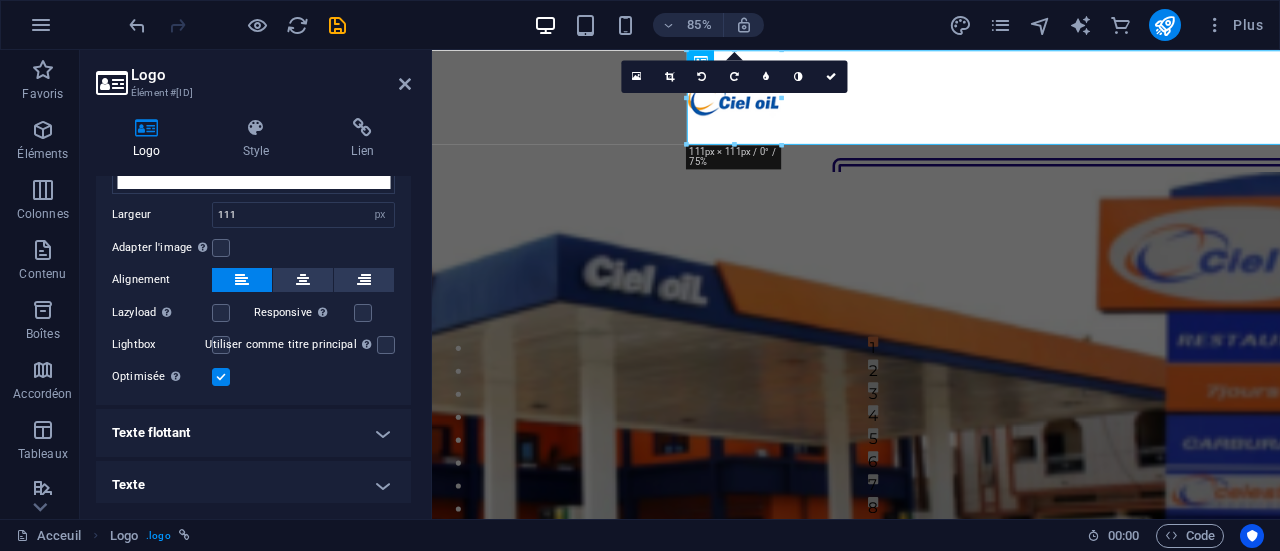 click at bounding box center [242, 280] 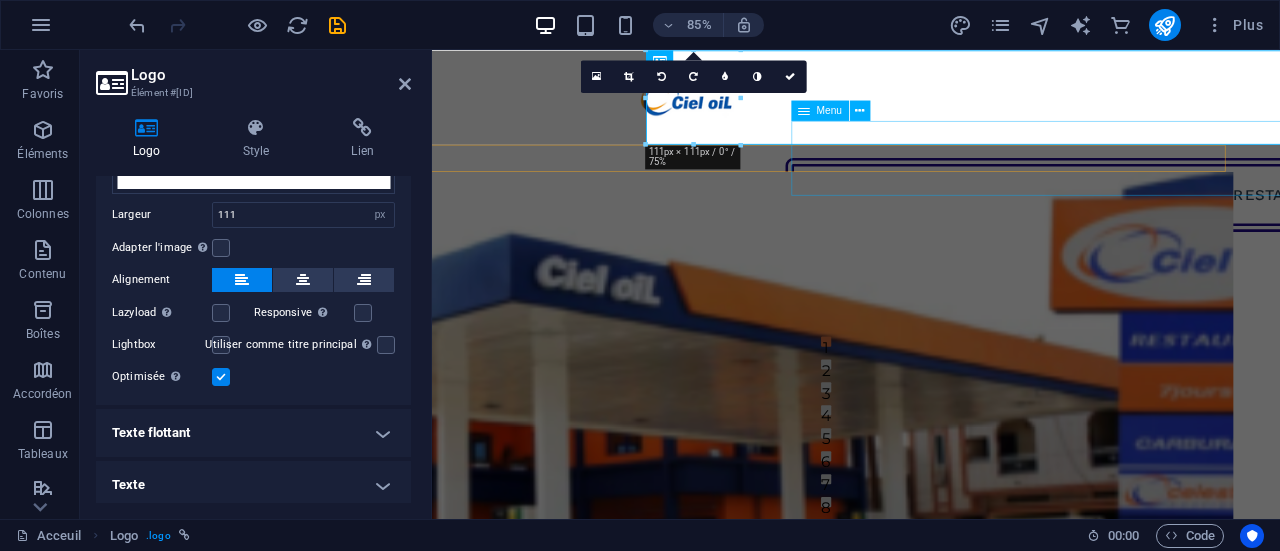 scroll, scrollTop: 0, scrollLeft: 48, axis: horizontal 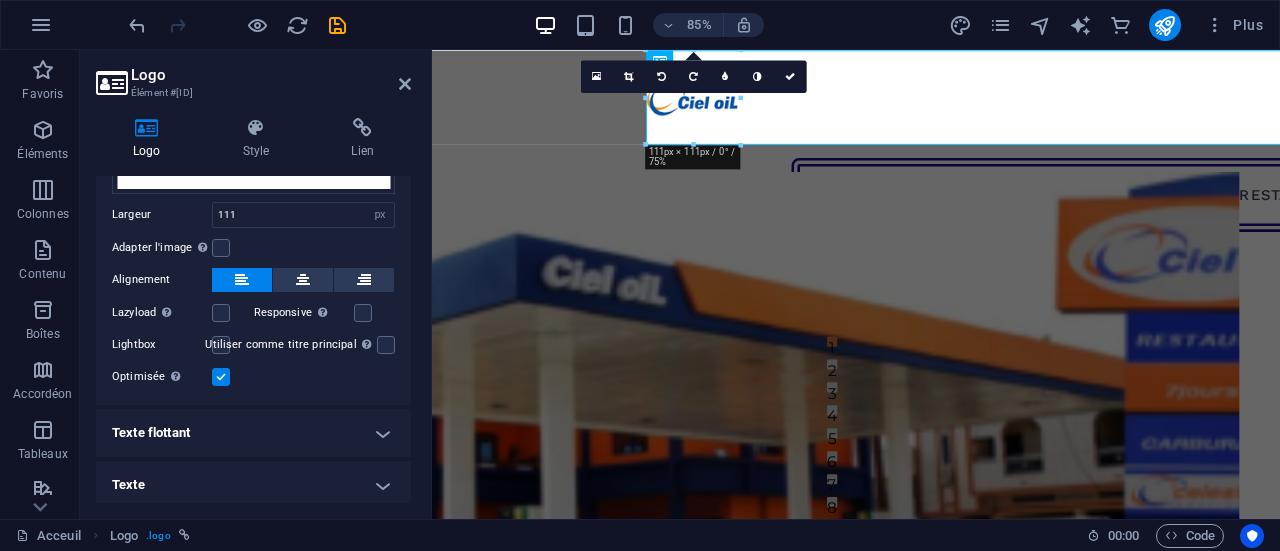 drag, startPoint x: 728, startPoint y: 103, endPoint x: 740, endPoint y: 142, distance: 40.804413 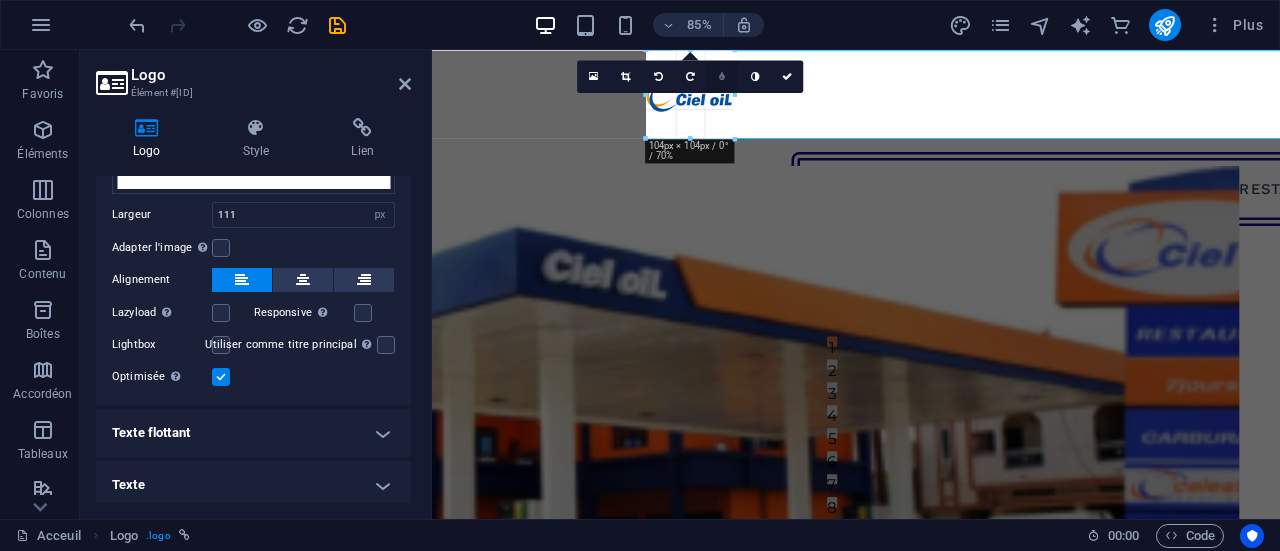 drag, startPoint x: 740, startPoint y: 142, endPoint x: 729, endPoint y: 72, distance: 70.85902 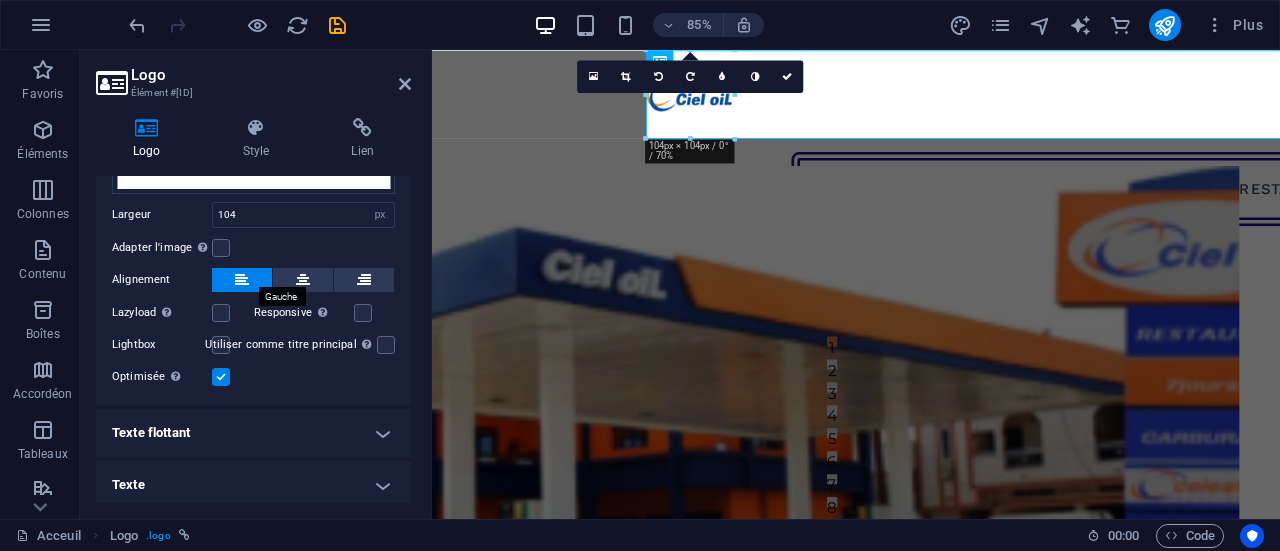 click at bounding box center [242, 280] 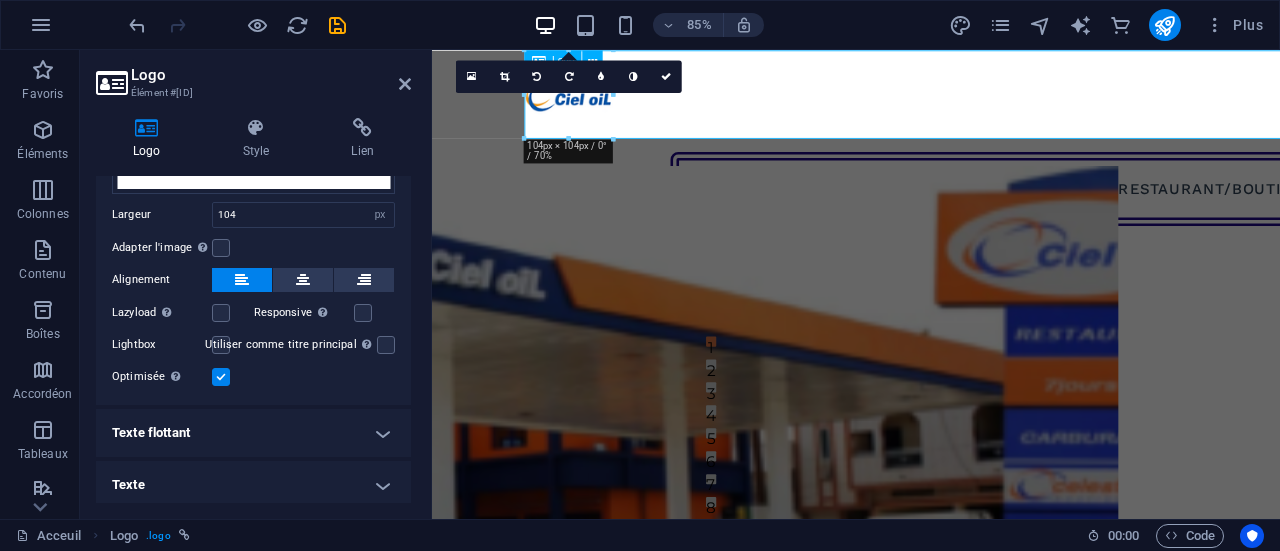 scroll, scrollTop: 0, scrollLeft: 190, axis: horizontal 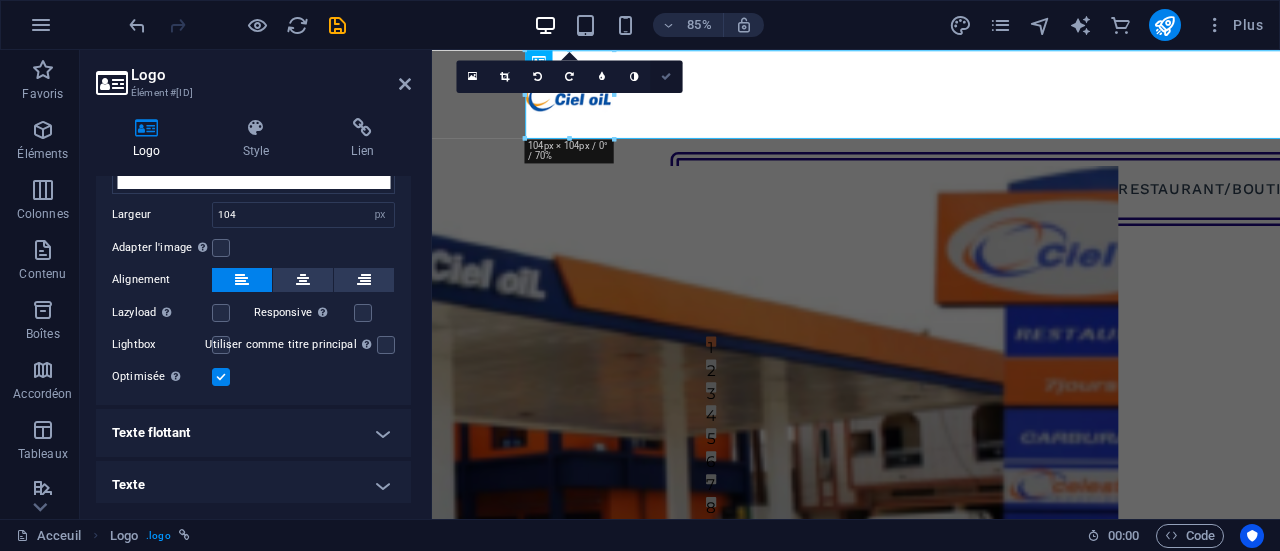 click at bounding box center [666, 76] 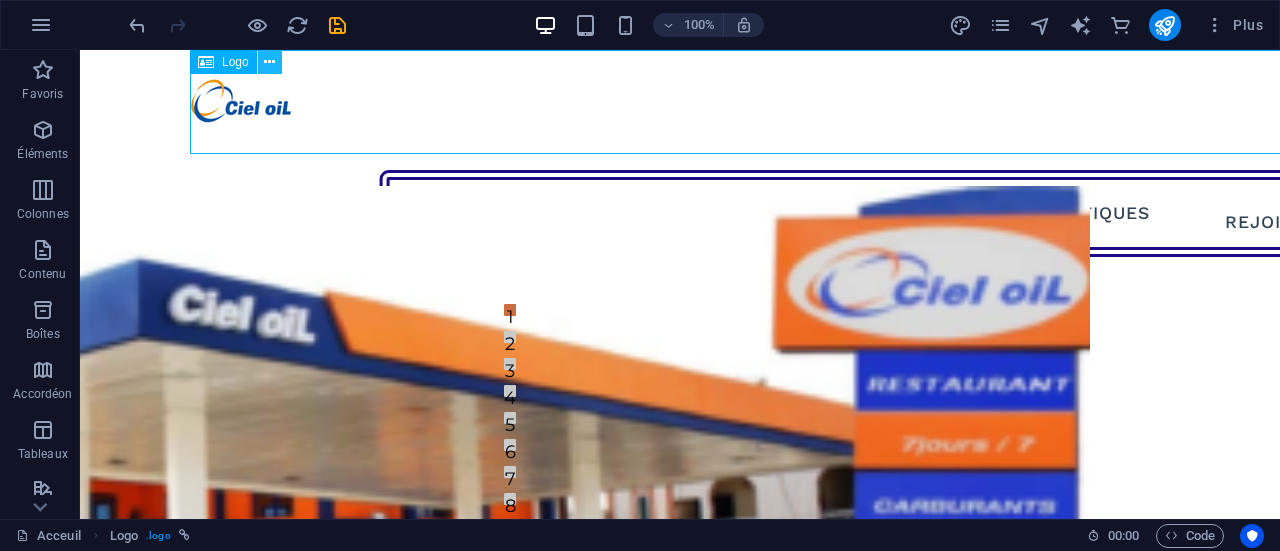 drag, startPoint x: 257, startPoint y: 52, endPoint x: 274, endPoint y: 61, distance: 19.235384 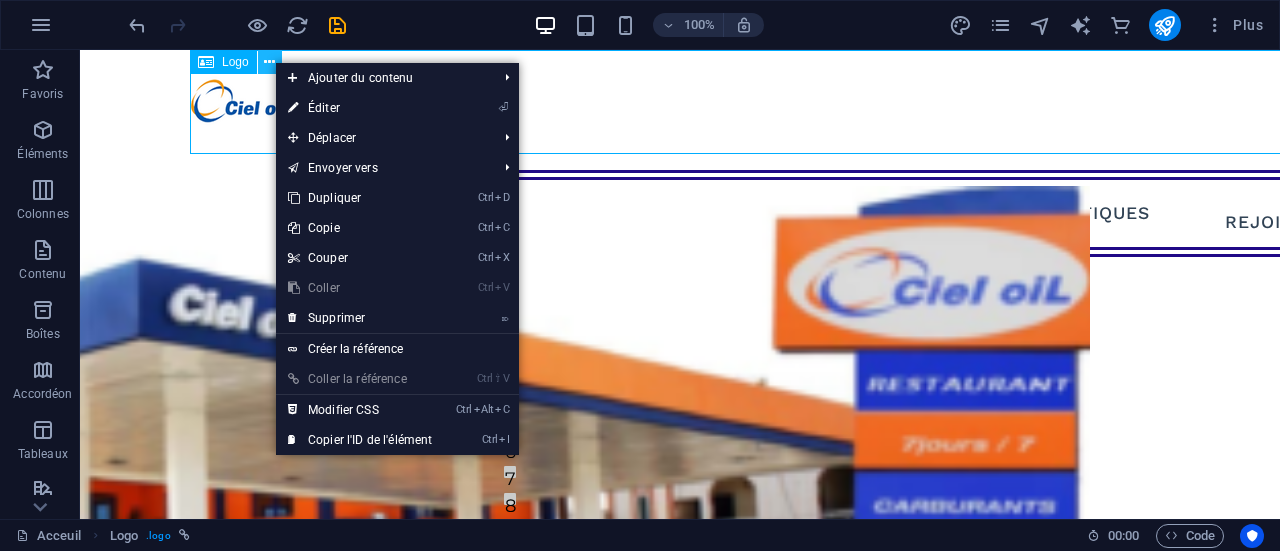 click at bounding box center [269, 62] 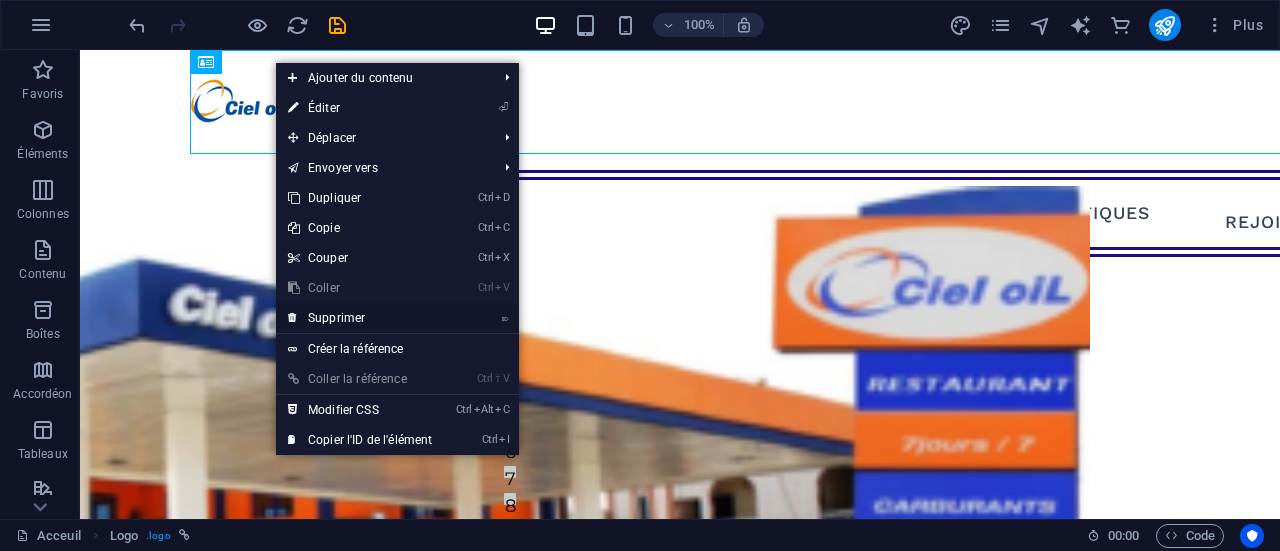 click on "⌦  Supprimer" at bounding box center [360, 318] 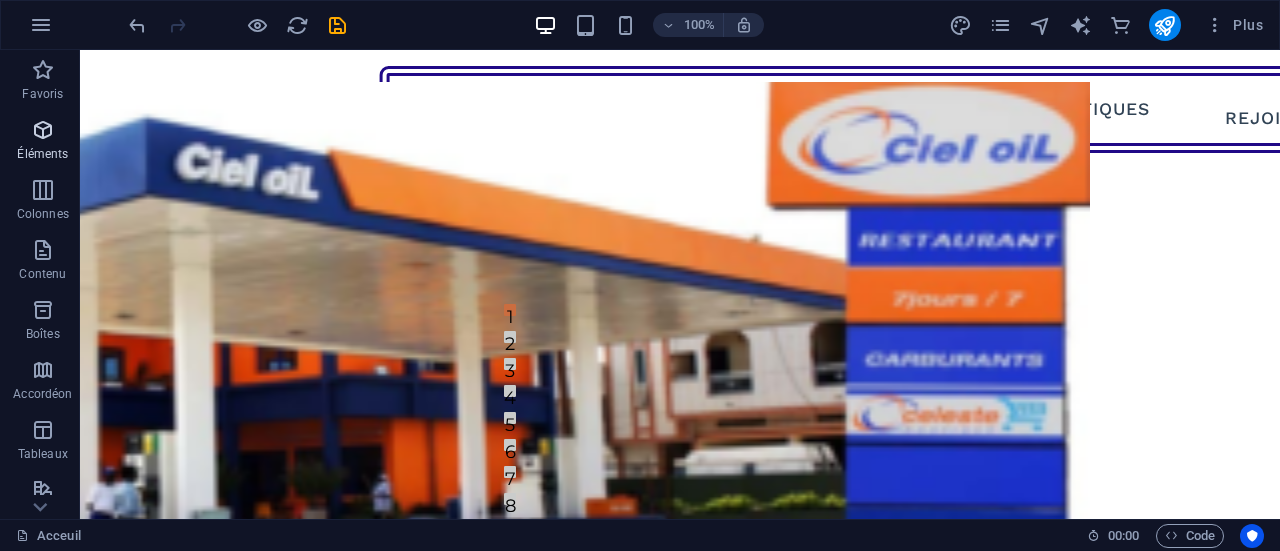 click on "Éléments" at bounding box center [42, 154] 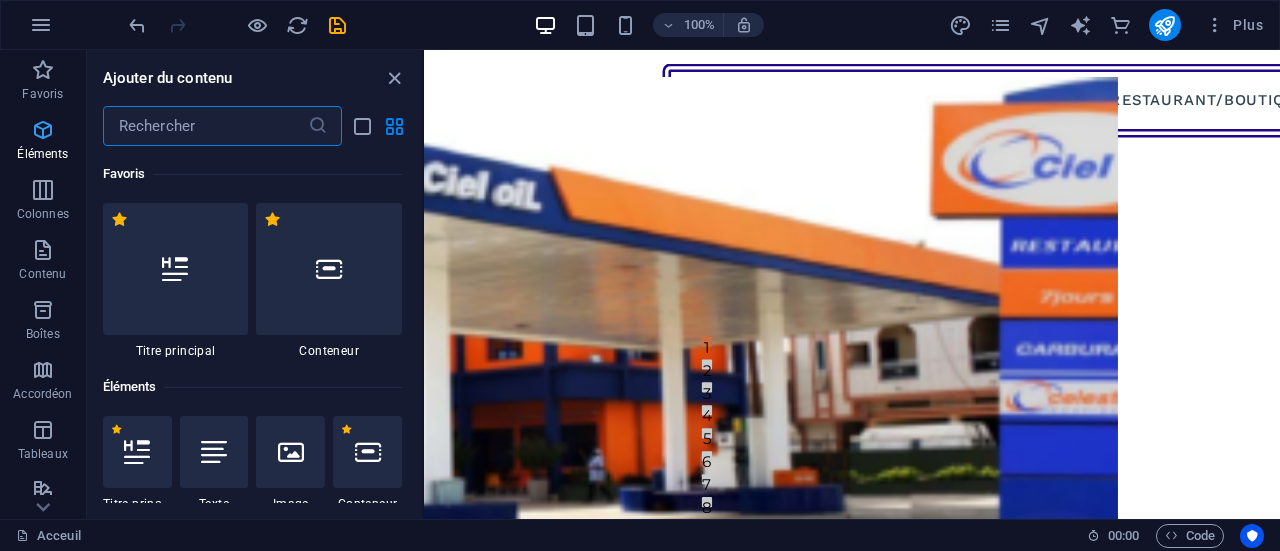 scroll, scrollTop: 0, scrollLeft: 138, axis: horizontal 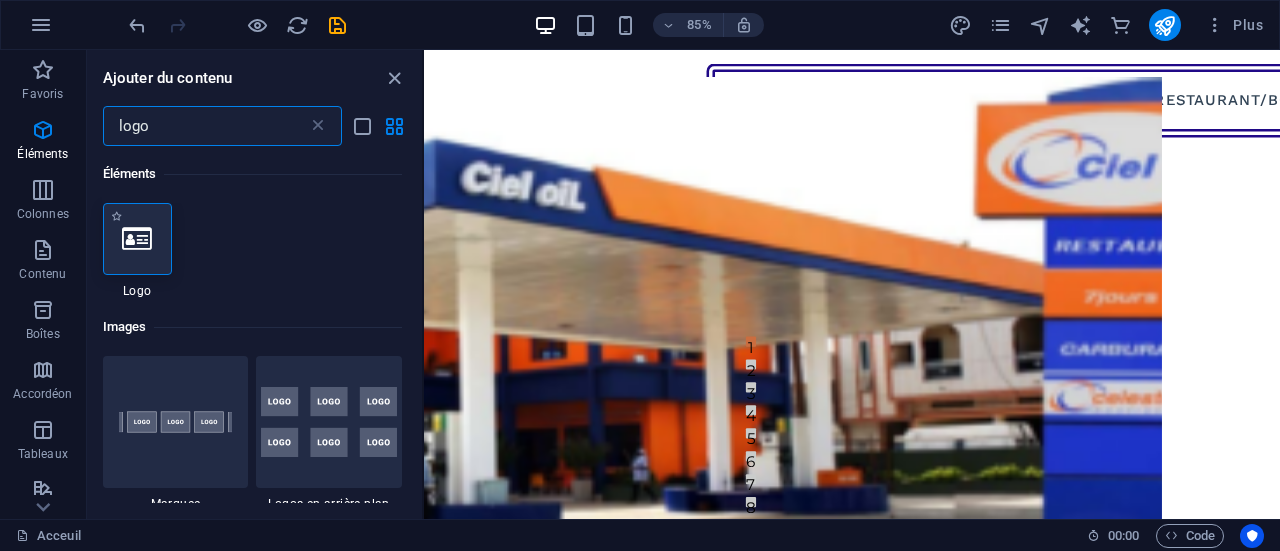 type on "logo" 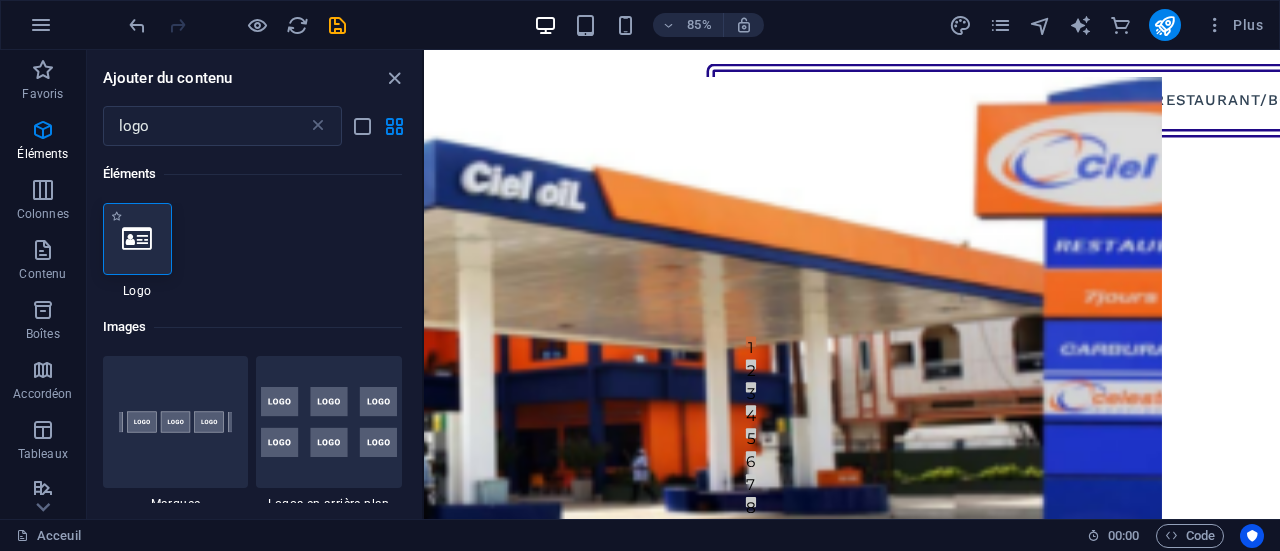 click at bounding box center [137, 239] 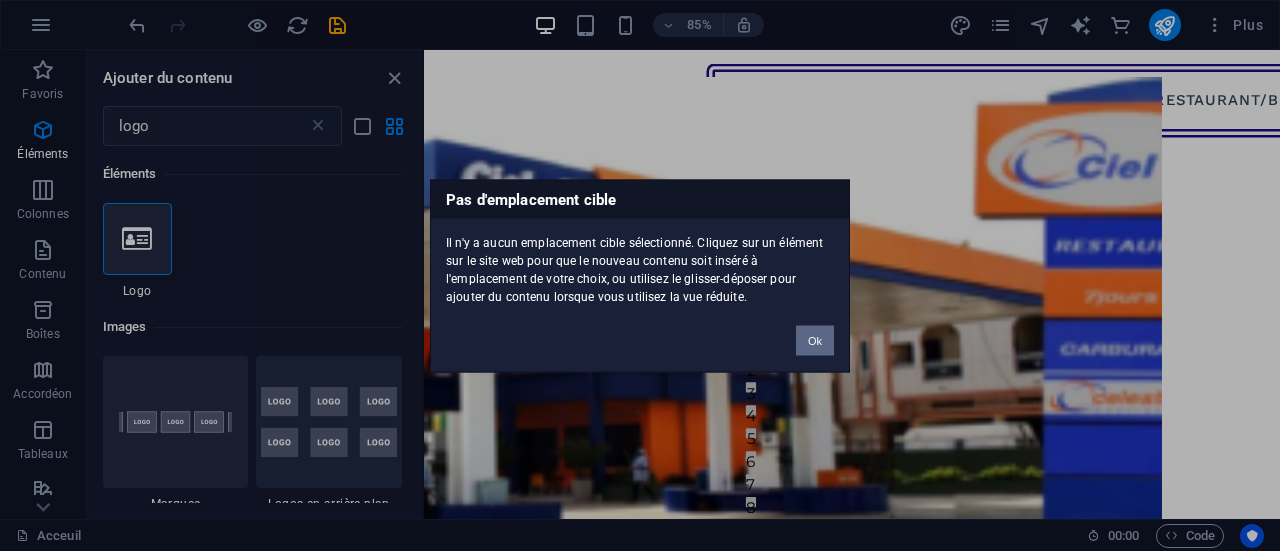 click on "Ok" at bounding box center (815, 340) 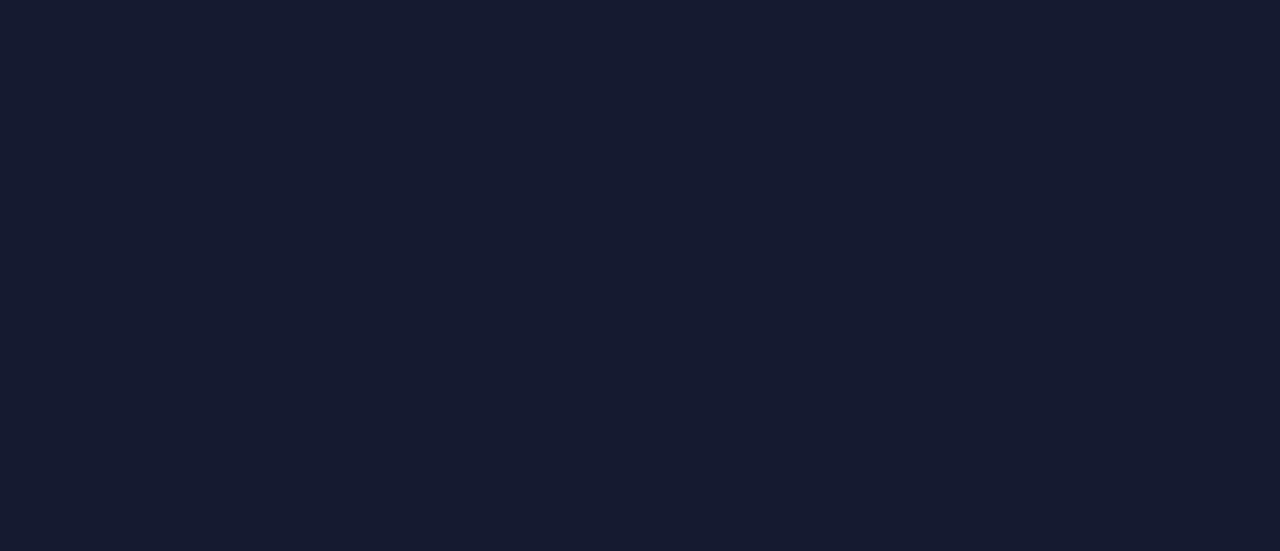 scroll, scrollTop: 0, scrollLeft: 0, axis: both 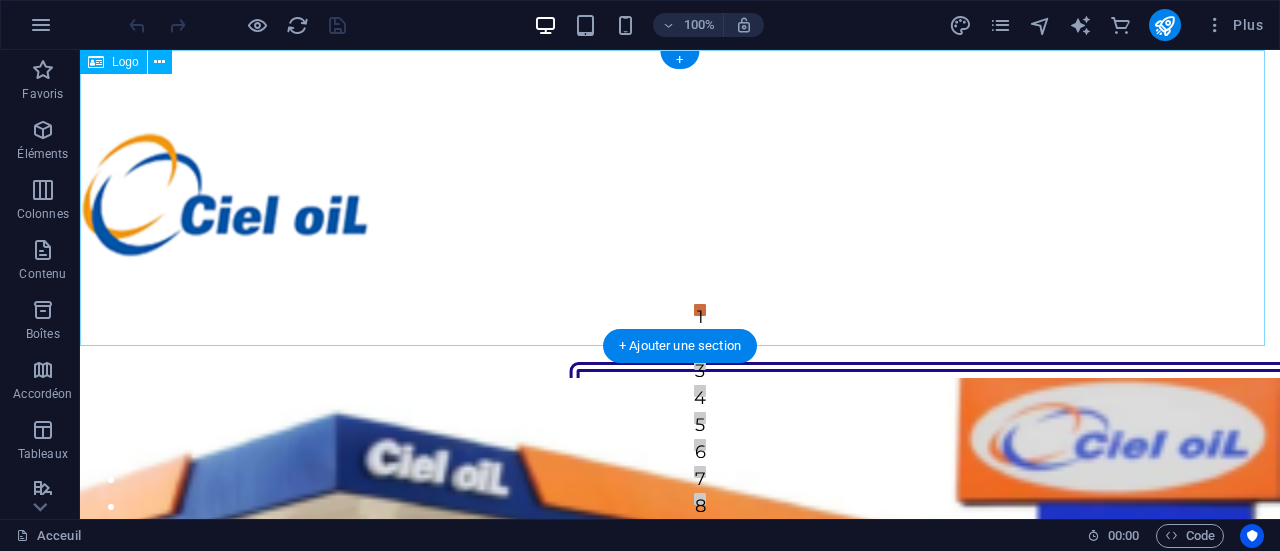 click at bounding box center [680, 198] 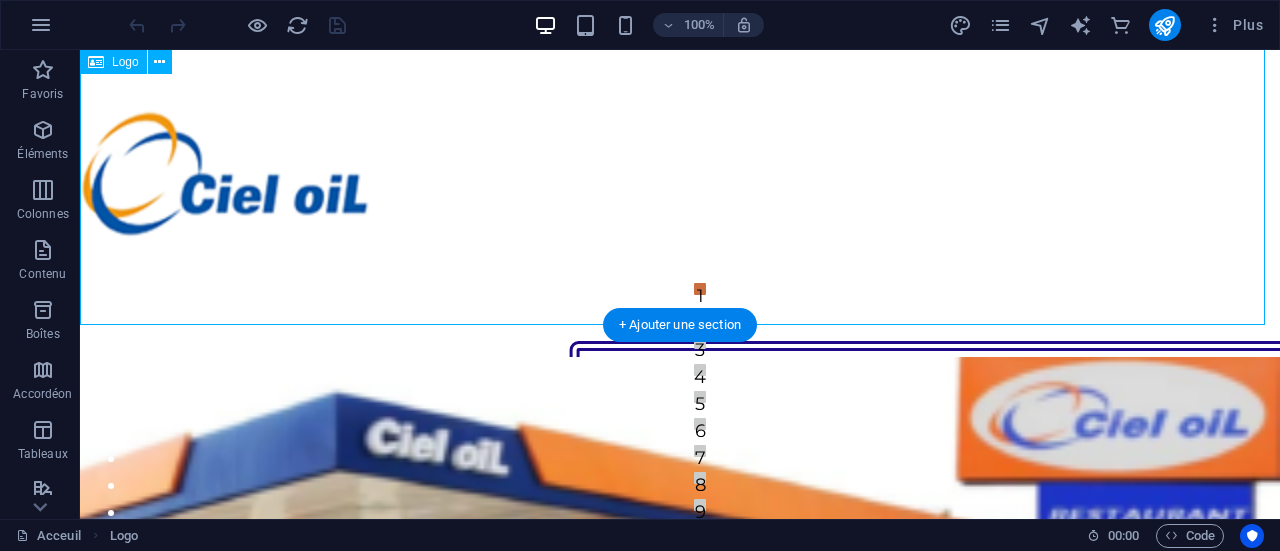 scroll, scrollTop: 0, scrollLeft: 0, axis: both 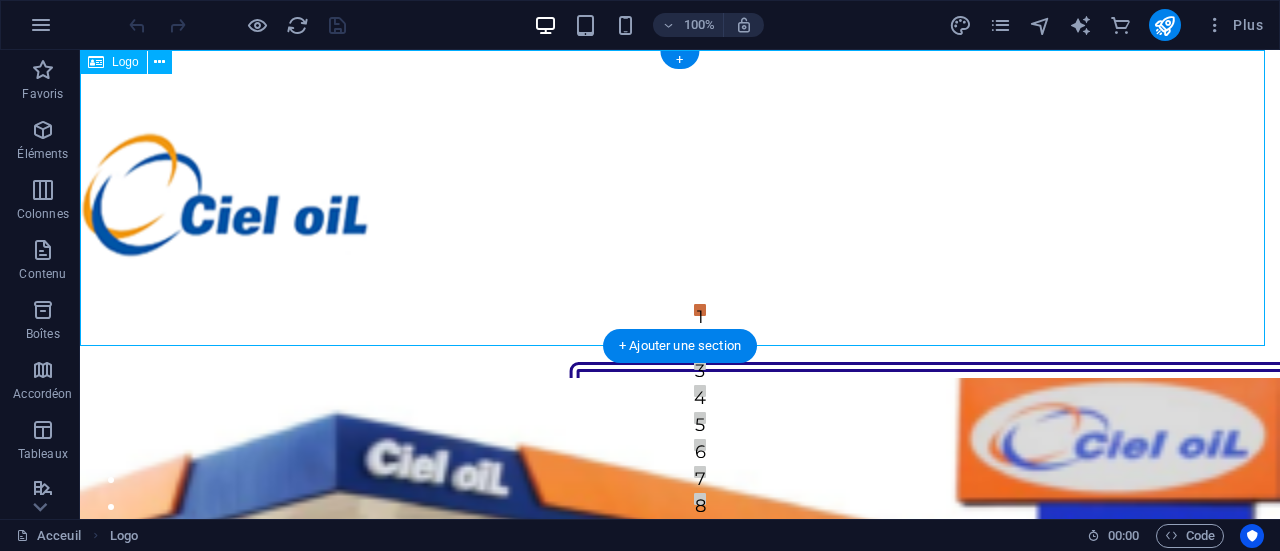 click at bounding box center (680, 198) 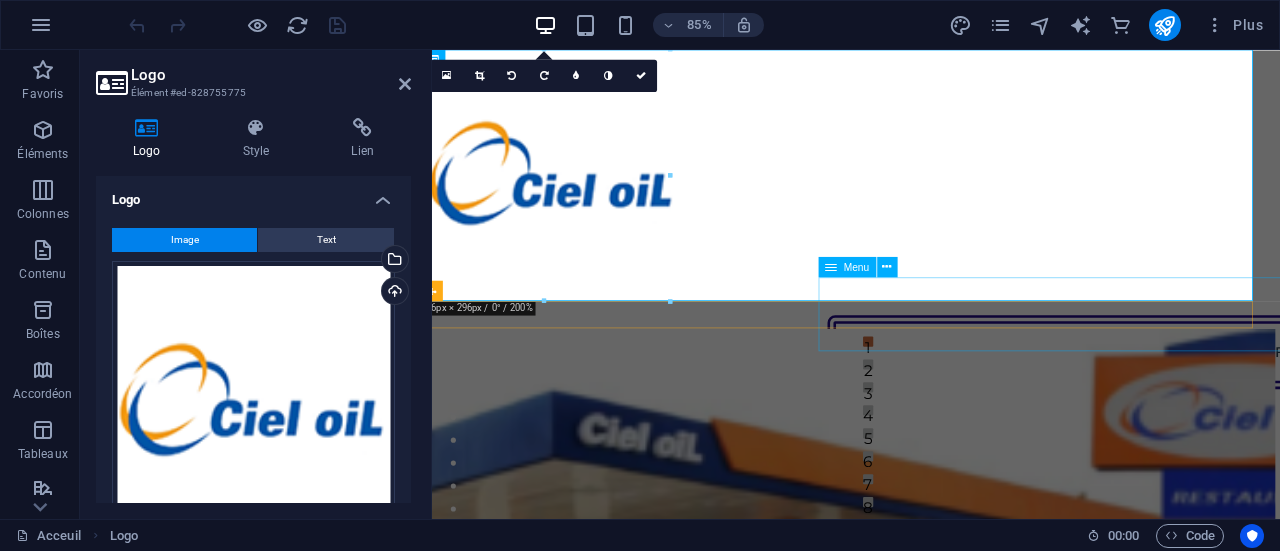 scroll, scrollTop: 1, scrollLeft: 4, axis: both 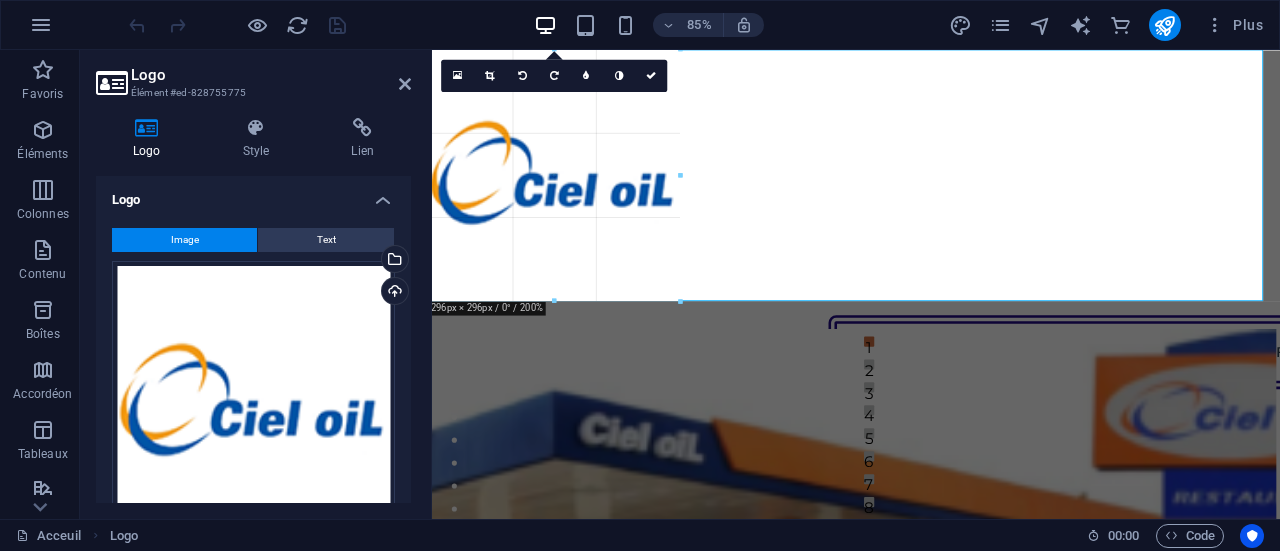 drag, startPoint x: 683, startPoint y: 303, endPoint x: 679, endPoint y: 207, distance: 96.0833 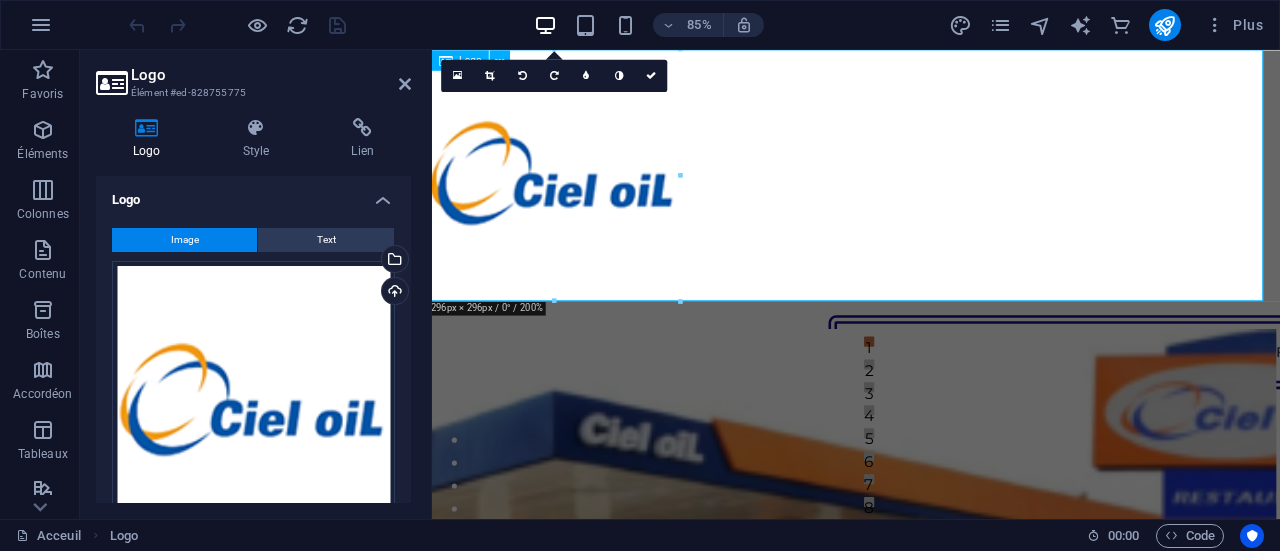 drag, startPoint x: 986, startPoint y: 351, endPoint x: 588, endPoint y: 274, distance: 405.38007 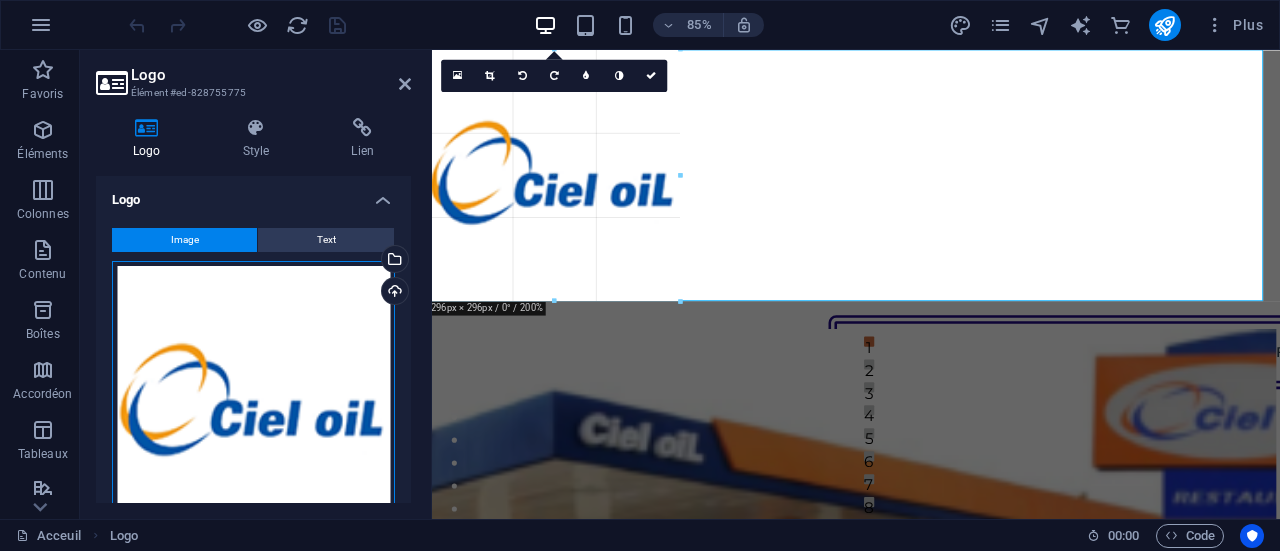 click on "Glissez les fichiers ici, cliquez pour choisir les fichiers ou  sélectionnez les fichiers depuis Fichiers ou depuis notre stock gratuit de photos et de vidéos" at bounding box center [253, 402] 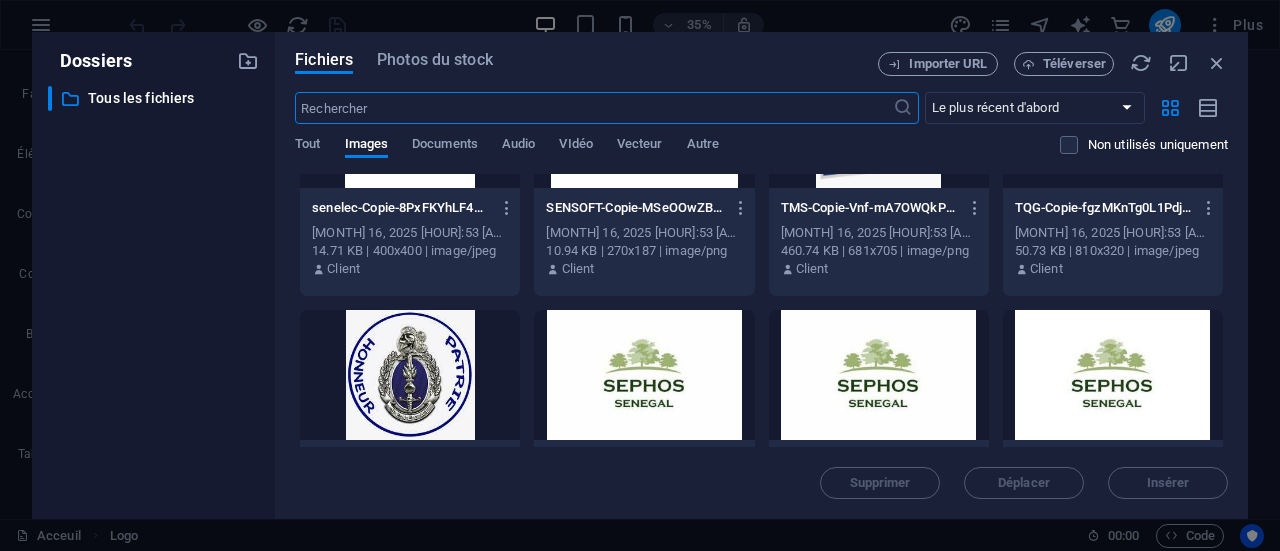 scroll, scrollTop: 1934, scrollLeft: 0, axis: vertical 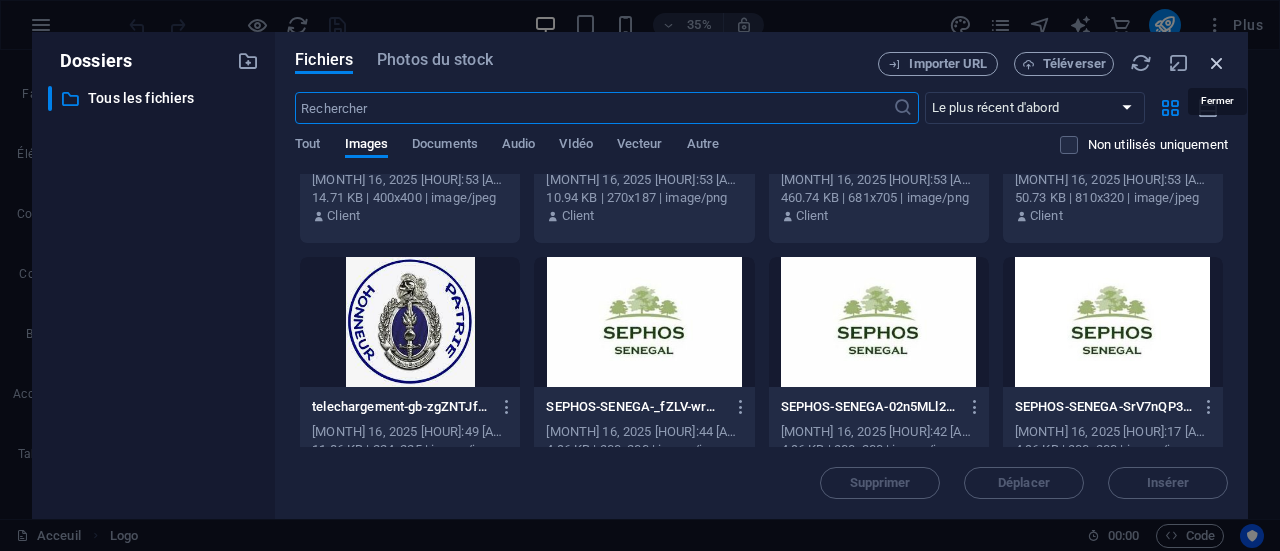 click at bounding box center [1217, 63] 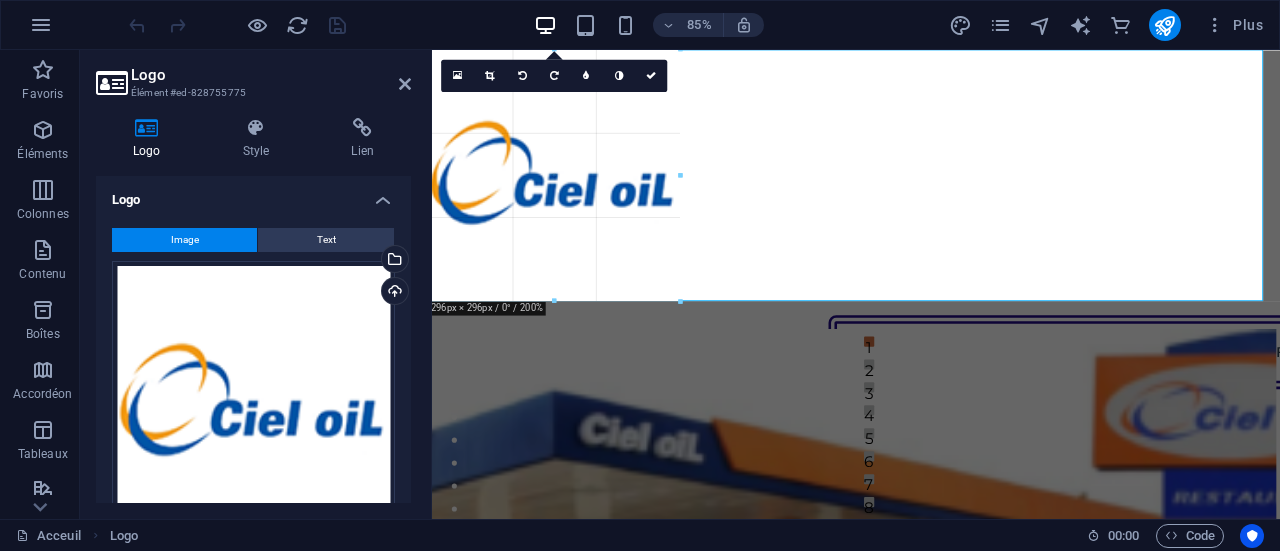click at bounding box center [555, 301] 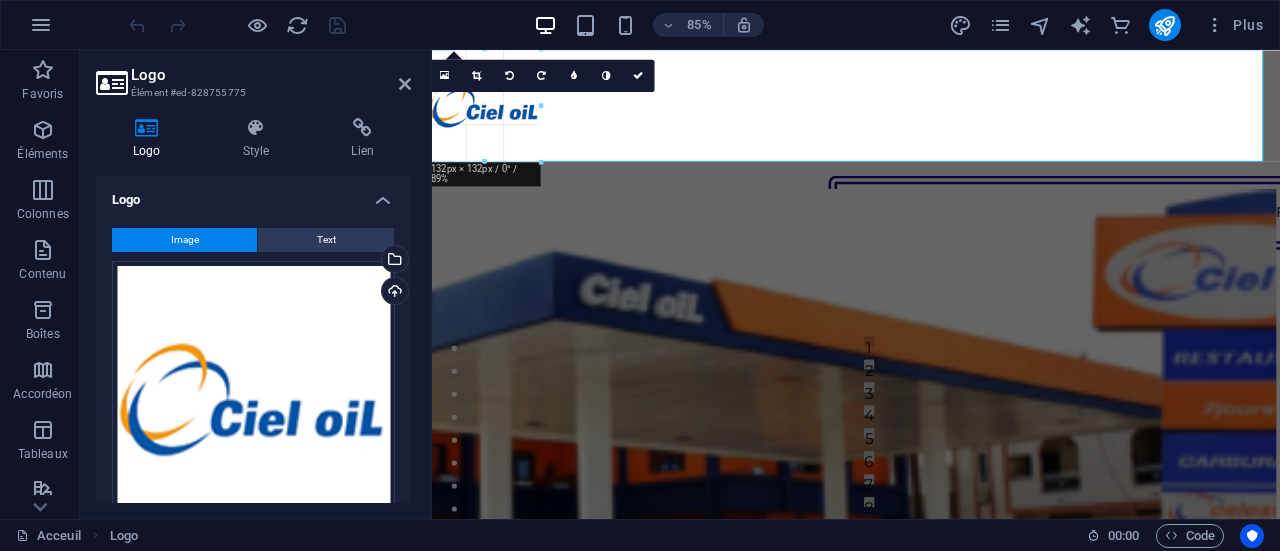 drag, startPoint x: 554, startPoint y: 302, endPoint x: 544, endPoint y: 135, distance: 167.29913 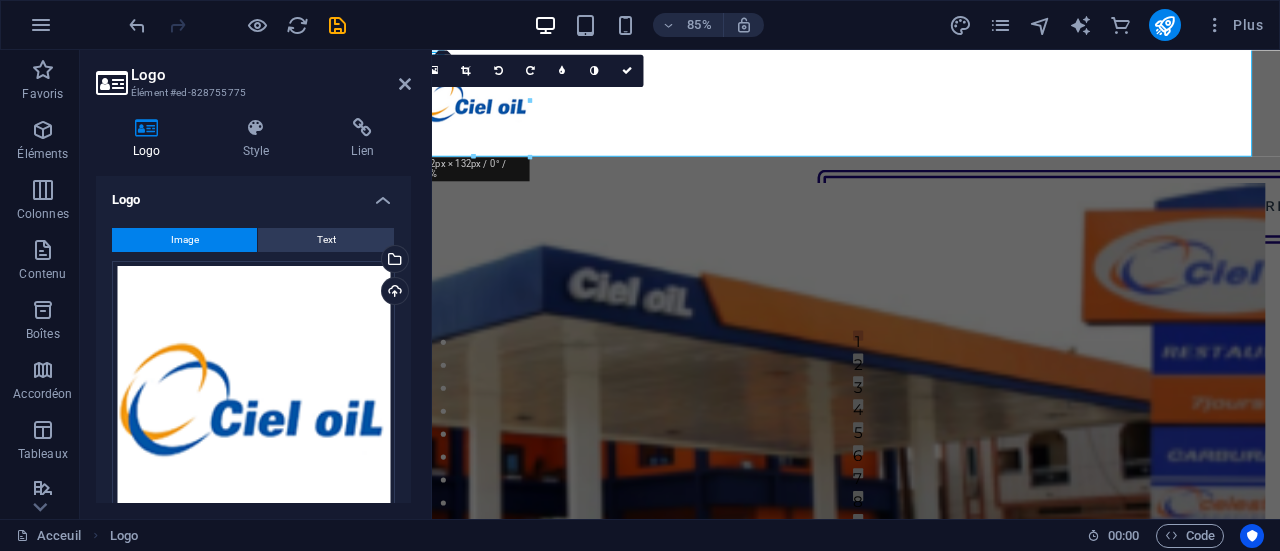 scroll, scrollTop: 7, scrollLeft: 17, axis: both 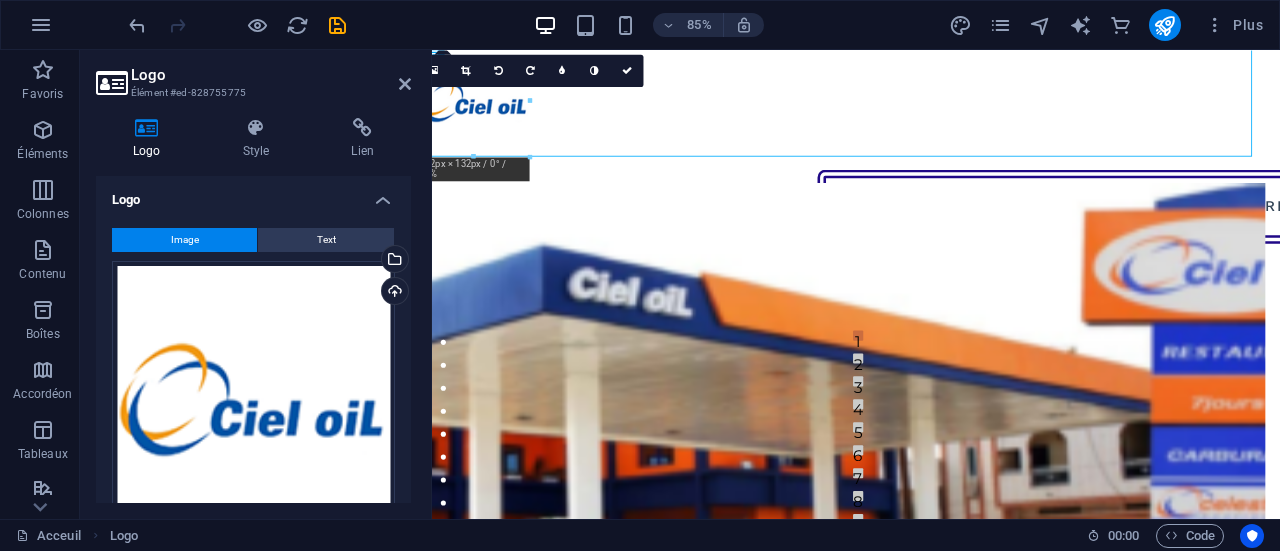 drag, startPoint x: 1392, startPoint y: 131, endPoint x: 1370, endPoint y: 135, distance: 22.36068 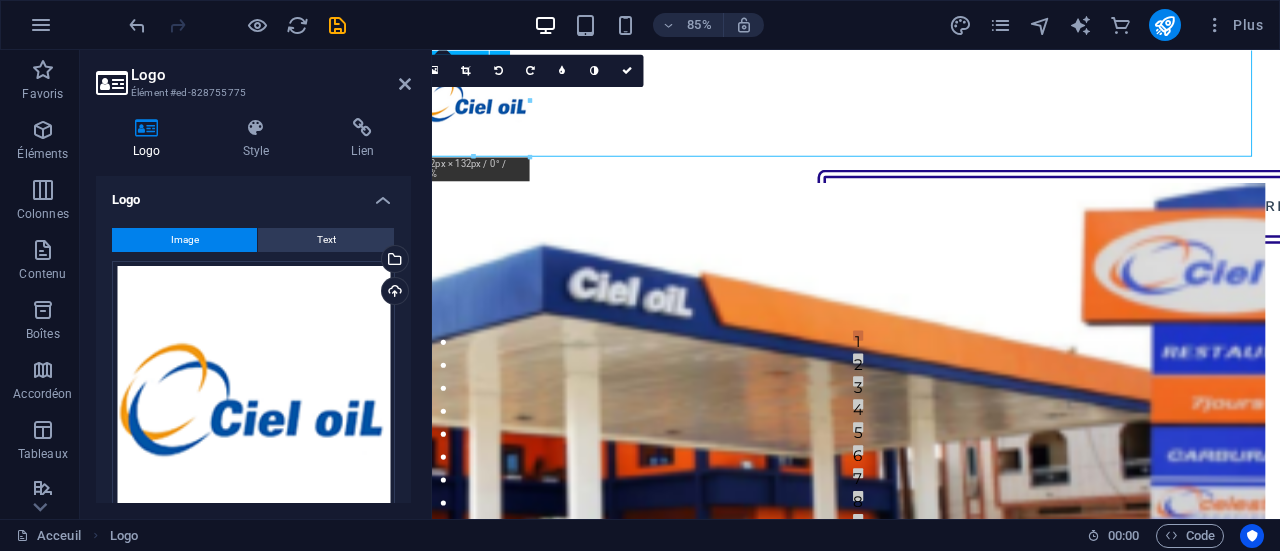 click at bounding box center (914, 109) 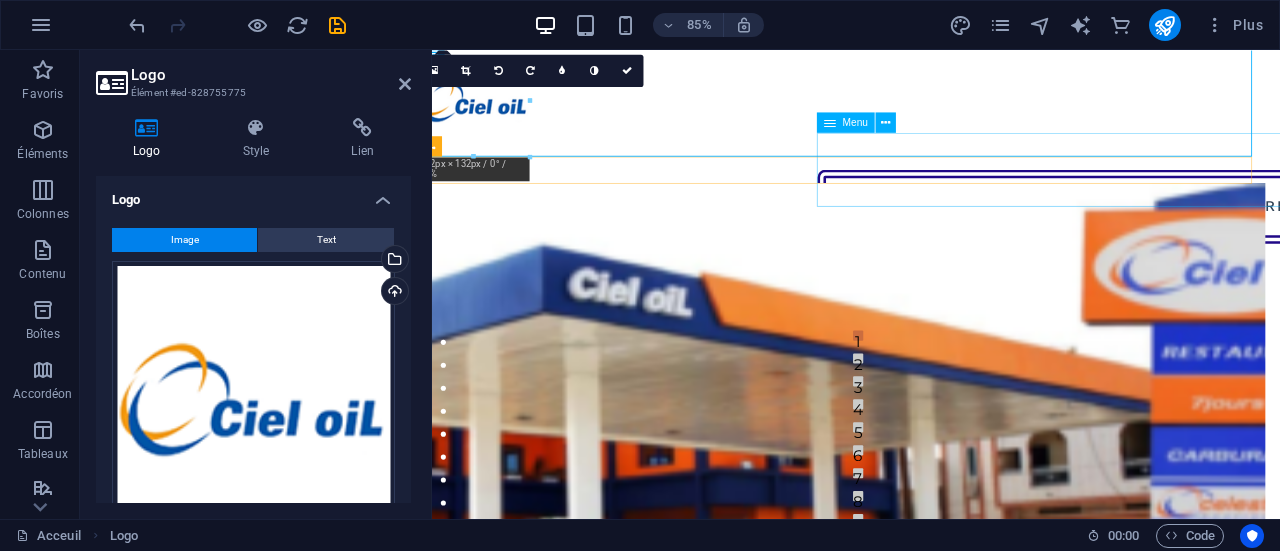 click on "Acceuil A Propos Nos Produits/Services Restaurant/Boutiques Nous Rejoindre Contactez-Nous" at bounding box center [1455, 234] 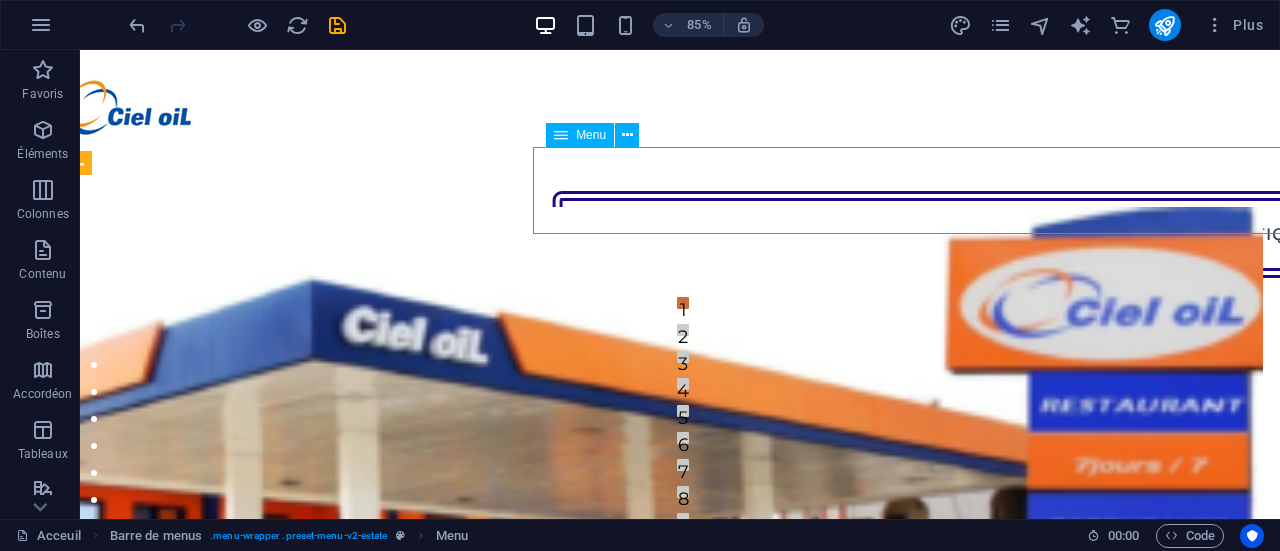 click on "Acceuil A Propos Nos Produits/Services Restaurant/Boutiques Nous Rejoindre Contactez-Nous" at bounding box center [1145, 234] 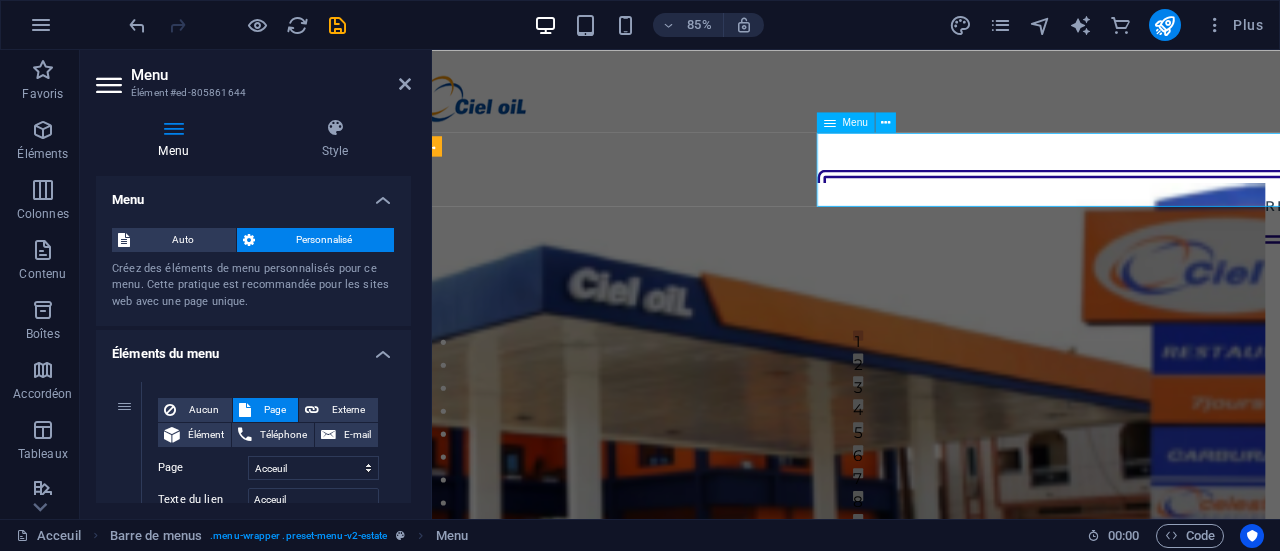 click on "Acceuil A Propos Nos Produits/Services Restaurant/Boutiques Nous Rejoindre Contactez-Nous" at bounding box center [1455, 234] 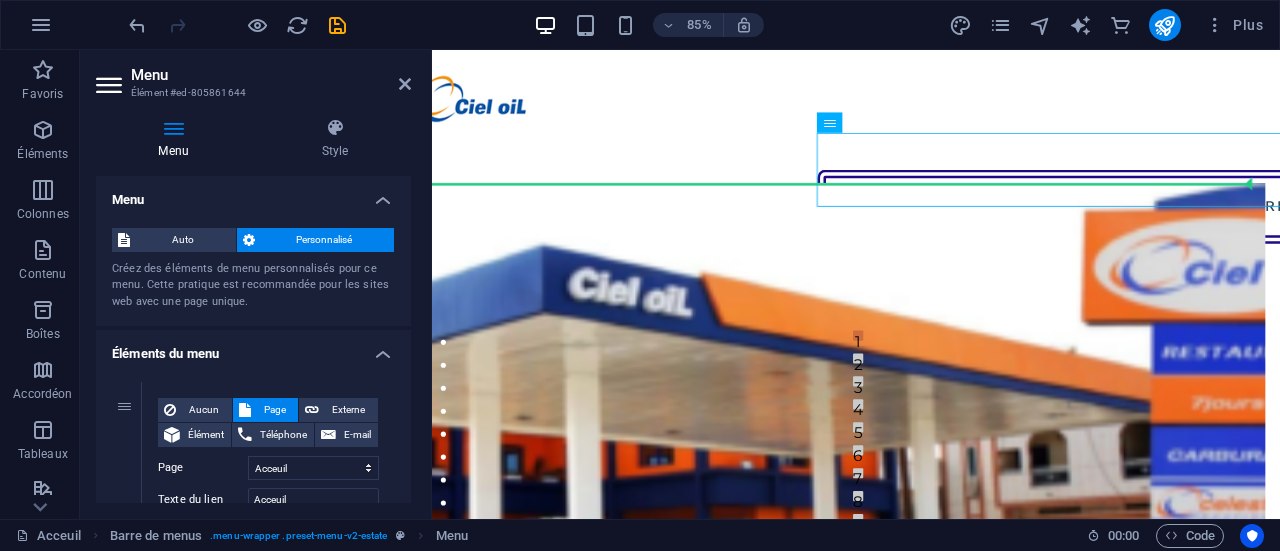 drag, startPoint x: 1284, startPoint y: 200, endPoint x: 801, endPoint y: 222, distance: 483.50076 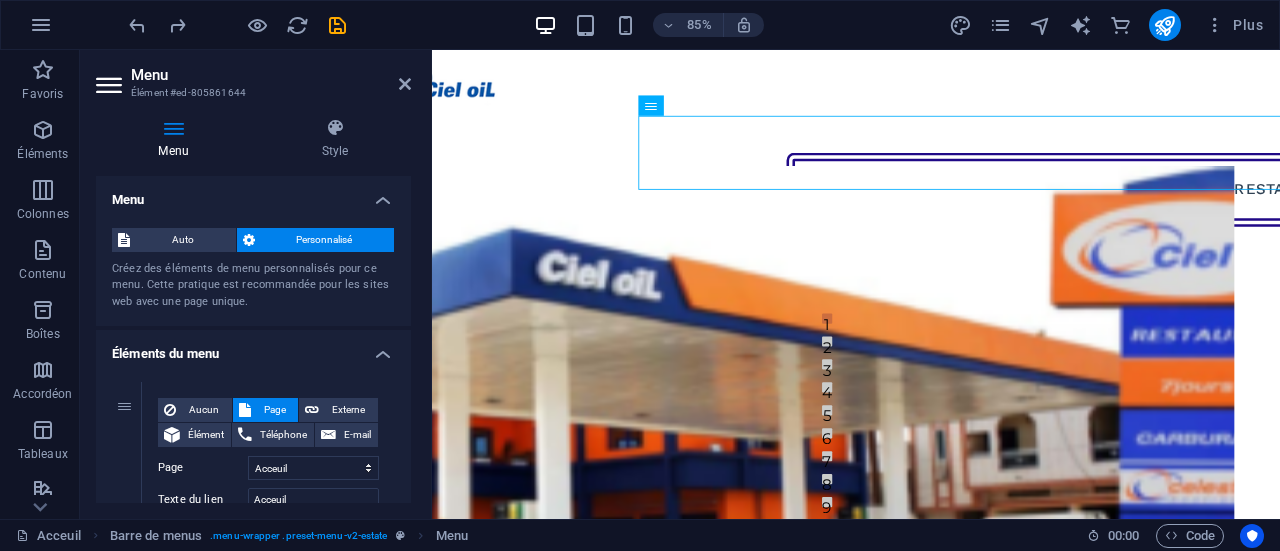 scroll, scrollTop: 27, scrollLeft: 0, axis: vertical 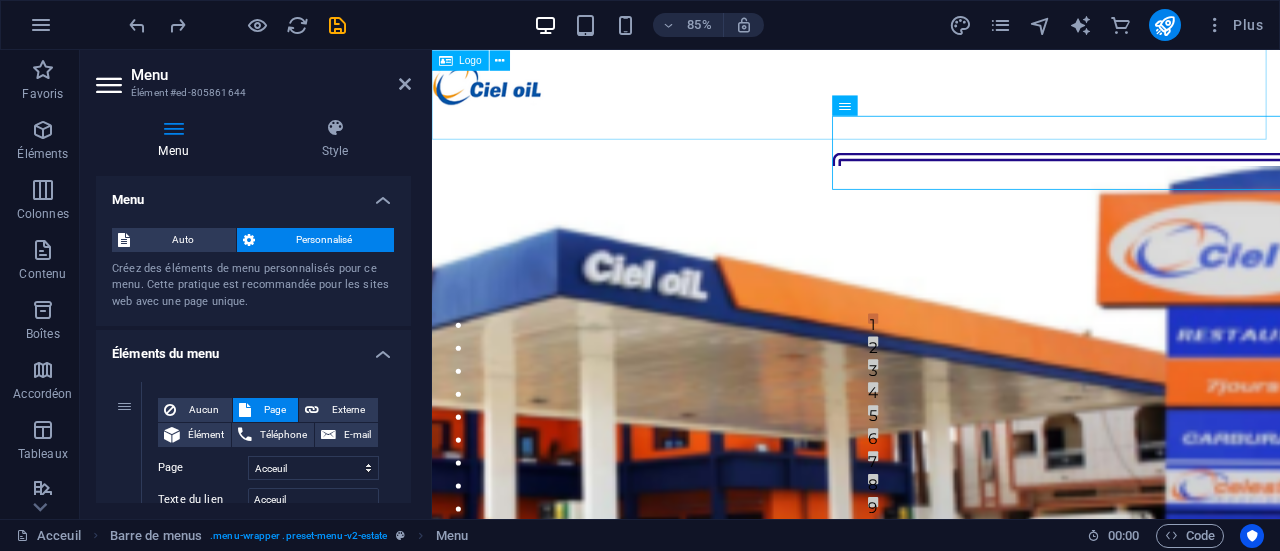 click at bounding box center (931, 89) 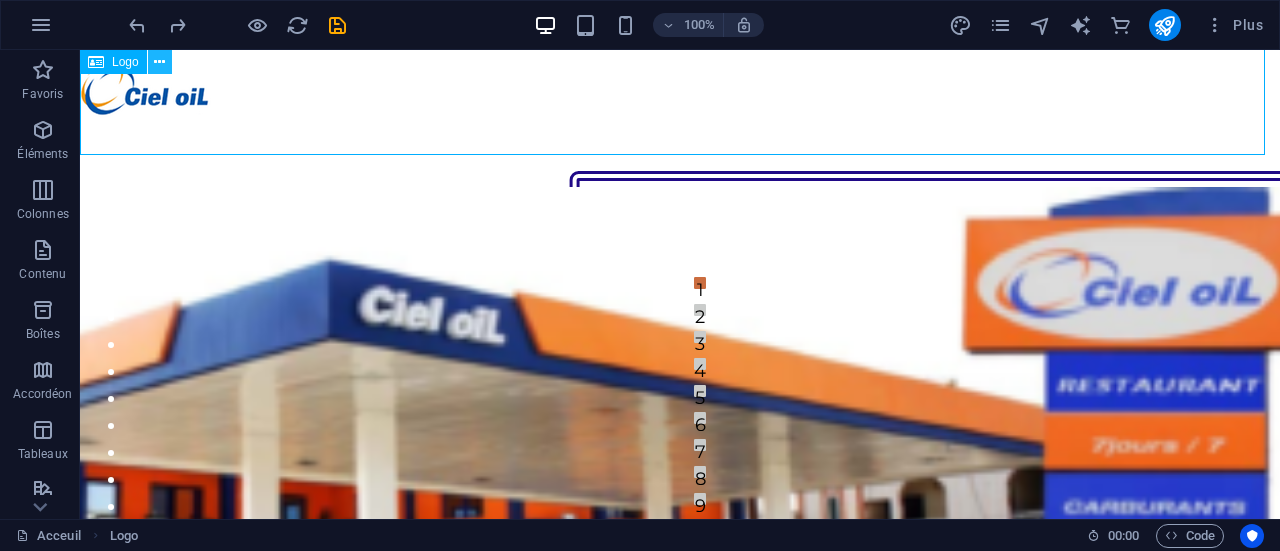 click at bounding box center (159, 62) 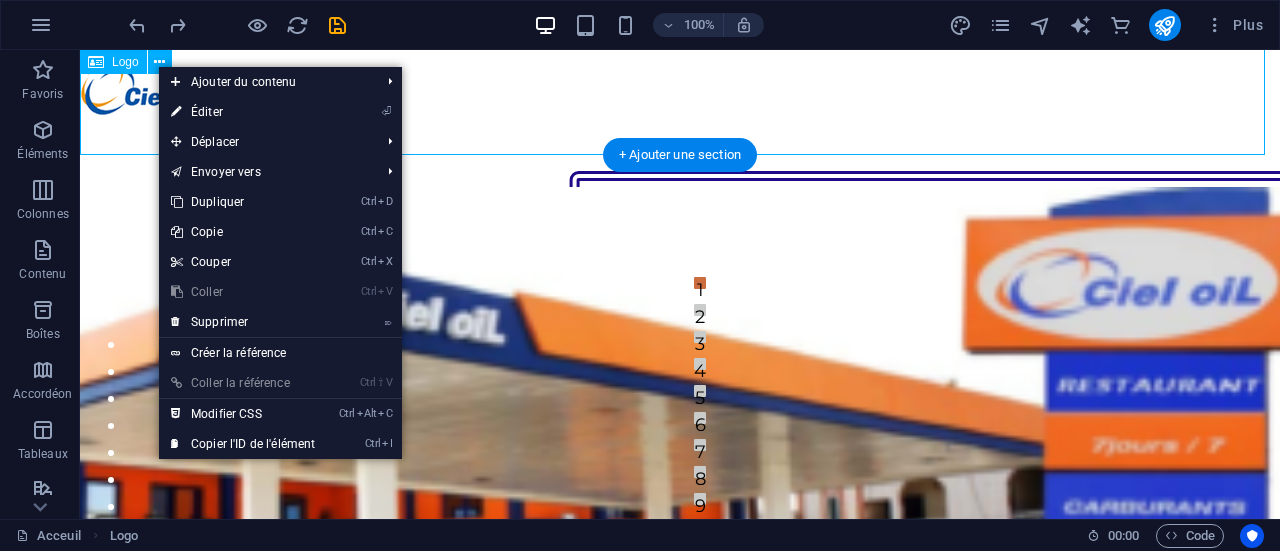 click at bounding box center [680, 89] 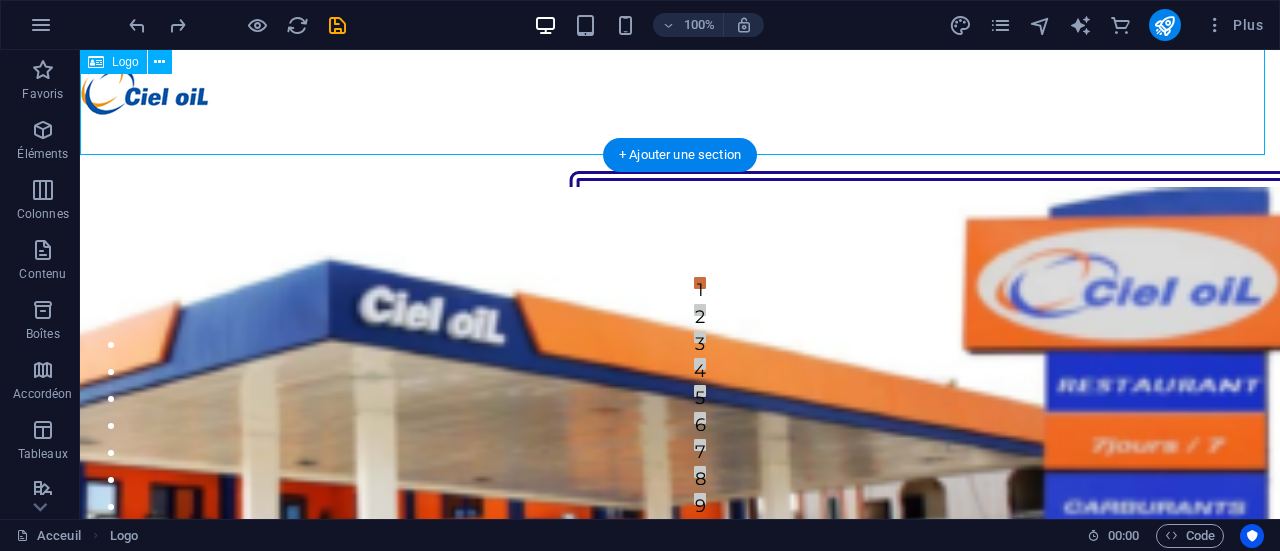 click at bounding box center (680, 89) 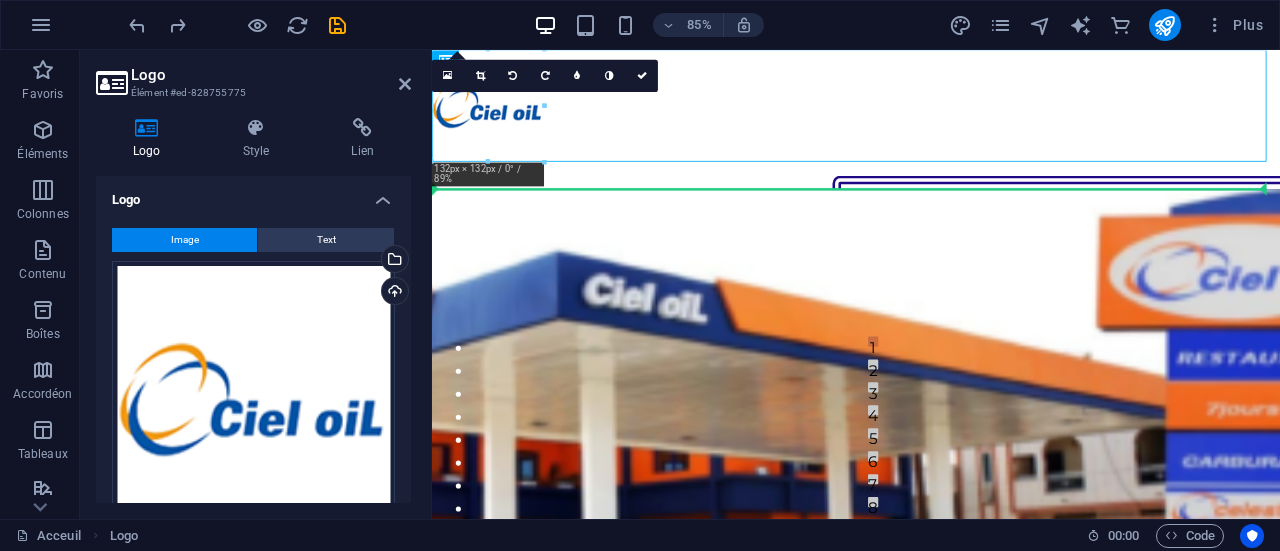 scroll, scrollTop: 0, scrollLeft: 0, axis: both 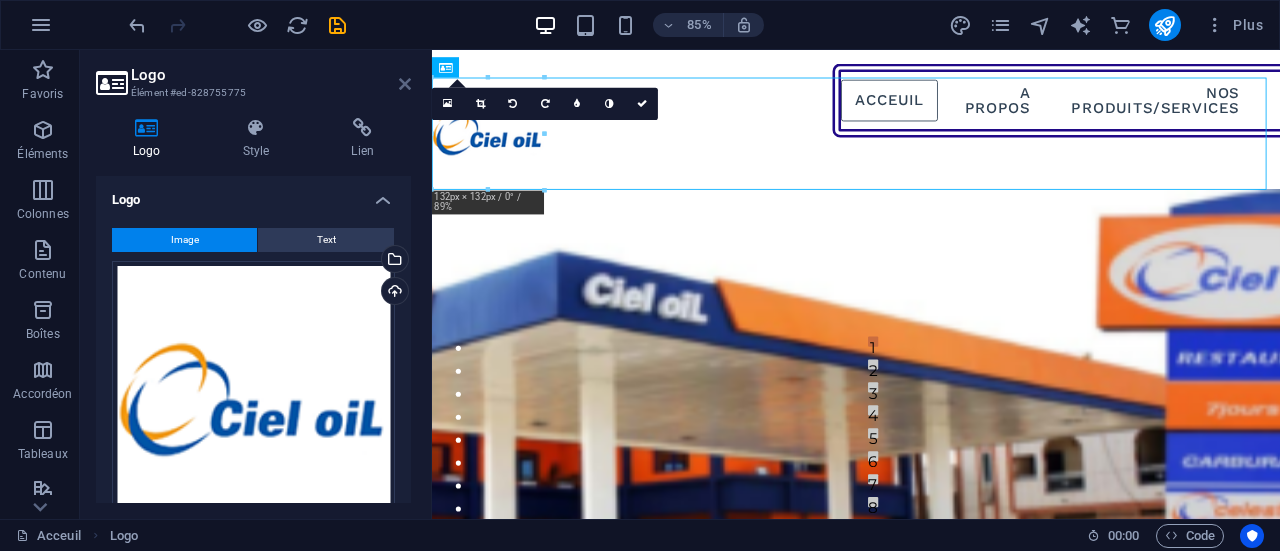 click at bounding box center (405, 84) 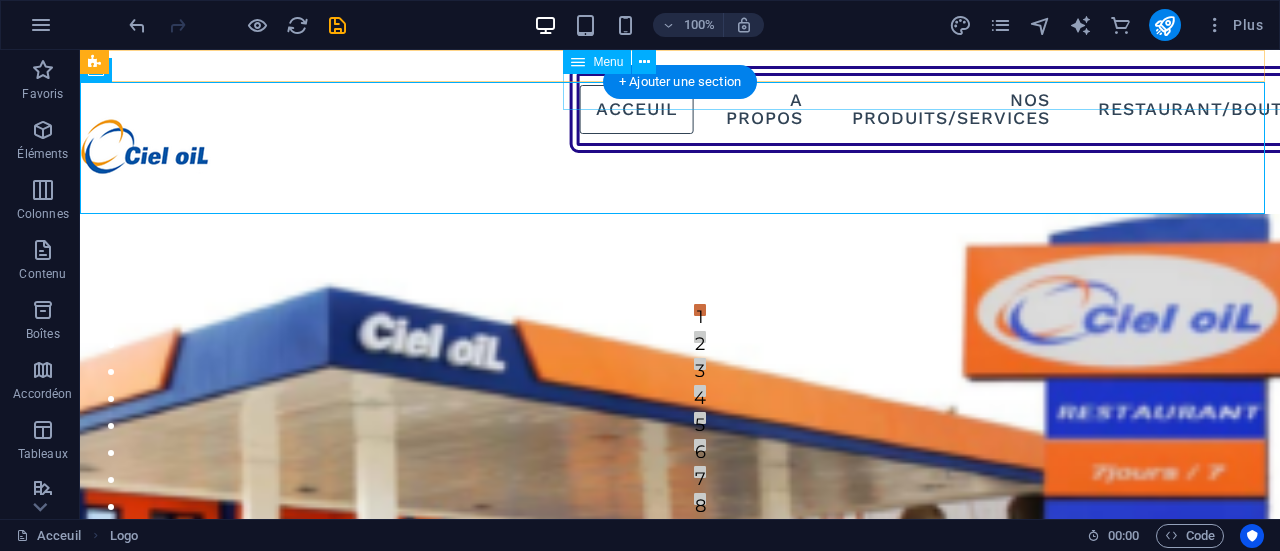 click on "Acceuil A Propos Nos Produits/Services Restaurant/Boutiques Nous Rejoindre Contactez-Nous" at bounding box center [1162, 109] 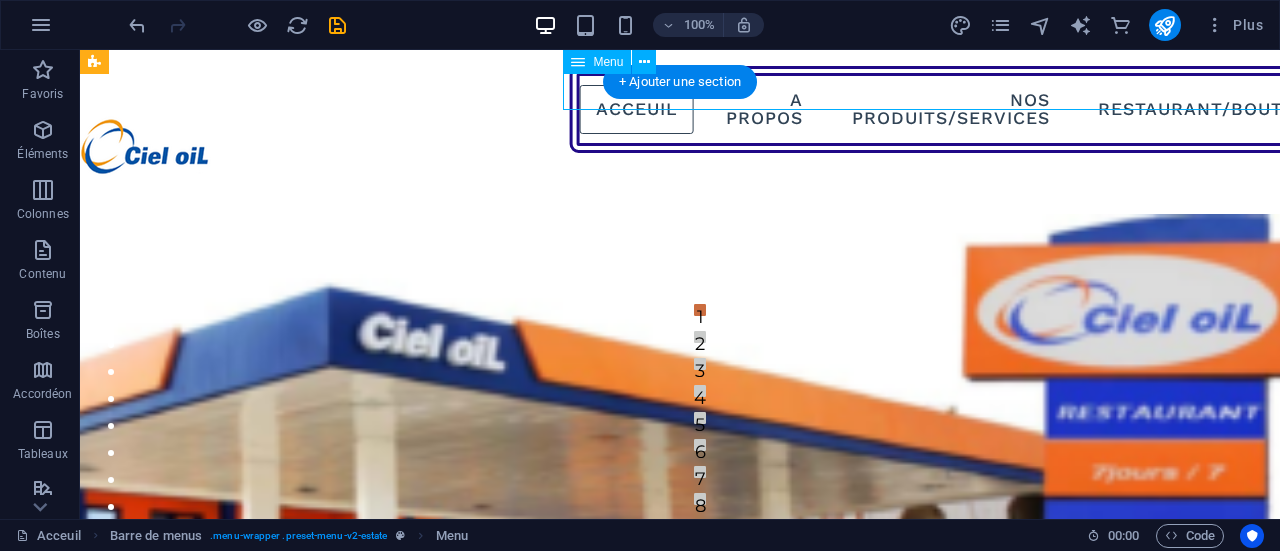 click on "Acceuil A Propos Nos Produits/Services Restaurant/Boutiques Nous Rejoindre Contactez-Nous" at bounding box center [1162, 109] 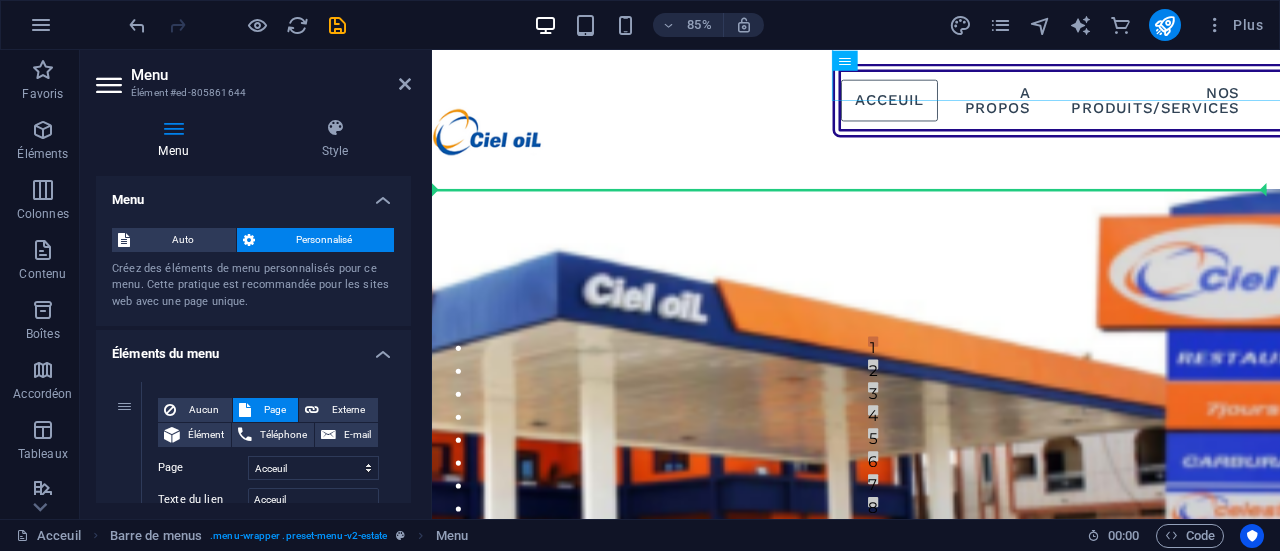 drag, startPoint x: 1149, startPoint y: 87, endPoint x: 854, endPoint y: 153, distance: 302.2929 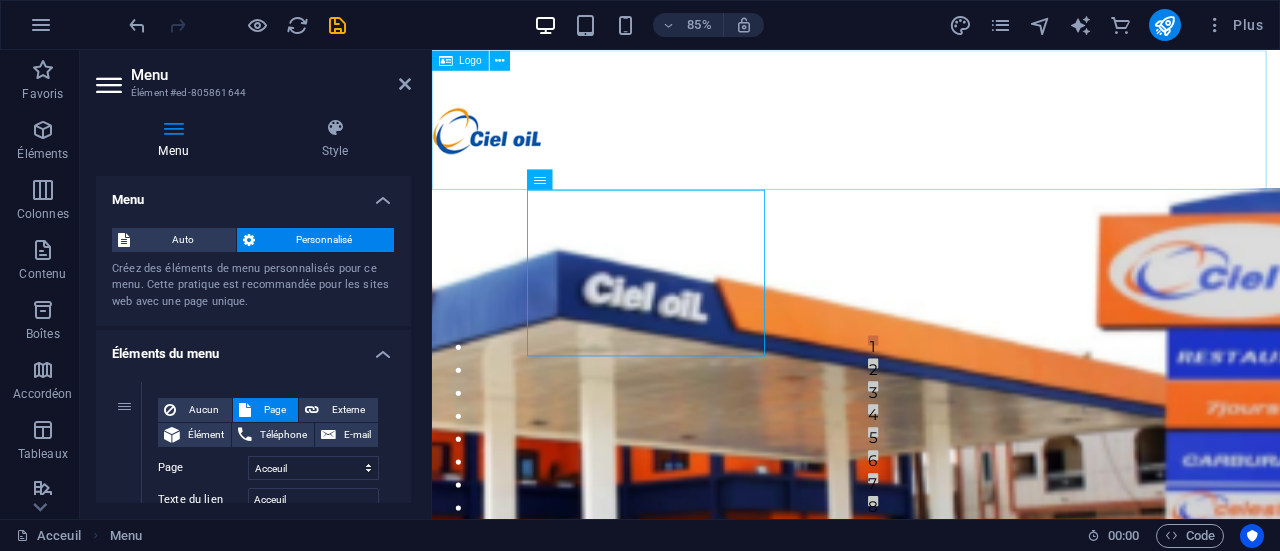 scroll, scrollTop: 0, scrollLeft: 0, axis: both 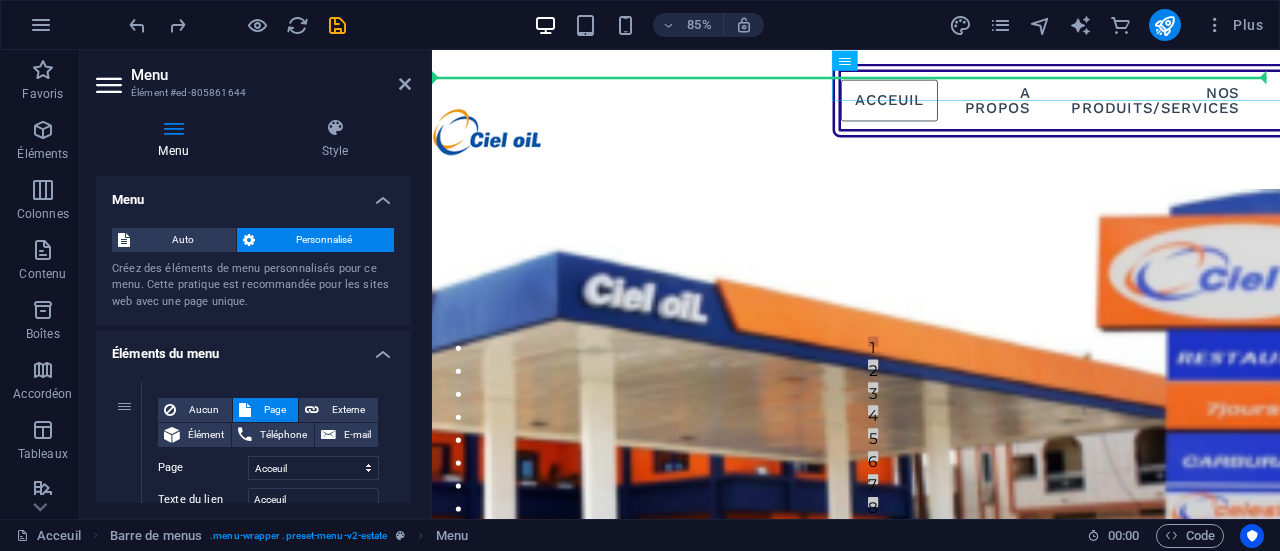 drag, startPoint x: 1075, startPoint y: 91, endPoint x: 808, endPoint y: 144, distance: 272.20947 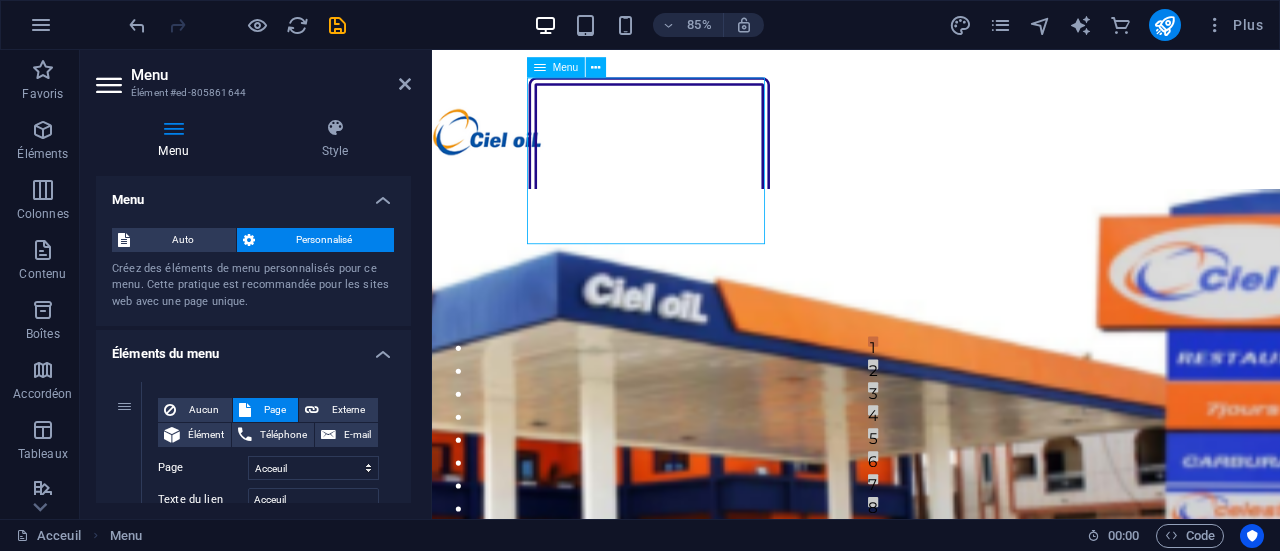 click on "Acceuil A Propos Nos Produits/Services Restaurant/Boutiques Nous Rejoindre Contactez-Nous" at bounding box center [688, 180] 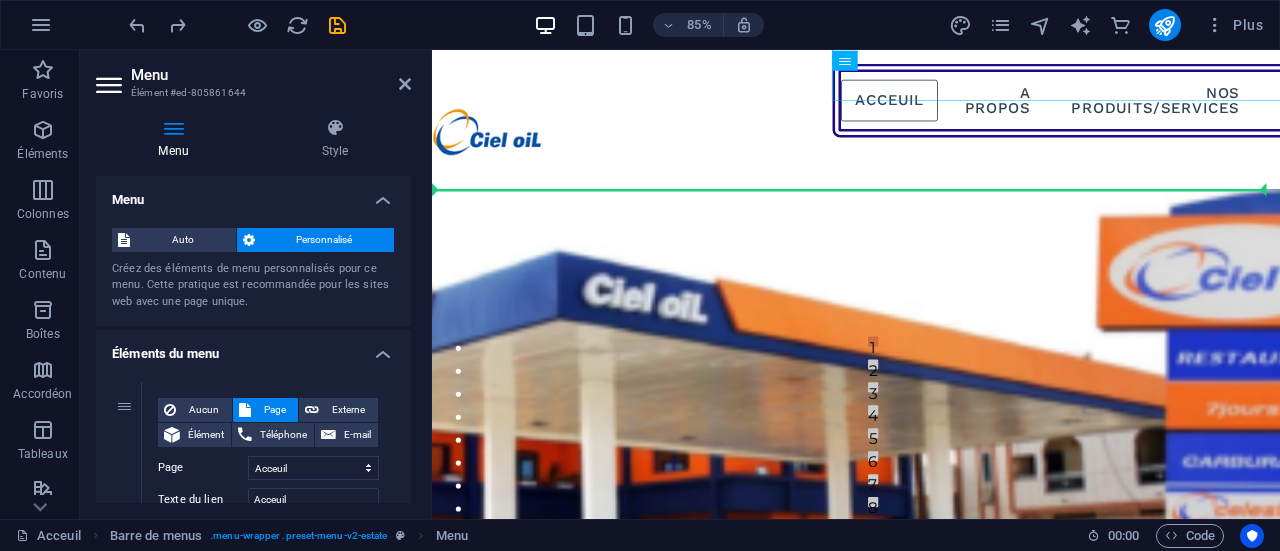 drag, startPoint x: 1091, startPoint y: 83, endPoint x: 905, endPoint y: 156, distance: 199.81241 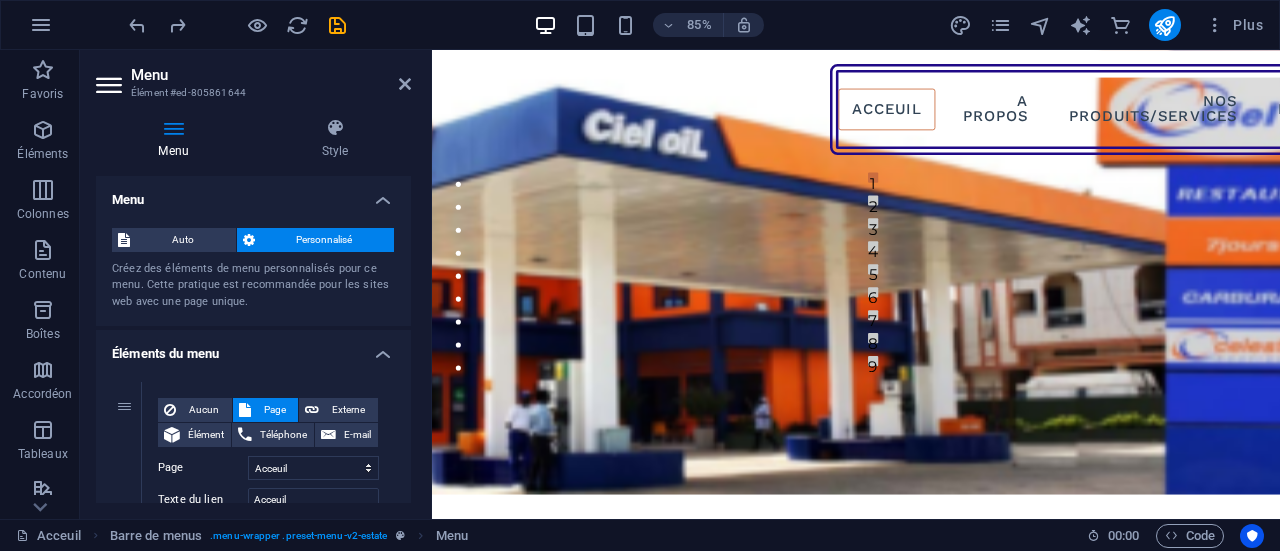 scroll, scrollTop: 0, scrollLeft: 0, axis: both 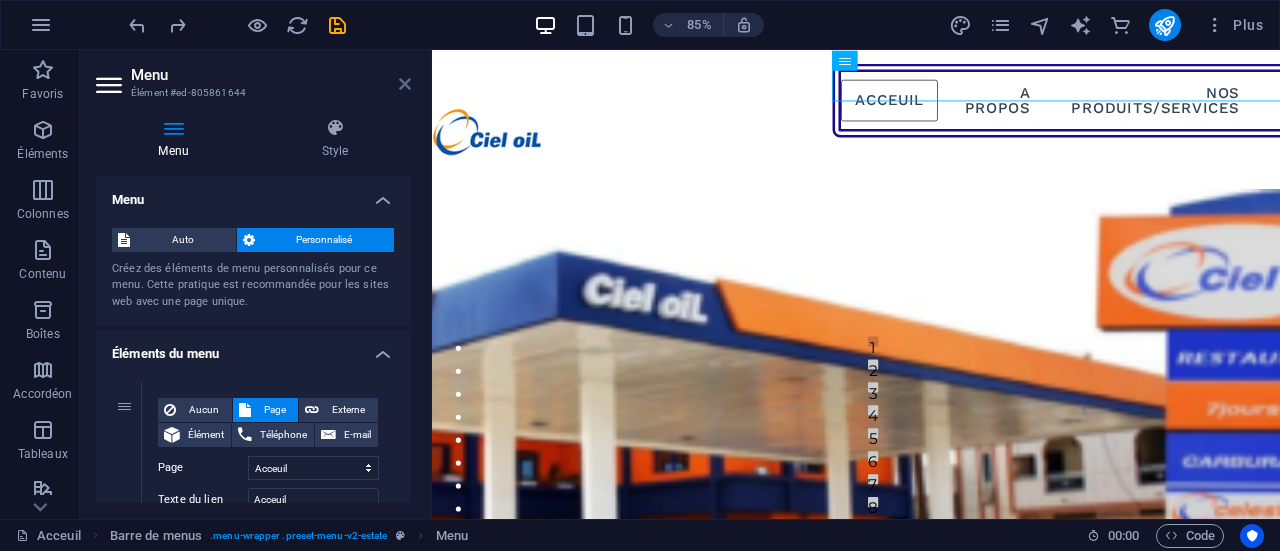 click at bounding box center [405, 84] 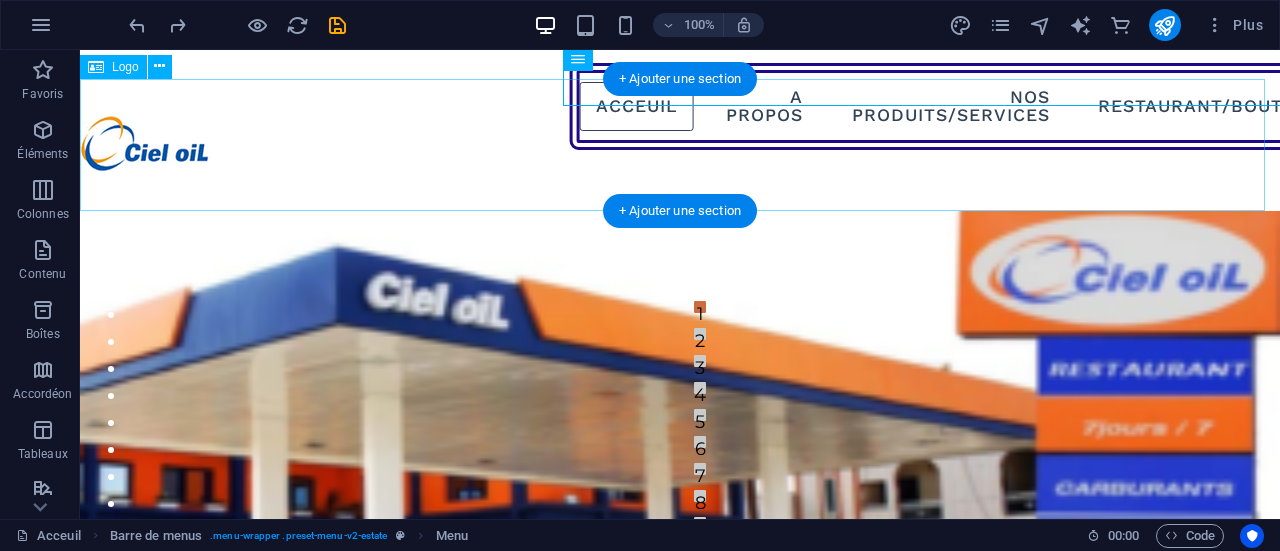 scroll, scrollTop: 0, scrollLeft: 0, axis: both 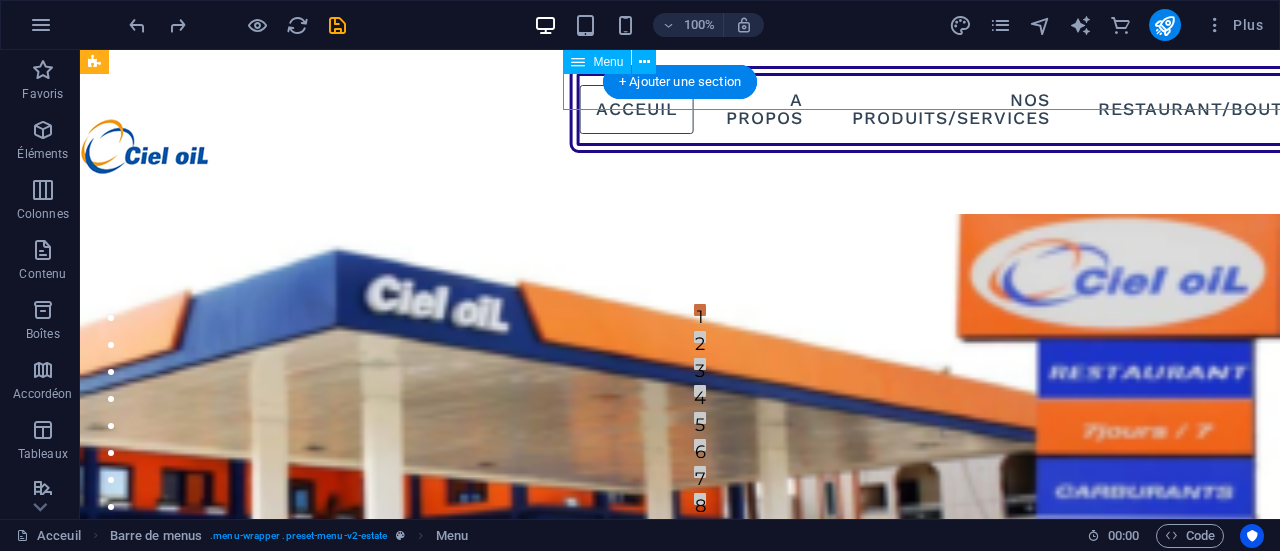 drag, startPoint x: 830, startPoint y: 81, endPoint x: 739, endPoint y: 83, distance: 91.02197 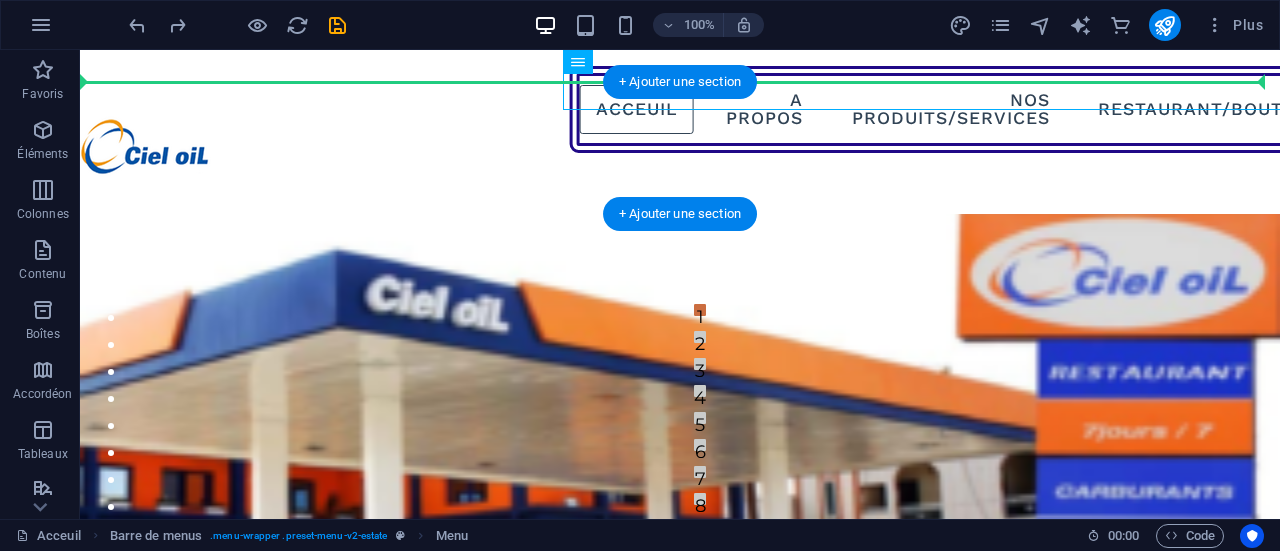 drag, startPoint x: 804, startPoint y: 92, endPoint x: 534, endPoint y: 84, distance: 270.1185 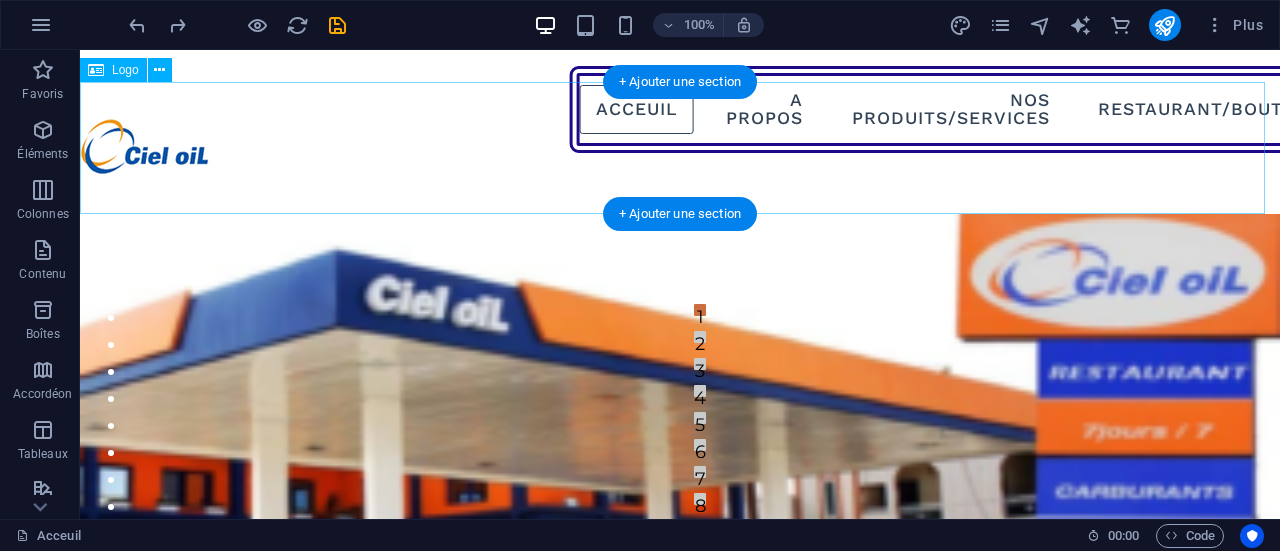 click at bounding box center [680, 148] 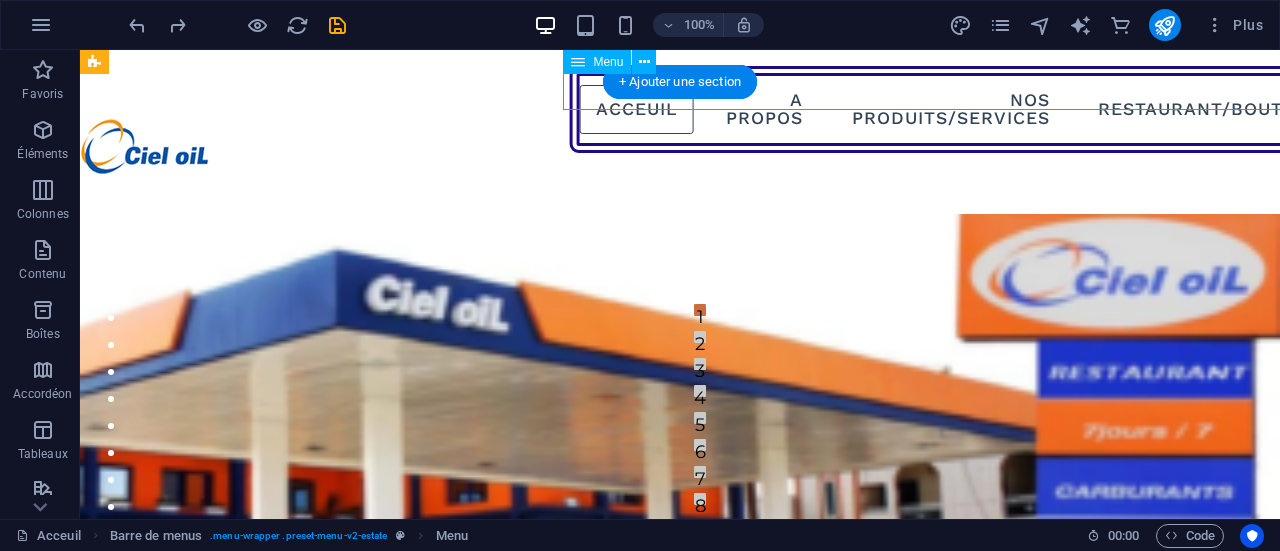 drag, startPoint x: 820, startPoint y: 89, endPoint x: 599, endPoint y: 83, distance: 221.08144 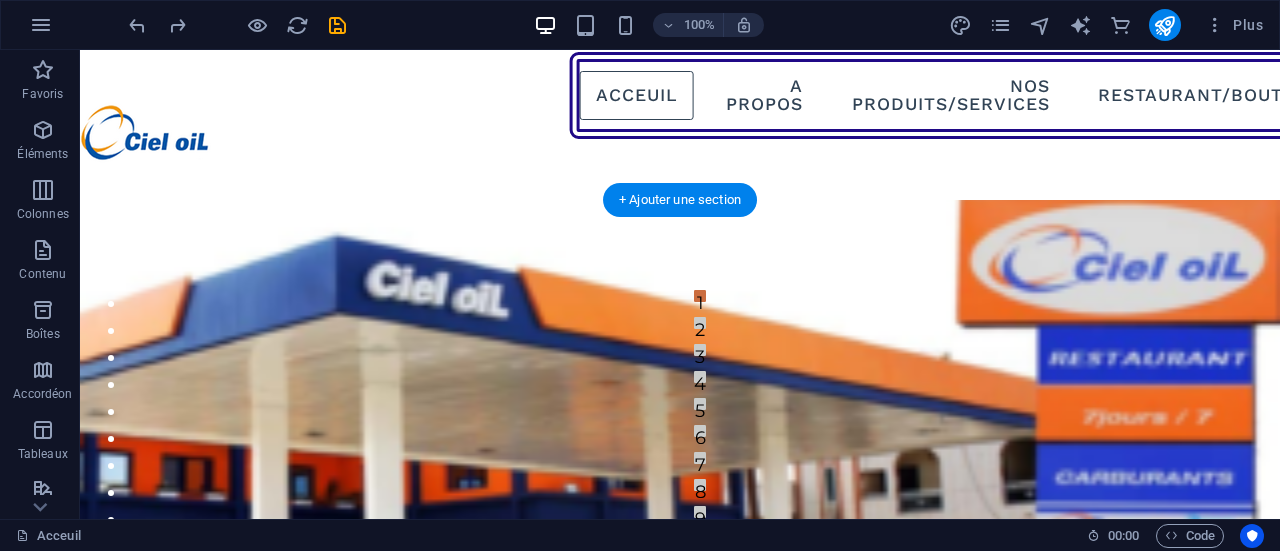 scroll, scrollTop: 0, scrollLeft: 0, axis: both 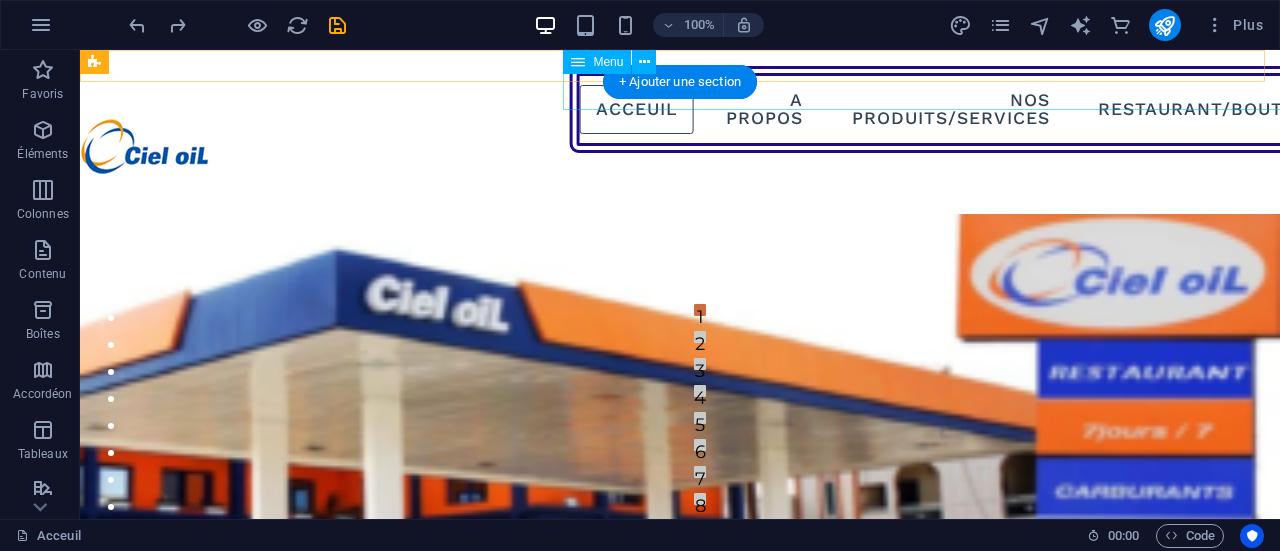 click on "Acceuil A Propos Nos Produits/Services Restaurant/Boutiques Nous Rejoindre Contactez-Nous" at bounding box center [1162, 109] 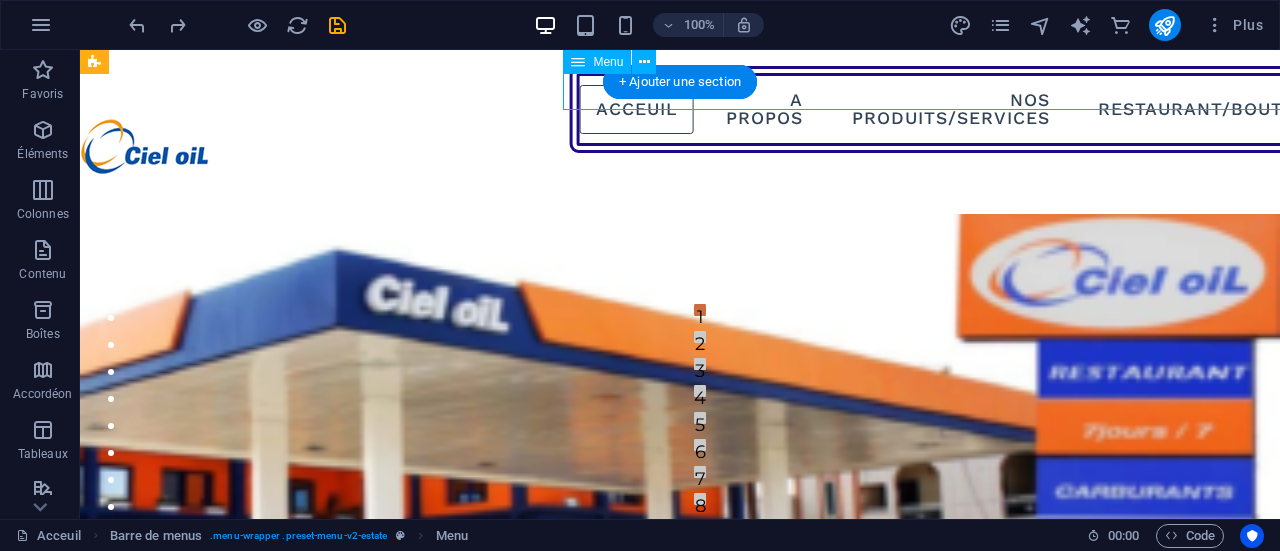 click on "Acceuil A Propos Nos Produits/Services Restaurant/Boutiques Nous Rejoindre Contactez-Nous" at bounding box center [1162, 109] 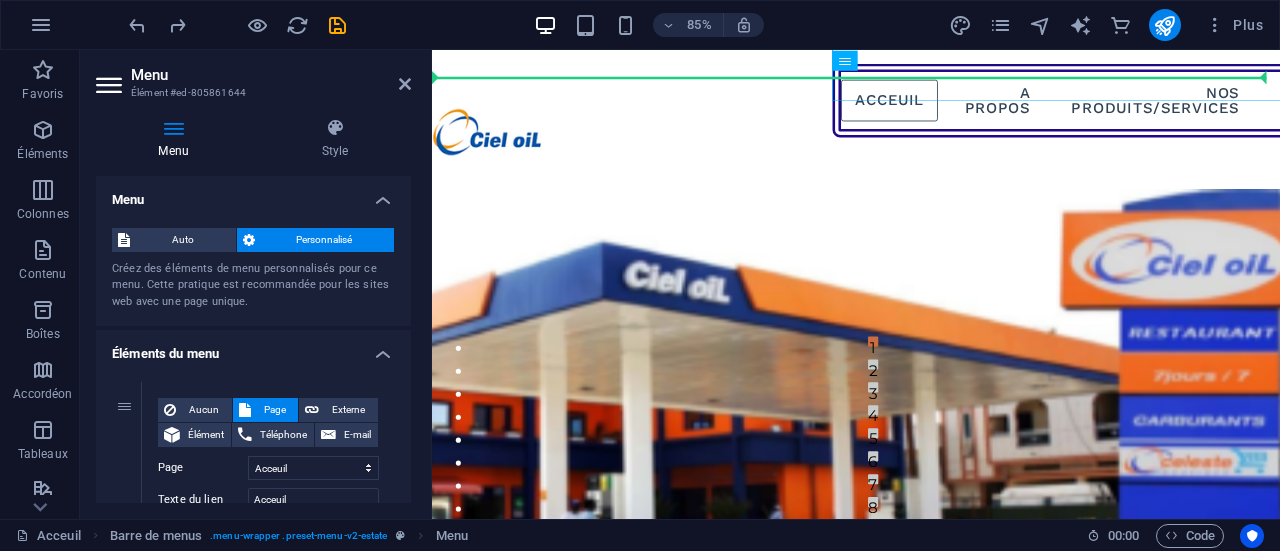 drag, startPoint x: 1073, startPoint y: 95, endPoint x: 908, endPoint y: 138, distance: 170.511 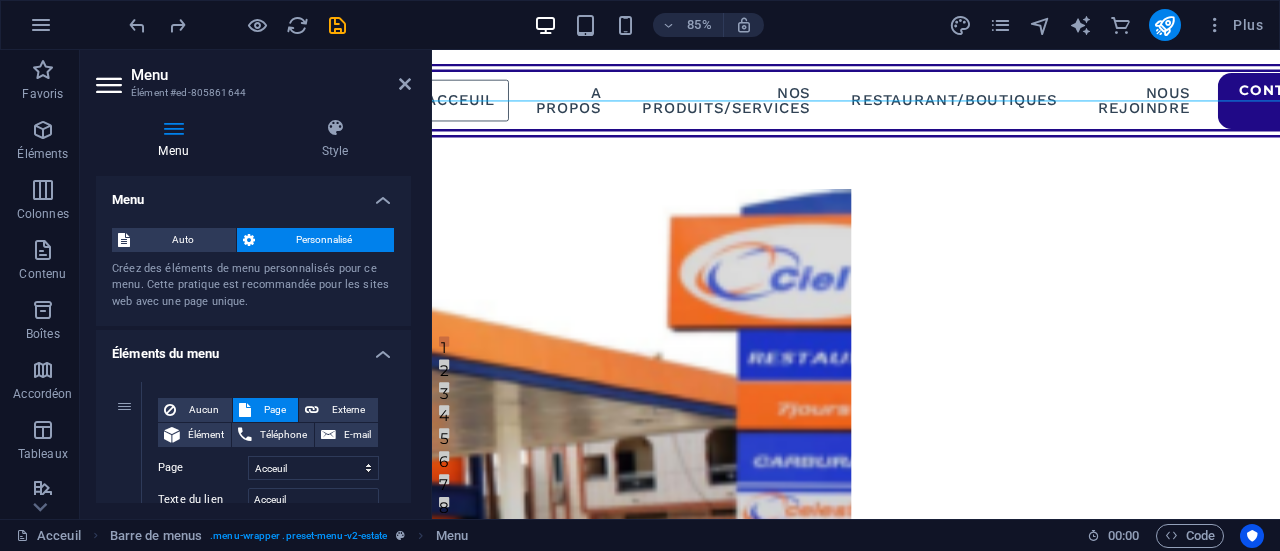 scroll, scrollTop: 0, scrollLeft: 0, axis: both 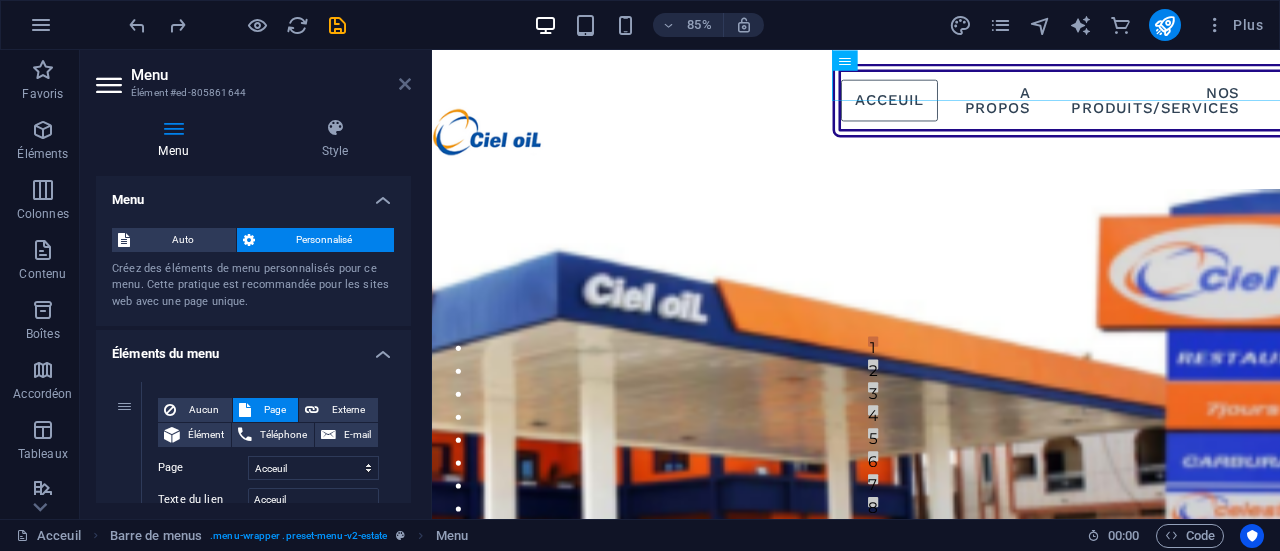 click at bounding box center (405, 84) 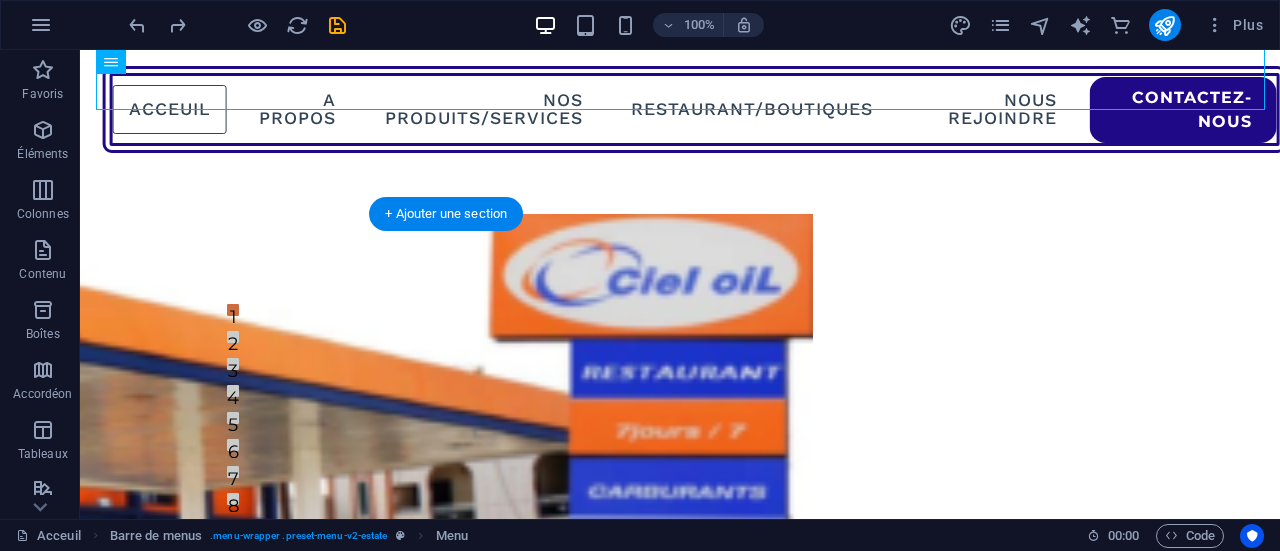 scroll, scrollTop: 0, scrollLeft: 250, axis: horizontal 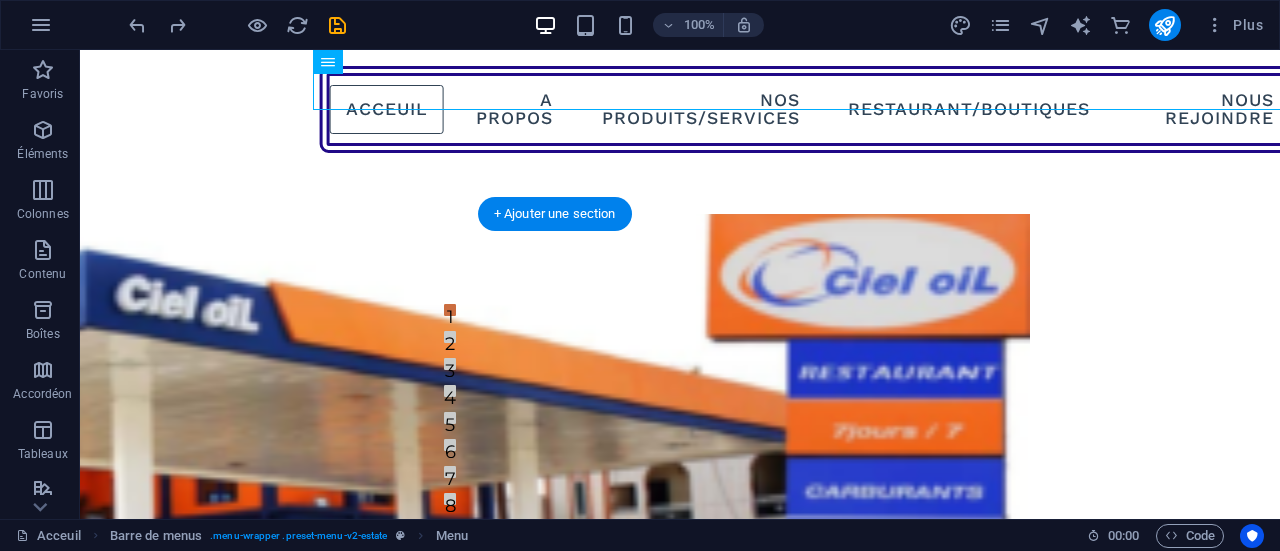 click at bounding box center [430, 875] 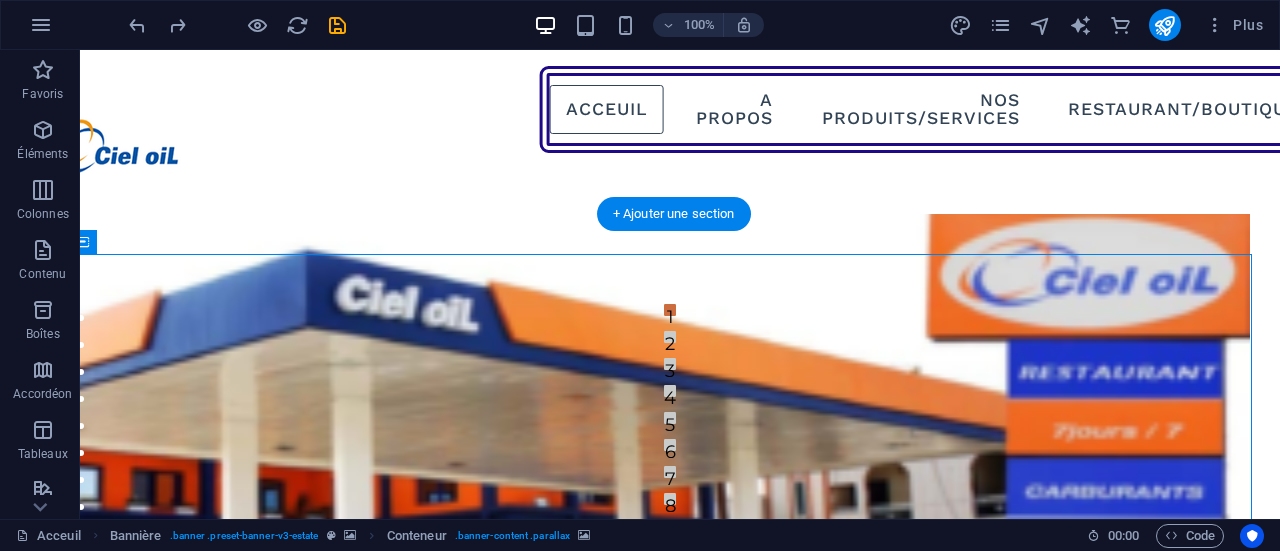 scroll, scrollTop: 0, scrollLeft: 0, axis: both 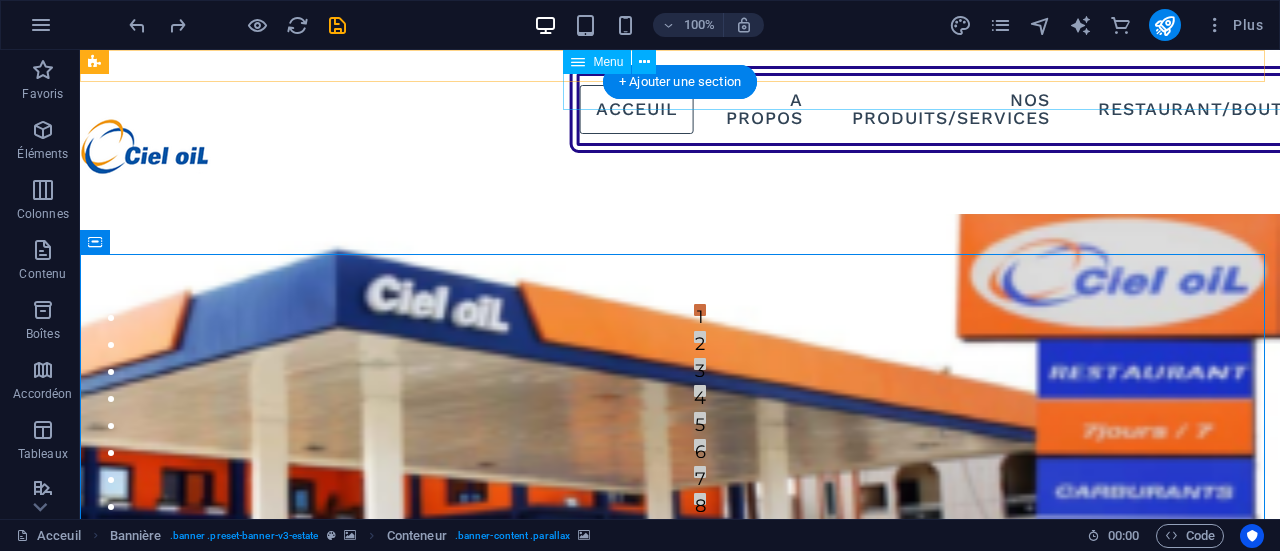click on "Acceuil A Propos Nos Produits/Services Restaurant/Boutiques Nous Rejoindre Contactez-Nous" at bounding box center [1162, 109] 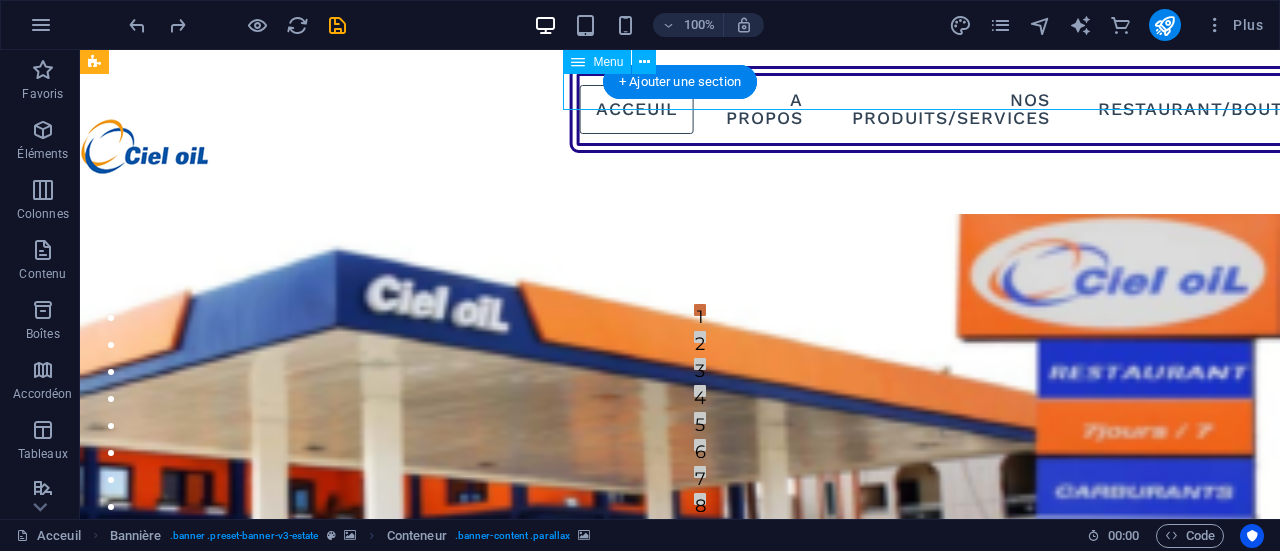 click on "Acceuil A Propos Nos Produits/Services Restaurant/Boutiques Nous Rejoindre Contactez-Nous" at bounding box center [1162, 109] 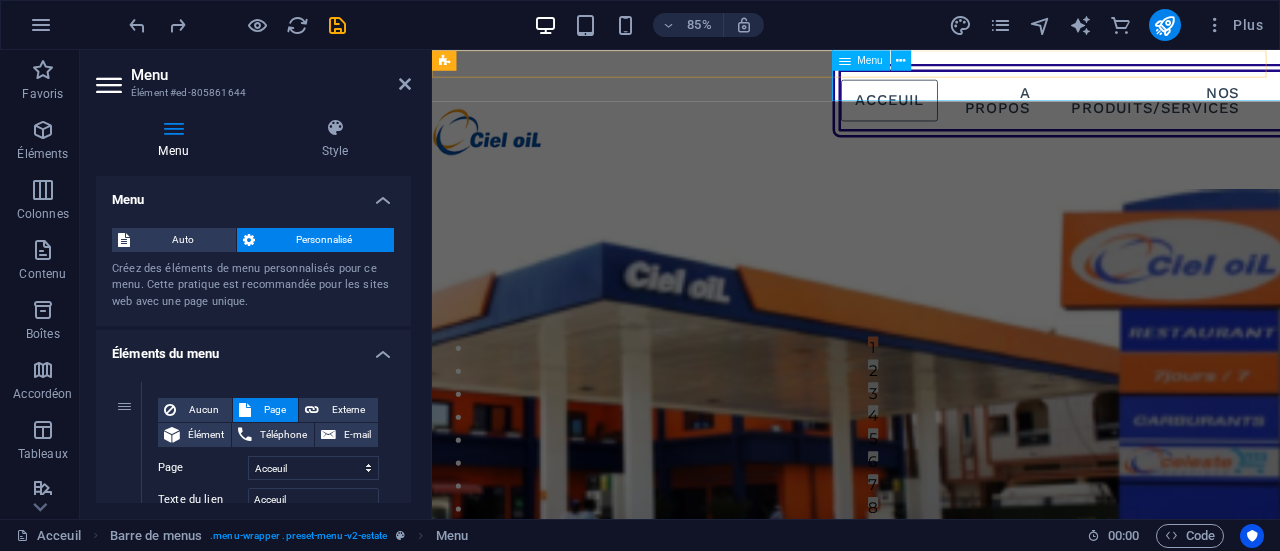click at bounding box center (845, 60) 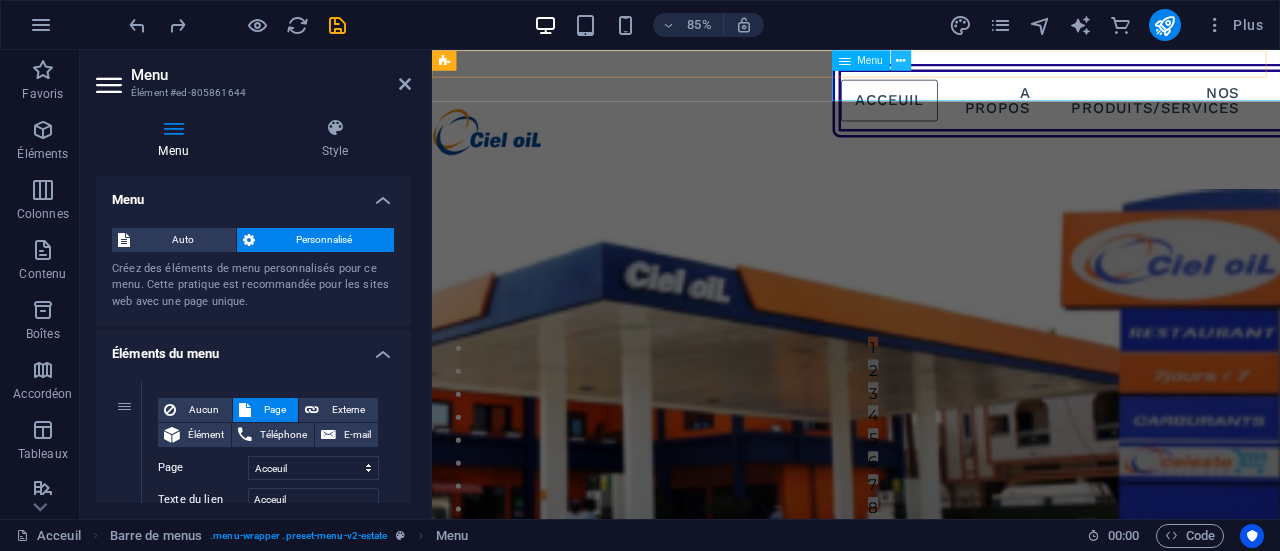 click at bounding box center [900, 60] 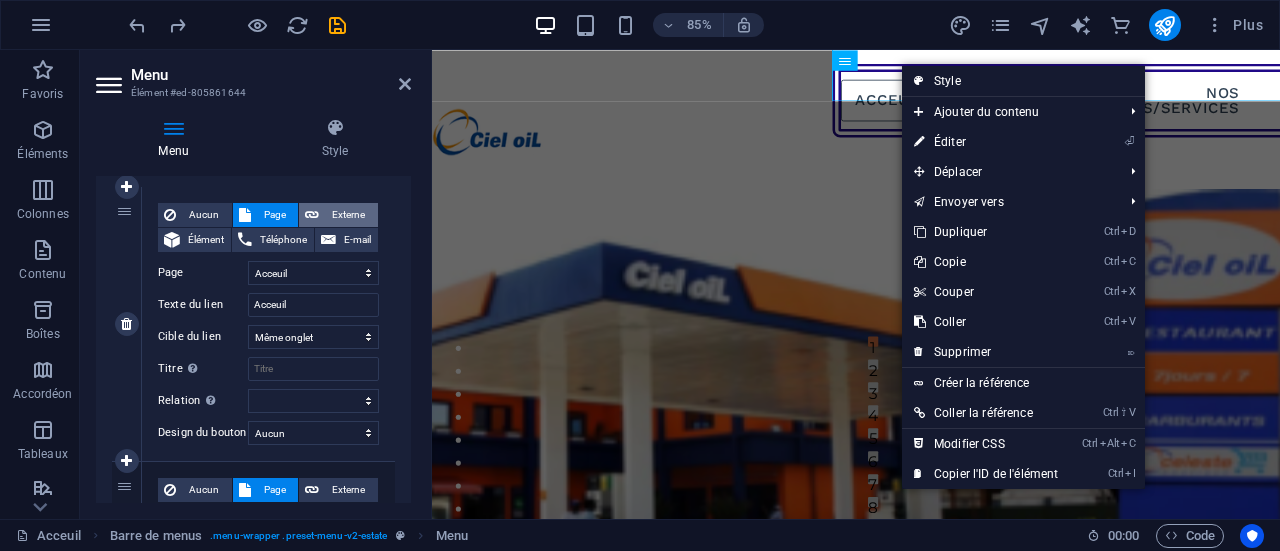 scroll, scrollTop: 156, scrollLeft: 0, axis: vertical 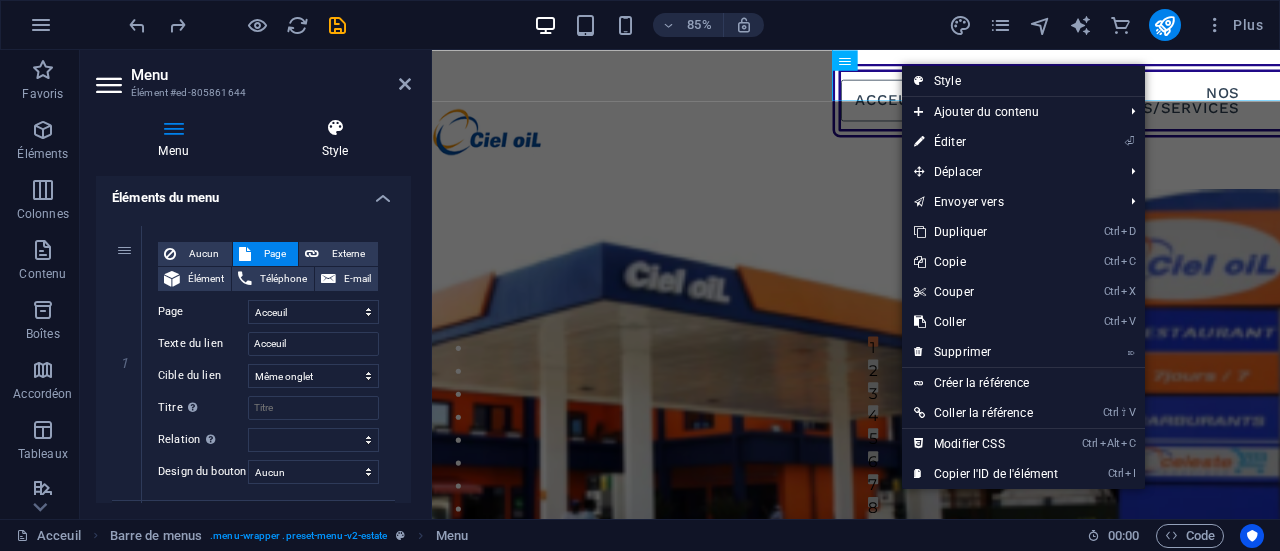 click on "Style" at bounding box center (335, 139) 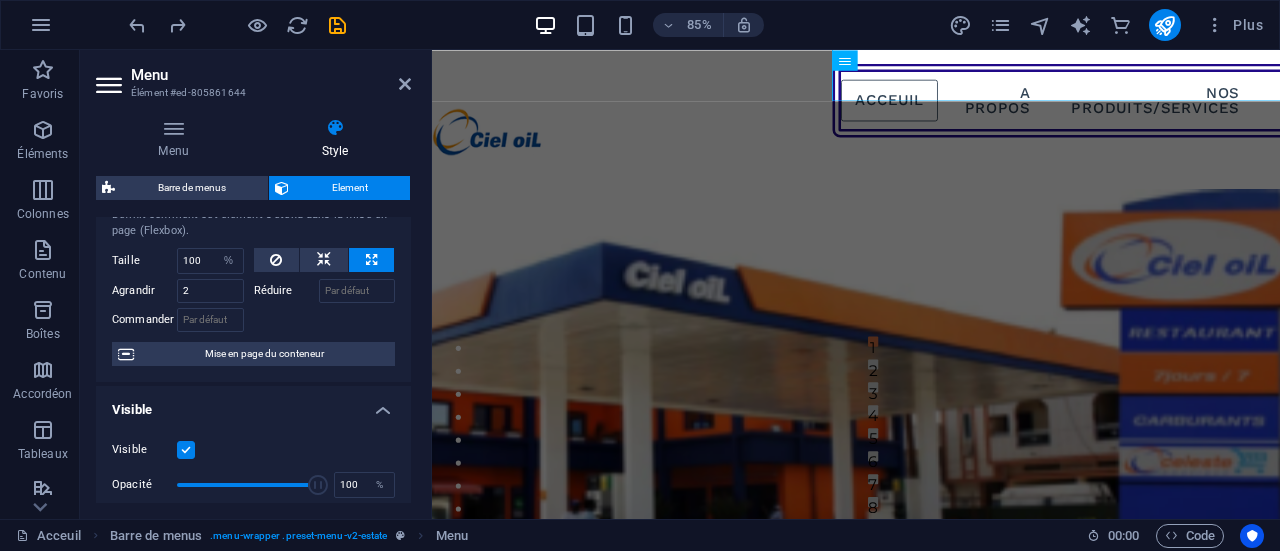 scroll, scrollTop: 22, scrollLeft: 0, axis: vertical 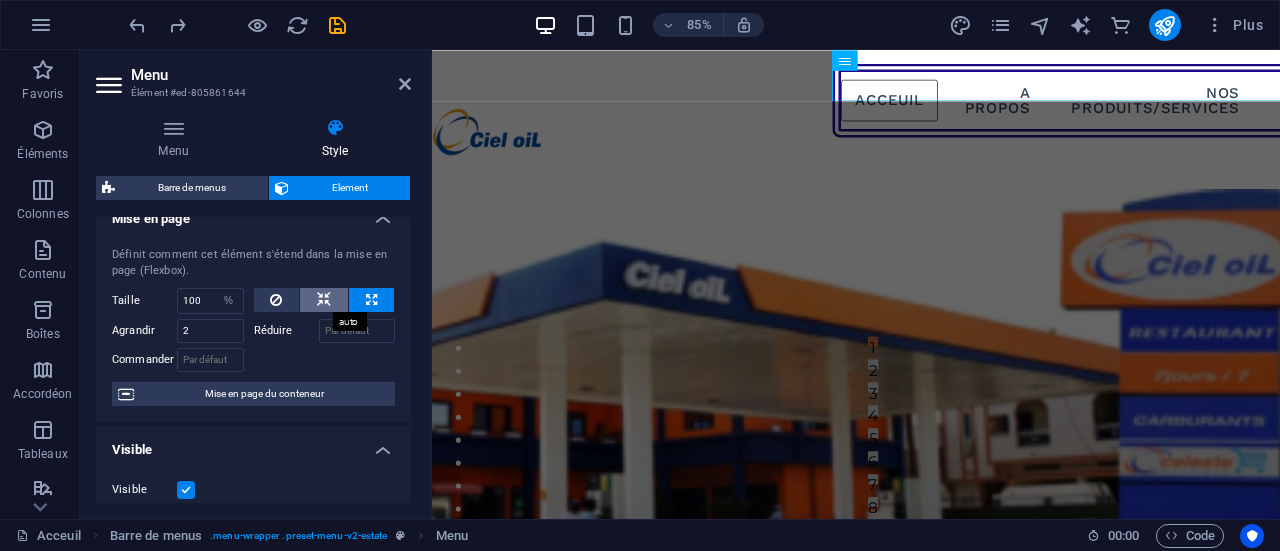 click at bounding box center [324, 300] 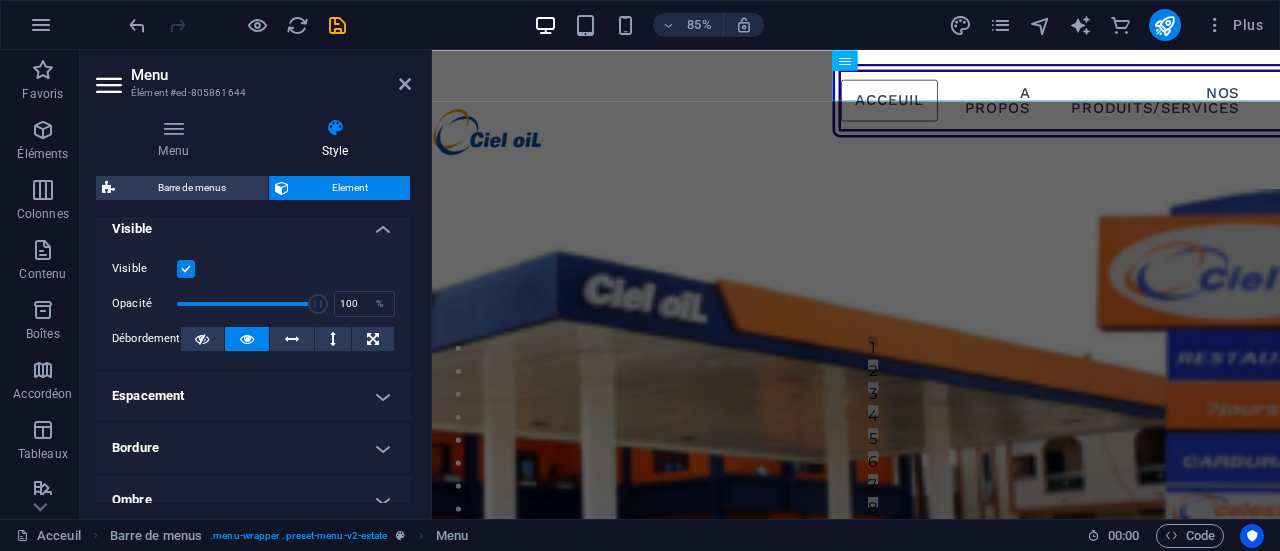 scroll, scrollTop: 251, scrollLeft: 0, axis: vertical 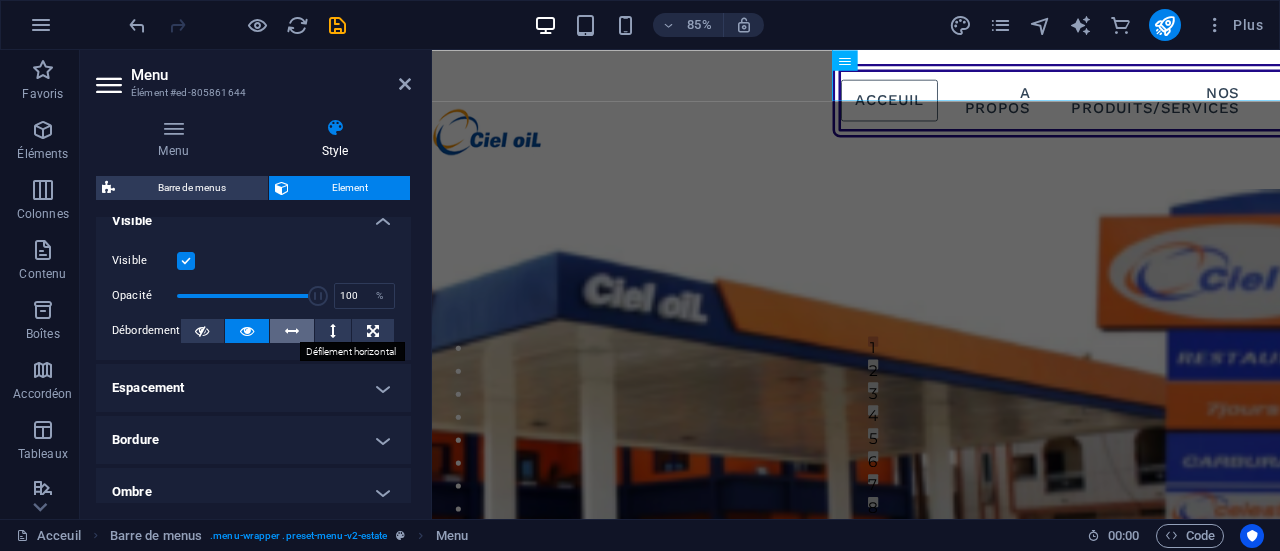 click at bounding box center [292, 331] 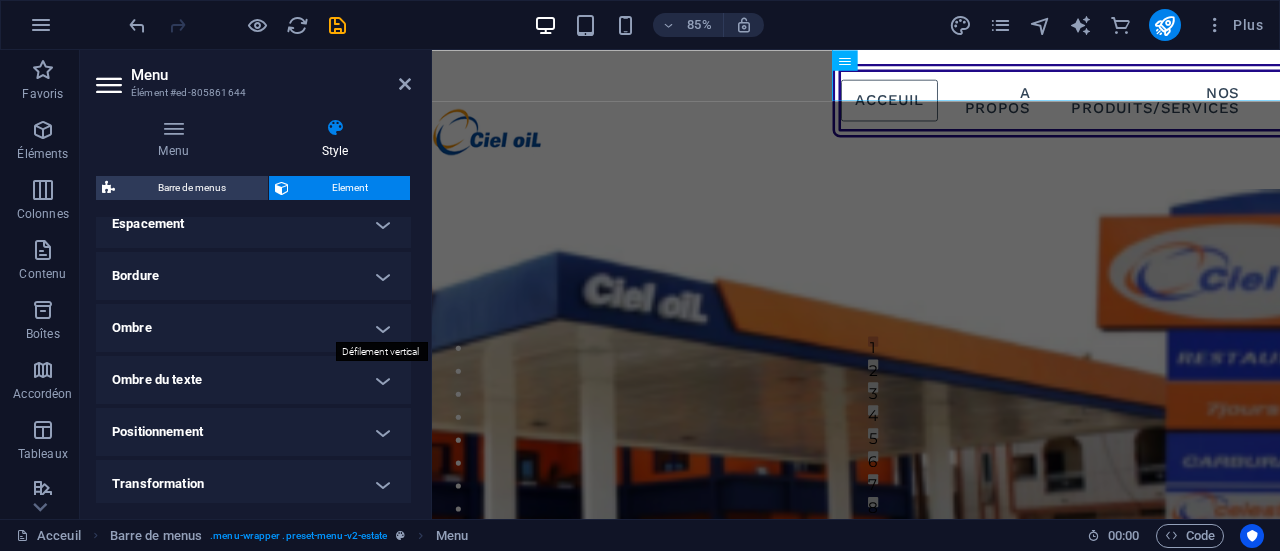 scroll, scrollTop: 416, scrollLeft: 0, axis: vertical 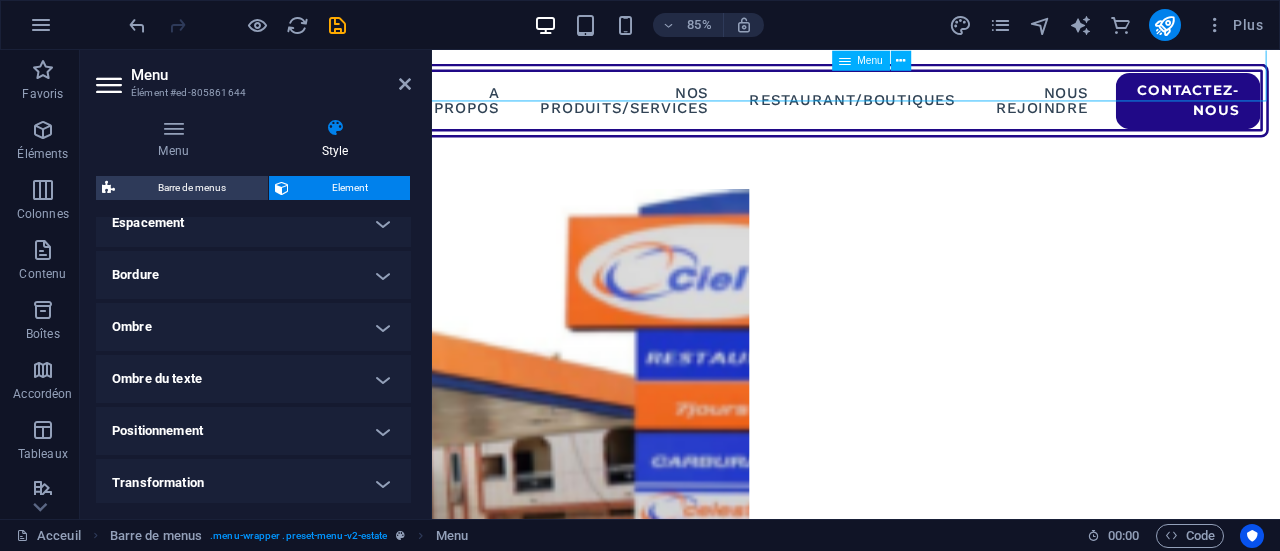 drag, startPoint x: 1407, startPoint y: 101, endPoint x: 1300, endPoint y: 105, distance: 107.07474 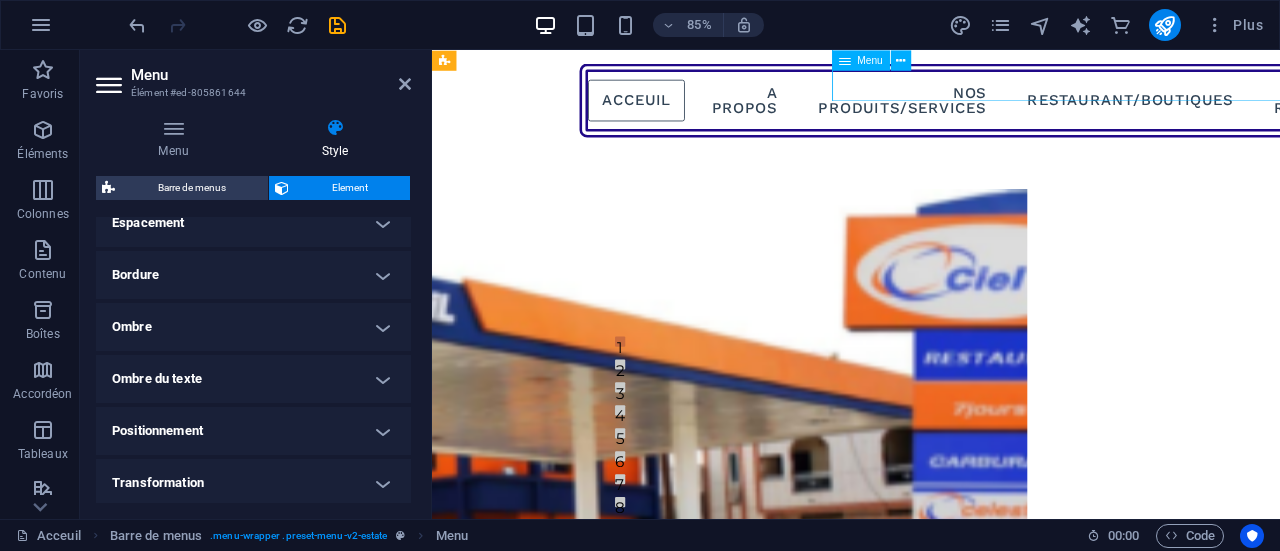 scroll, scrollTop: 0, scrollLeft: 0, axis: both 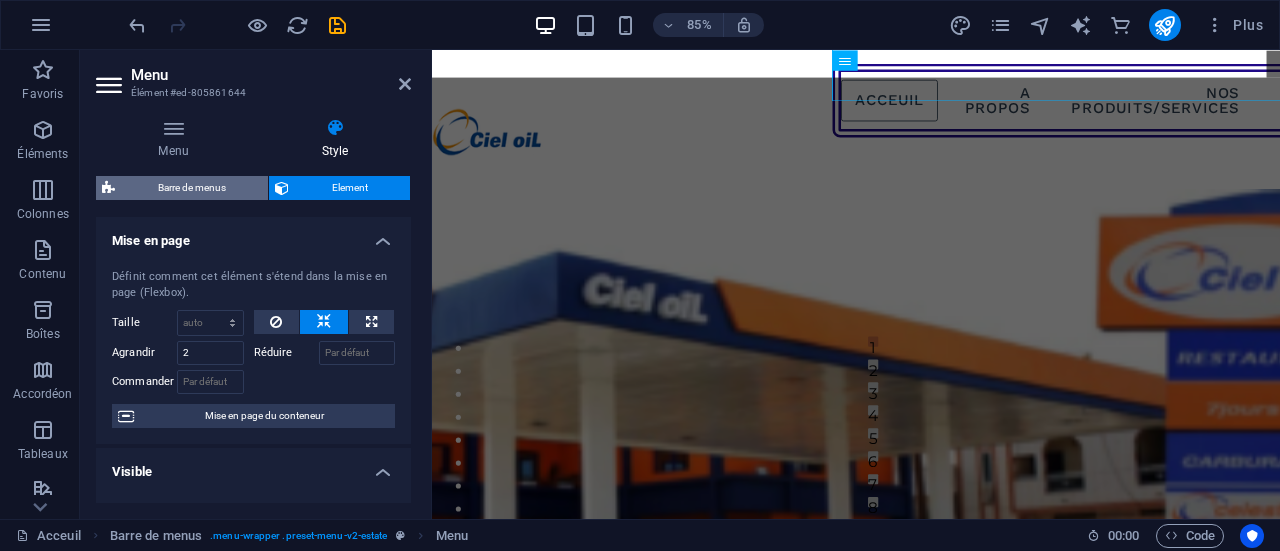 click on "Barre de menus" at bounding box center (191, 188) 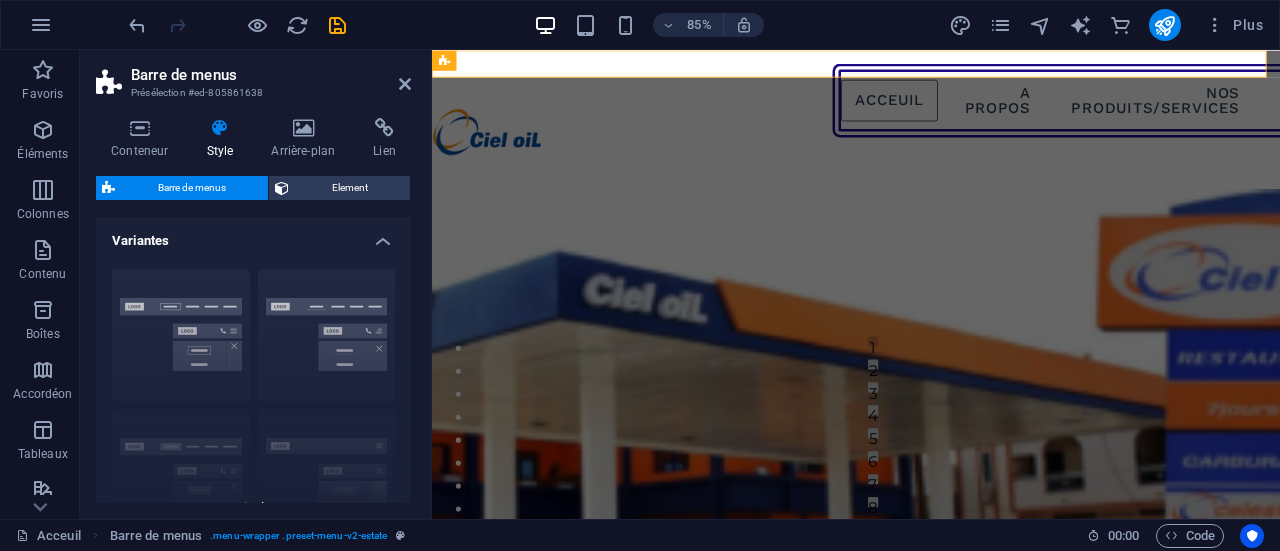 click on "Bordure Centré Par défaut Fixé Loki Déclencheur Large XXL" at bounding box center (253, 403) 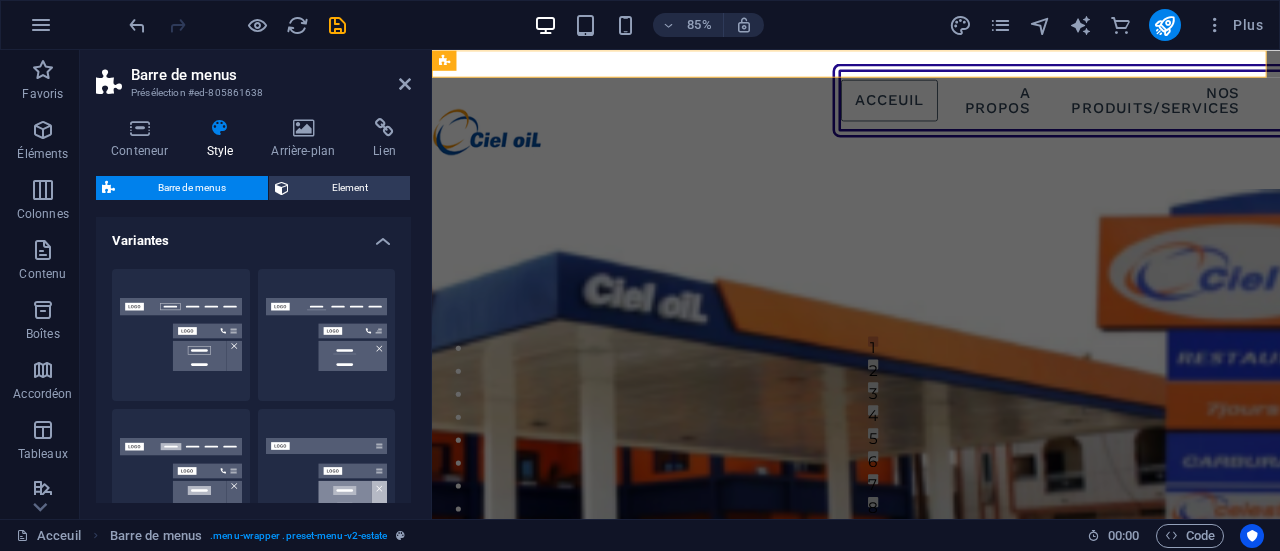 click on "Bordure" at bounding box center (181, 335) 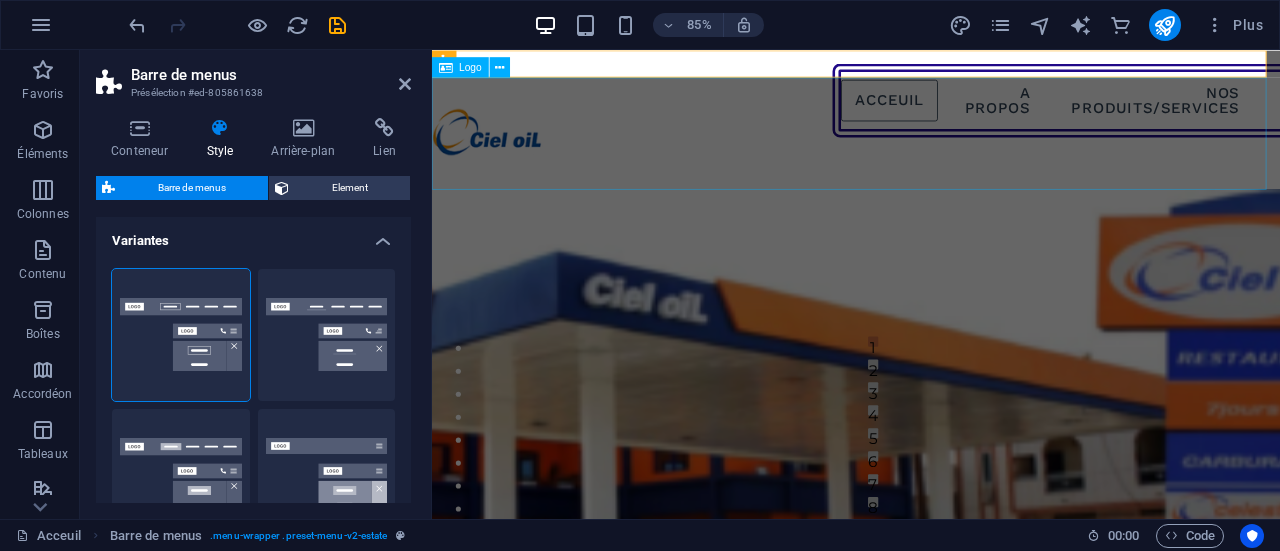 click at bounding box center (931, 148) 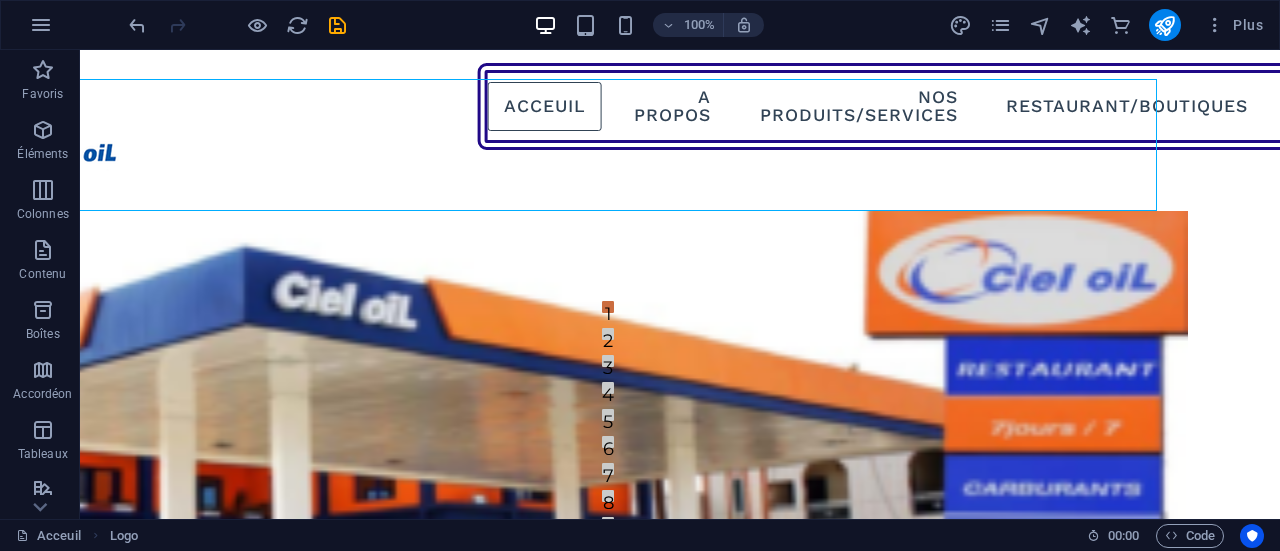 scroll, scrollTop: 0, scrollLeft: 0, axis: both 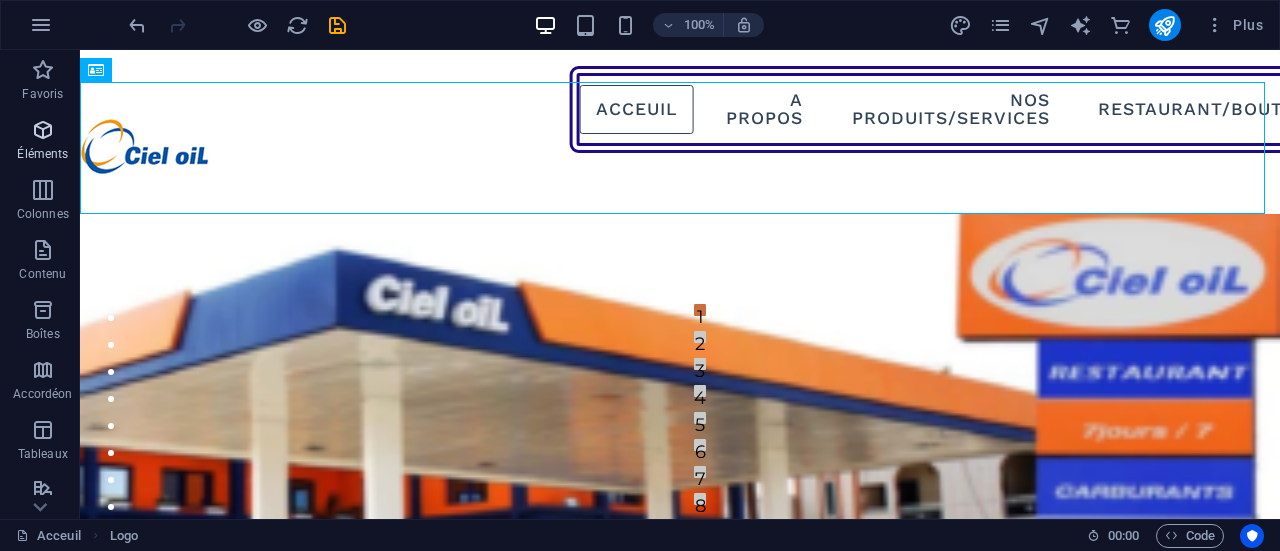 click on "Éléments" at bounding box center (42, 154) 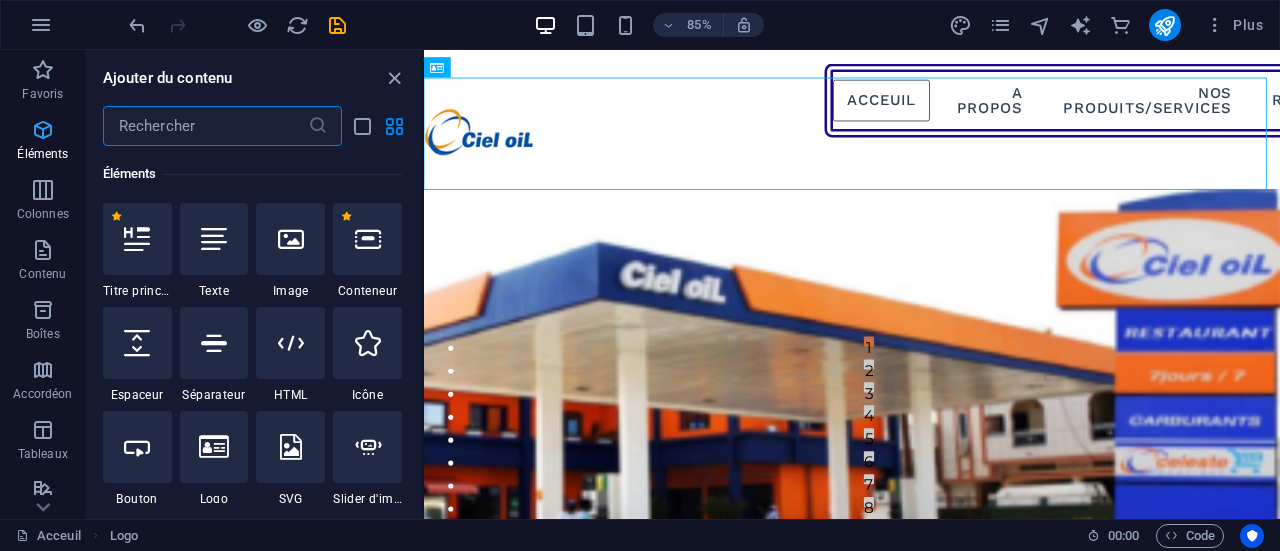 scroll, scrollTop: 213, scrollLeft: 0, axis: vertical 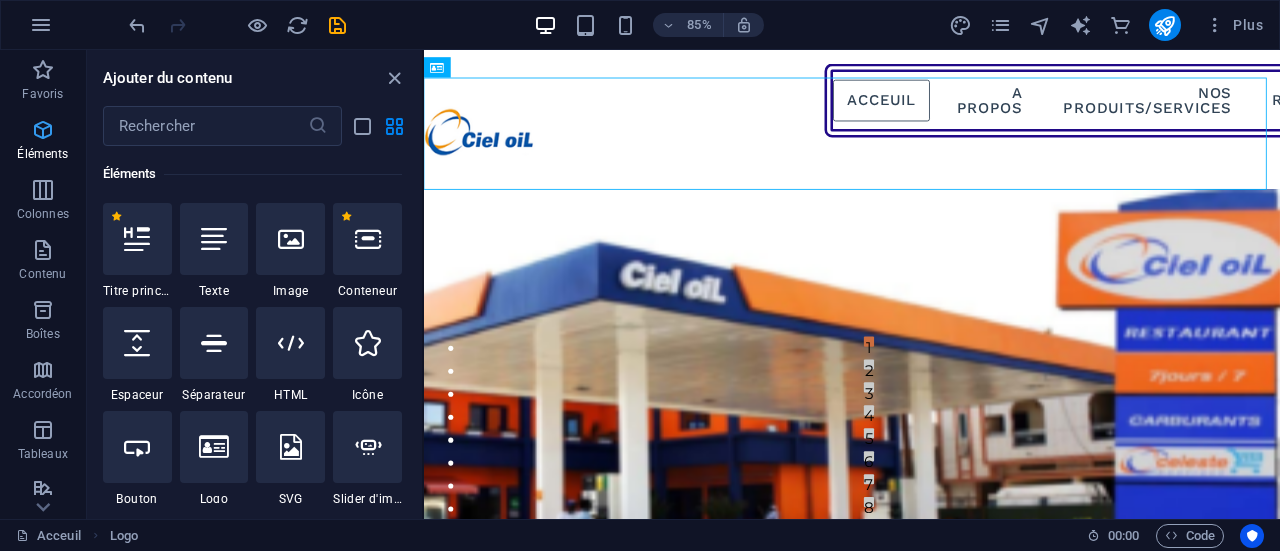 click on "Éléments" at bounding box center (42, 154) 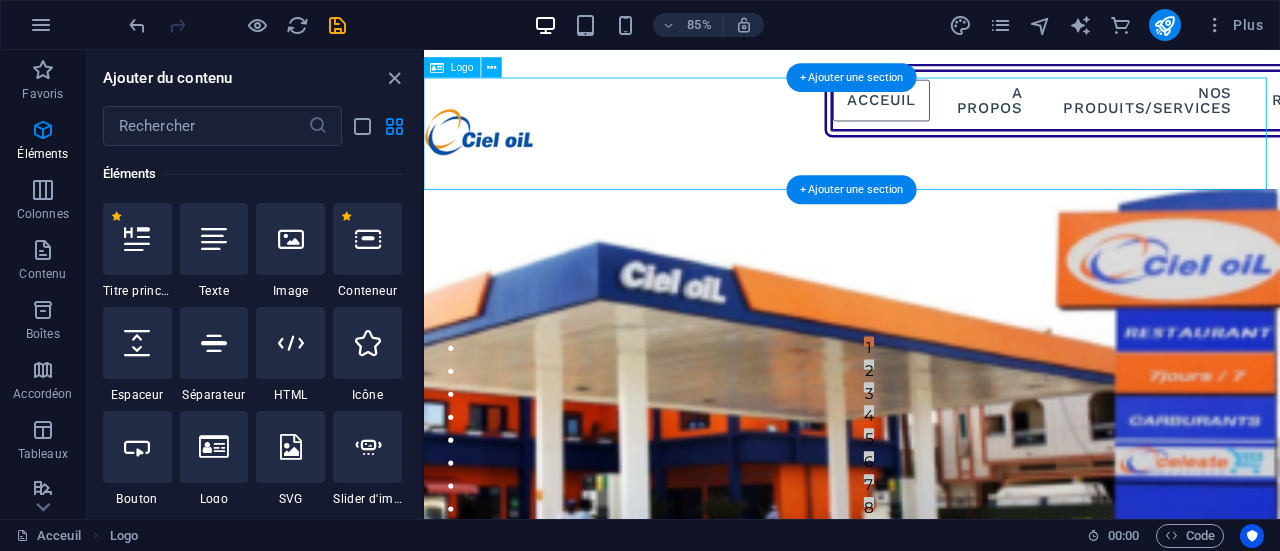click at bounding box center (927, 148) 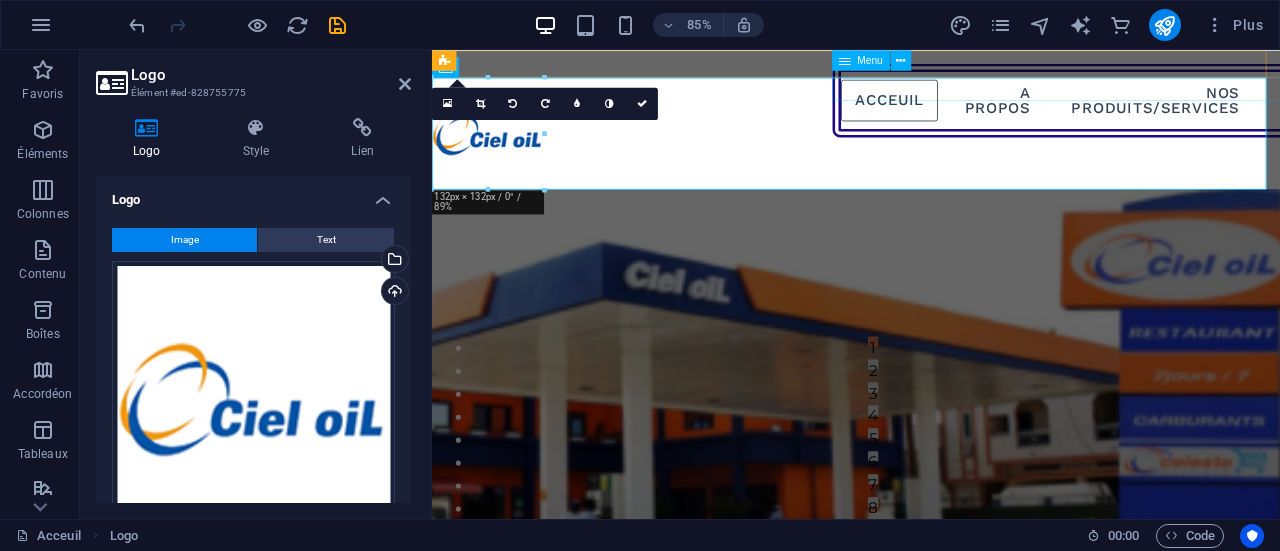 click on "Acceuil A Propos Nos Produits/Services Restaurant/Boutiques Nous Rejoindre Contactez-Nous" at bounding box center [1472, 109] 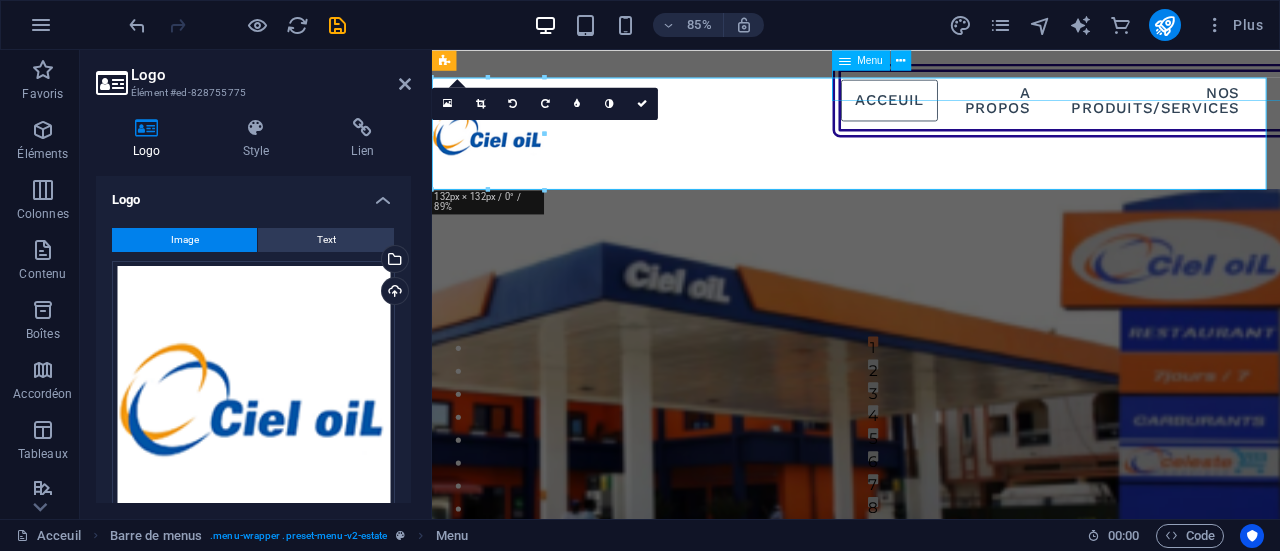 click on "Acceuil A Propos Nos Produits/Services Restaurant/Boutiques Nous Rejoindre Contactez-Nous" at bounding box center [1472, 109] 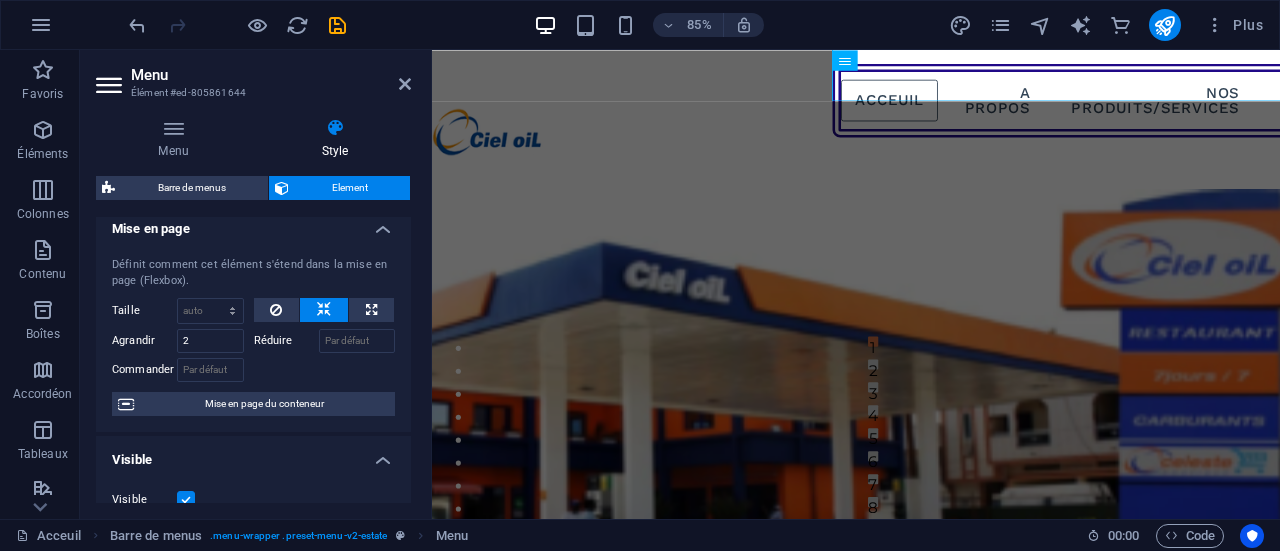 scroll, scrollTop: 14, scrollLeft: 0, axis: vertical 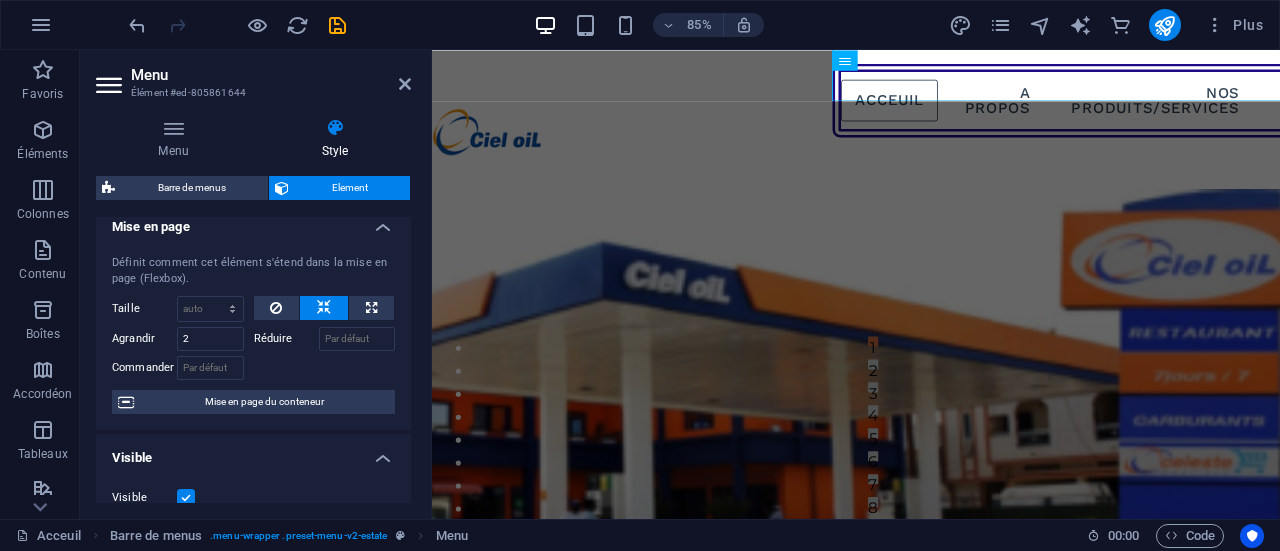 click at bounding box center (173, 128) 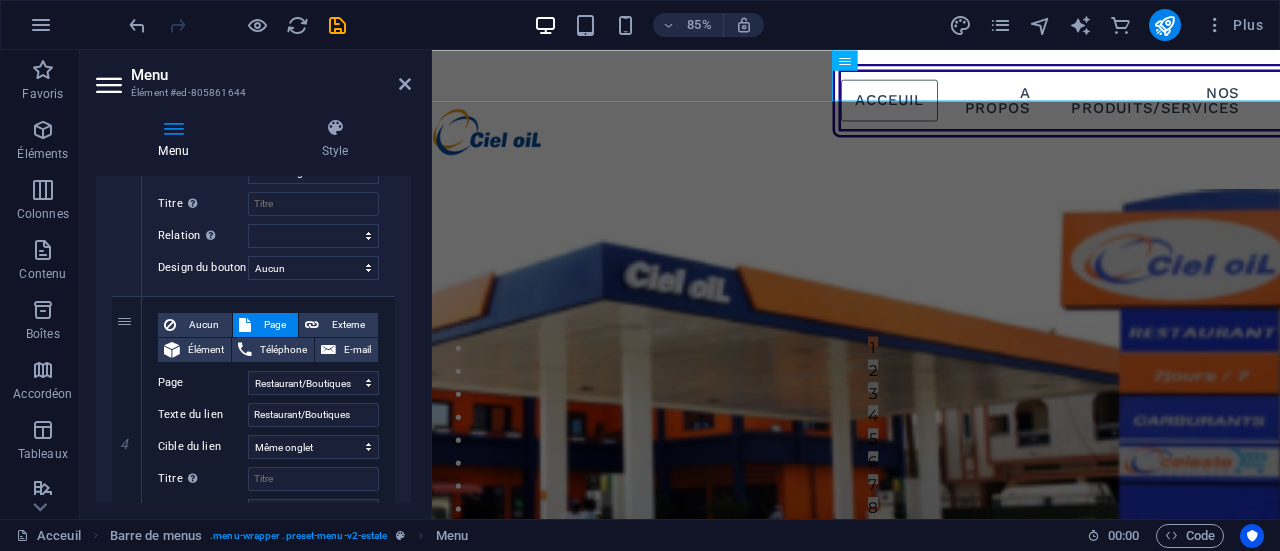 scroll, scrollTop: 922, scrollLeft: 0, axis: vertical 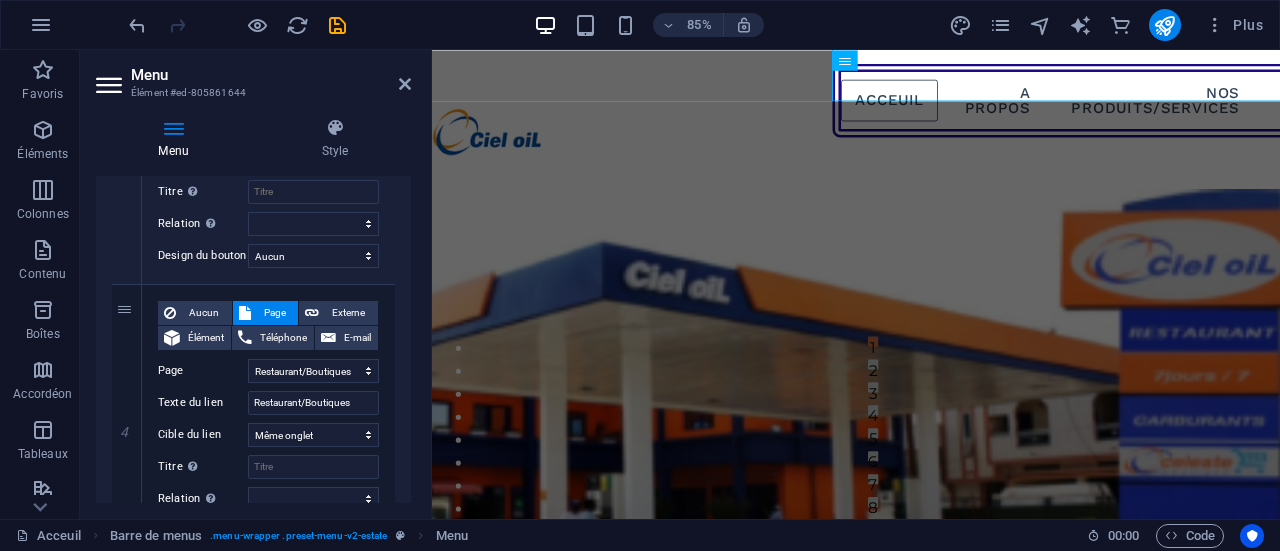 click on "Menu" at bounding box center [177, 139] 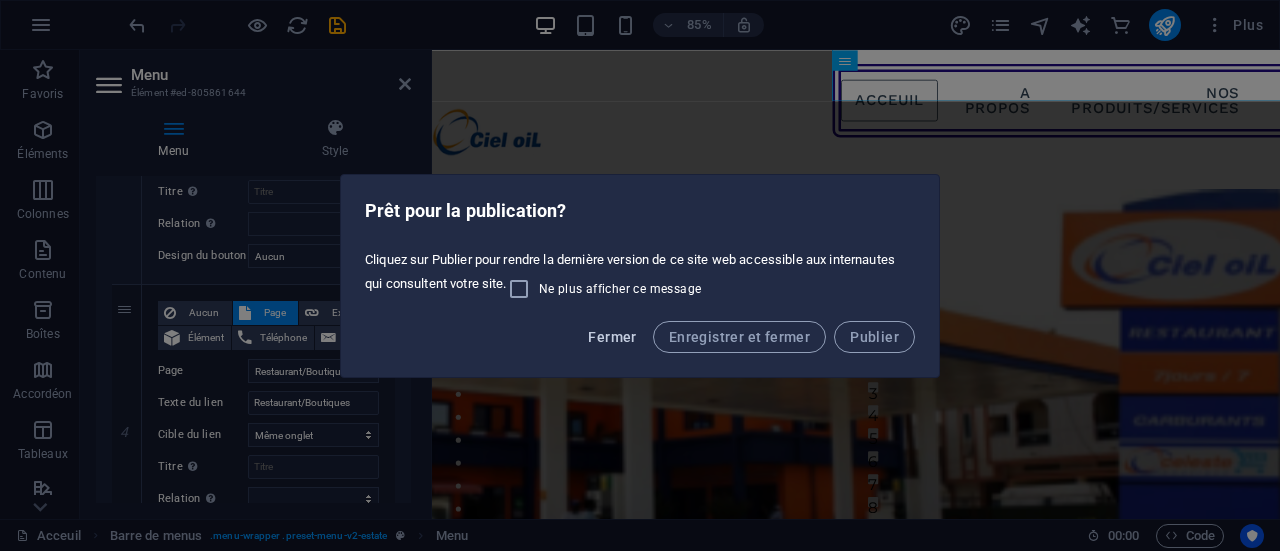click on "Fermer" at bounding box center [612, 337] 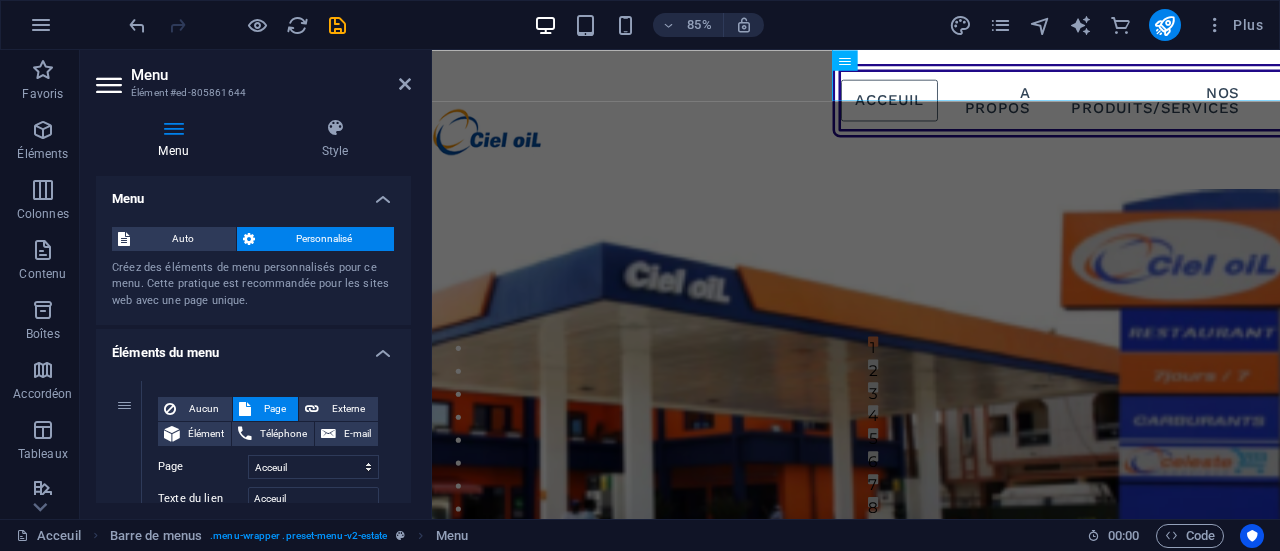 scroll, scrollTop: 0, scrollLeft: 0, axis: both 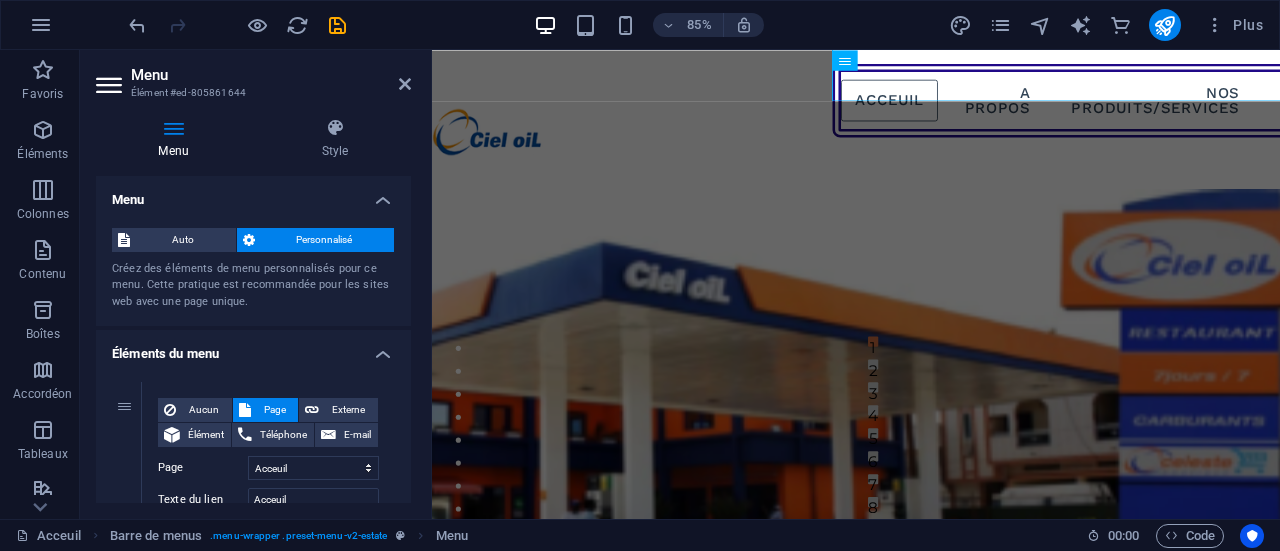 click on "Menu Style Menu Auto Personnalisé Créez des éléments de menu personnalisés pour ce menu. Cette pratique est recommandée pour les sites web avec une page unique. Gérer les pages Éléments du menu 1 Aucun Page Externe Élément Téléphone E-mail Page Acceuil A propos Nos Produits/Services Restaurant/Boutiques Nous Rejoindre Contactez-Nous Gasoil ECAS Élément
URL /fr/[NUMBER] Téléphone E-mail Texte du lien Acceuil Cible du lien Nouvel onglet Même onglet Superposition Titre Description supplémentaire du lien. Celle-ci doit être différente du texte du lien. Le titre est souvent affiché comme Texte infobulle lorsque la souris passe sur l'élément. Laissez vide en cas de doute. Relation Définit la  relation entre ce lien et la cible du lien . Par exemple, la valeur "nofollow" indique aux moteurs de recherche de ne pas suivre le lien. Vous pouvez le laisser vide. alternate author bookmark external help license next nofollow noreferrer noopener prev search tag Aucun 2 Aucun" at bounding box center [253, 310] 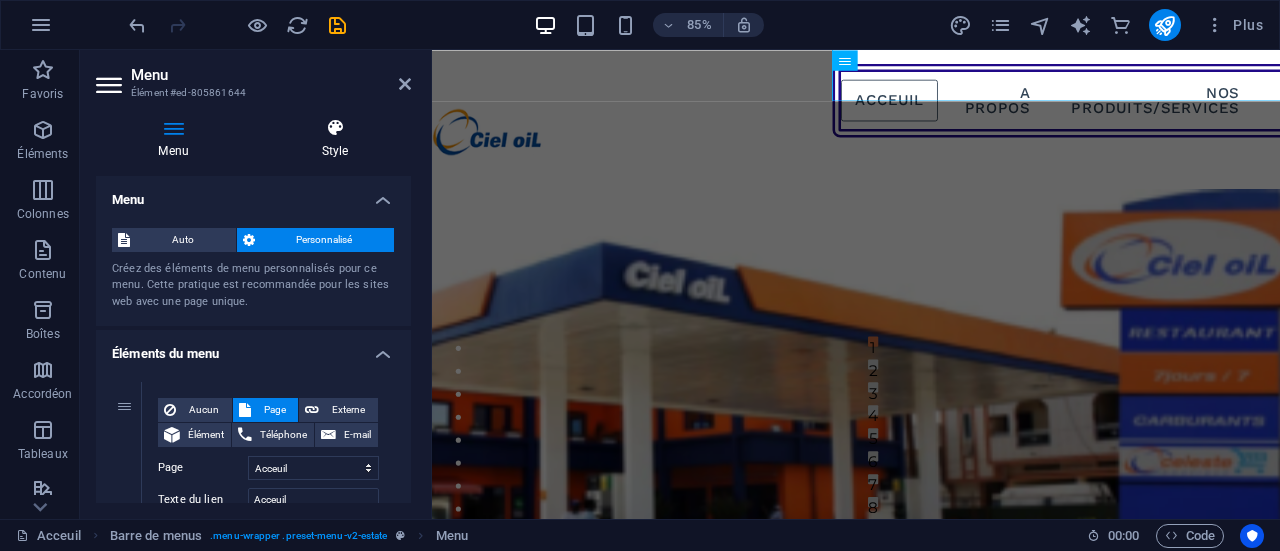 click on "Style" at bounding box center [335, 139] 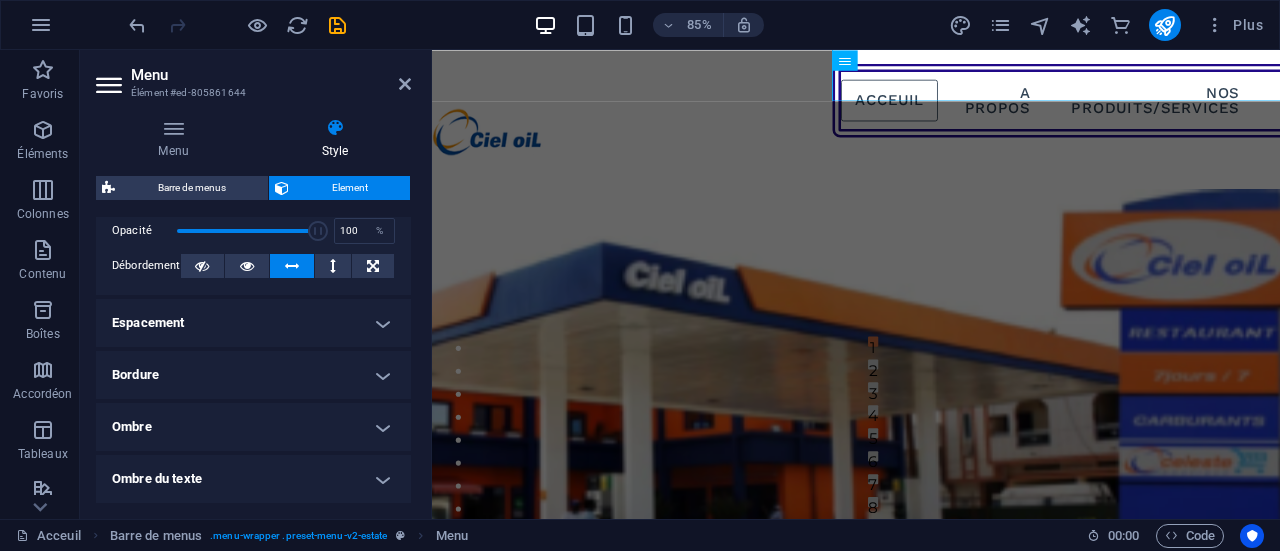 scroll, scrollTop: 322, scrollLeft: 0, axis: vertical 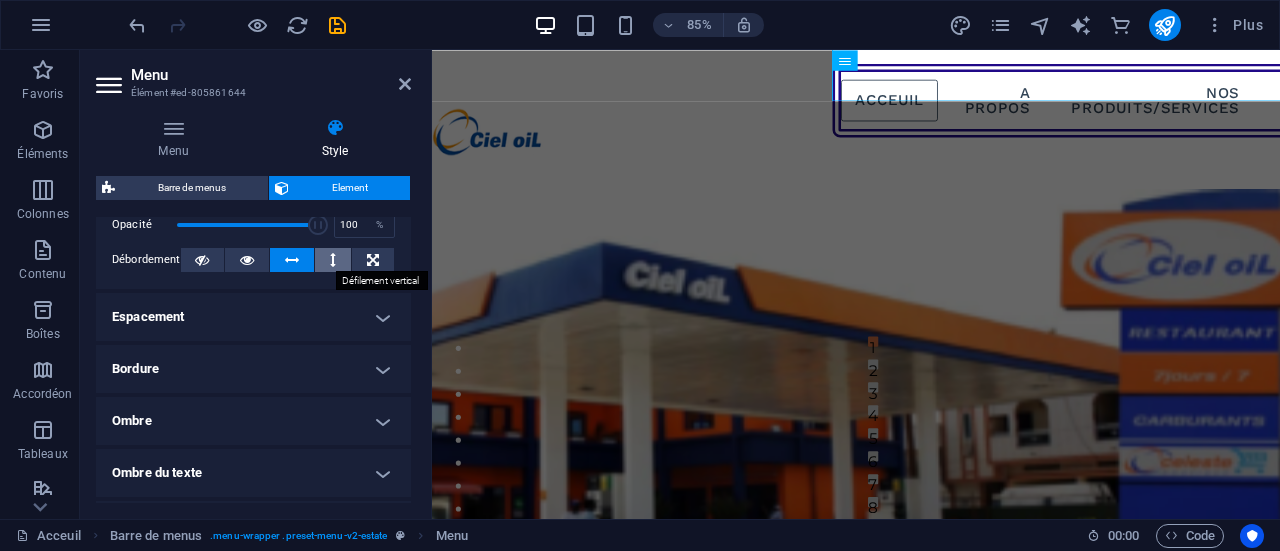 click at bounding box center [333, 260] 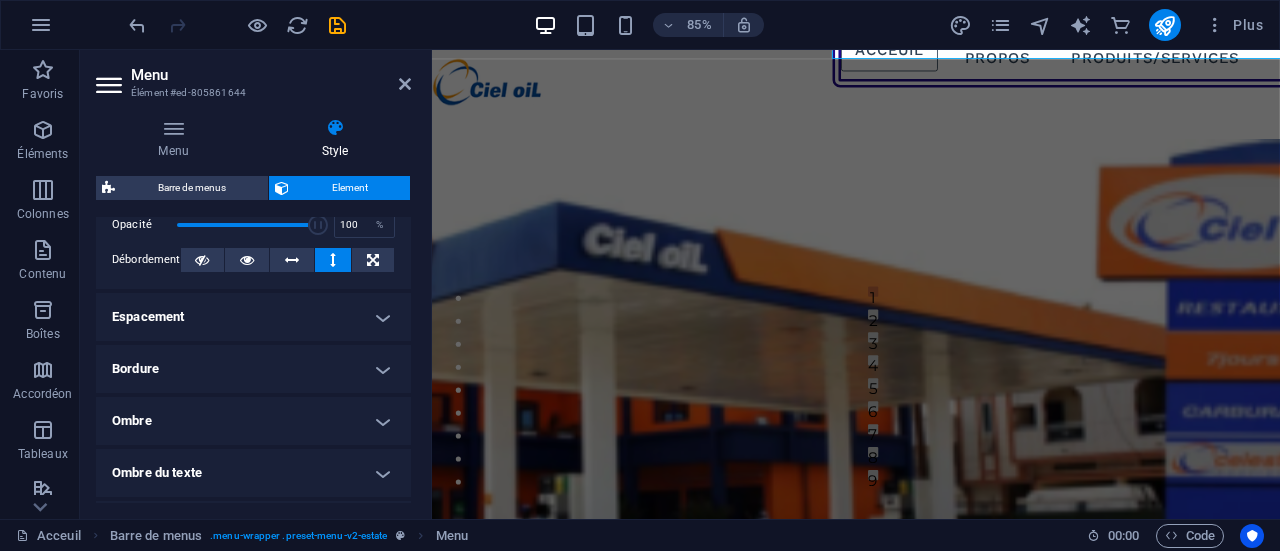scroll, scrollTop: 60, scrollLeft: 0, axis: vertical 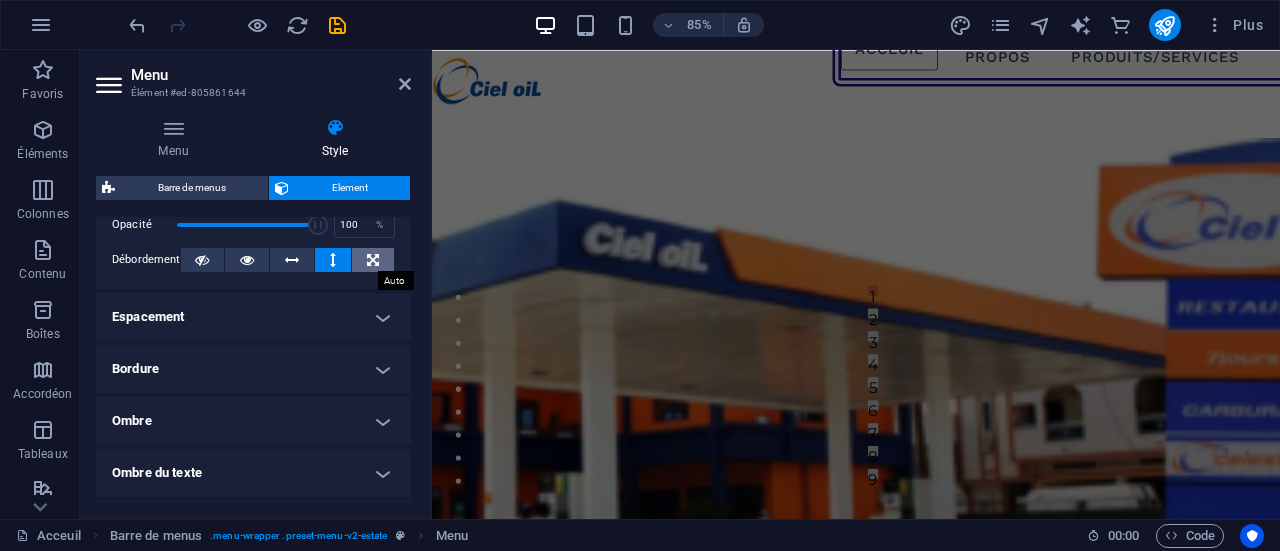 click at bounding box center [373, 260] 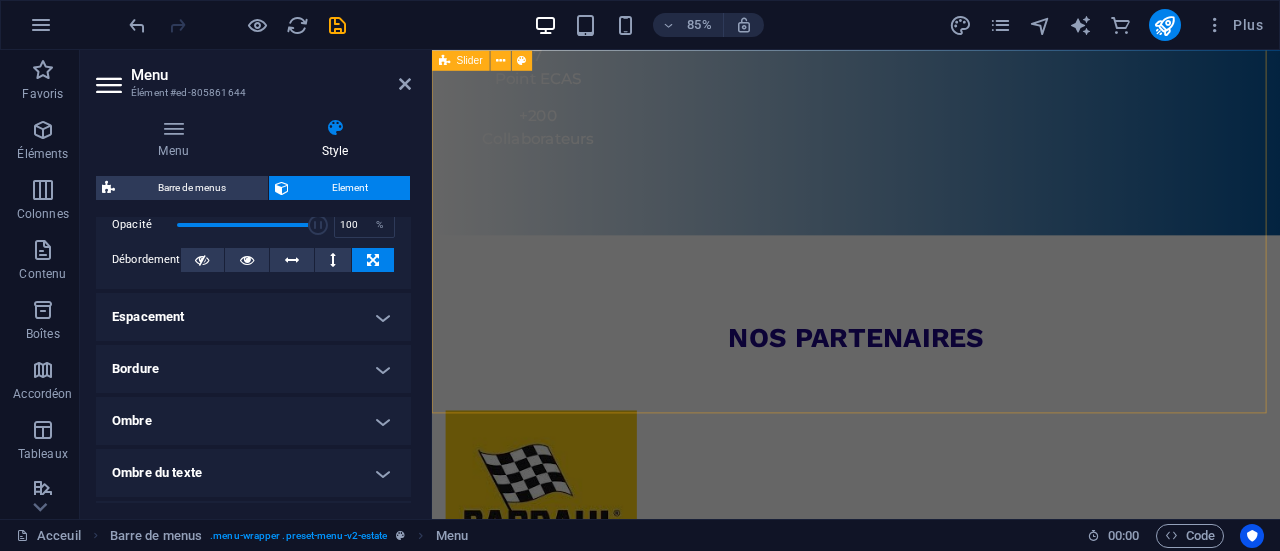 scroll, scrollTop: 2215, scrollLeft: 0, axis: vertical 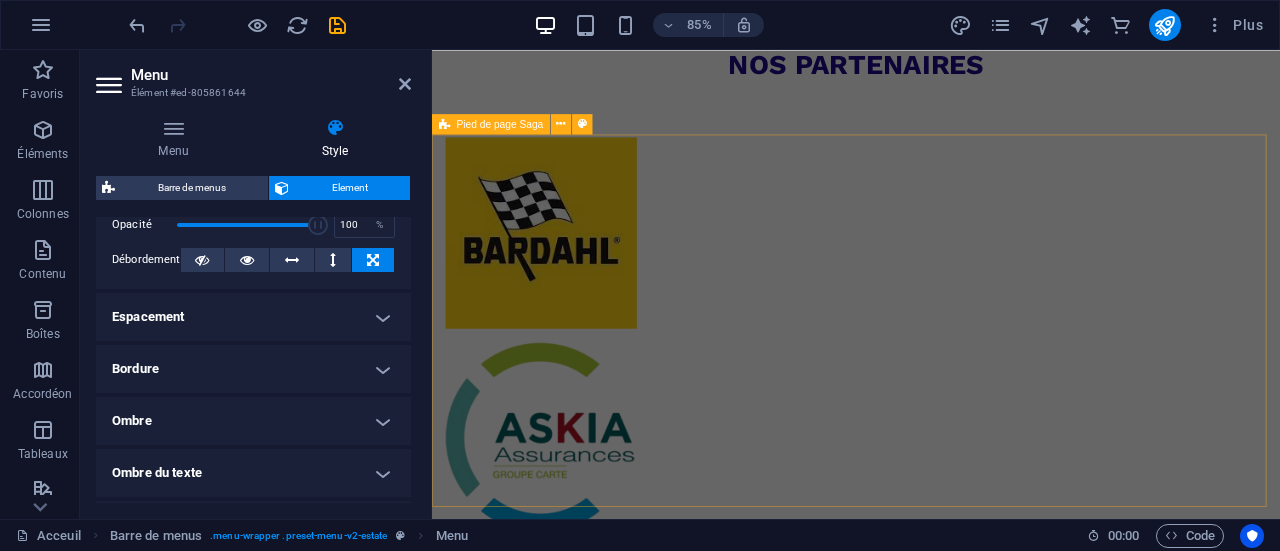 click on "Ciel Oil,    Direction Générale Mariste II Lot 29 immeuble Sokhna Khady GUEYE pages Cieloil.com Contact TEL : + [COUNTRY CODE] [PHONE] E-mail : [EMAIL] Social media Copyright © Ciel Oil" at bounding box center (931, 3261) 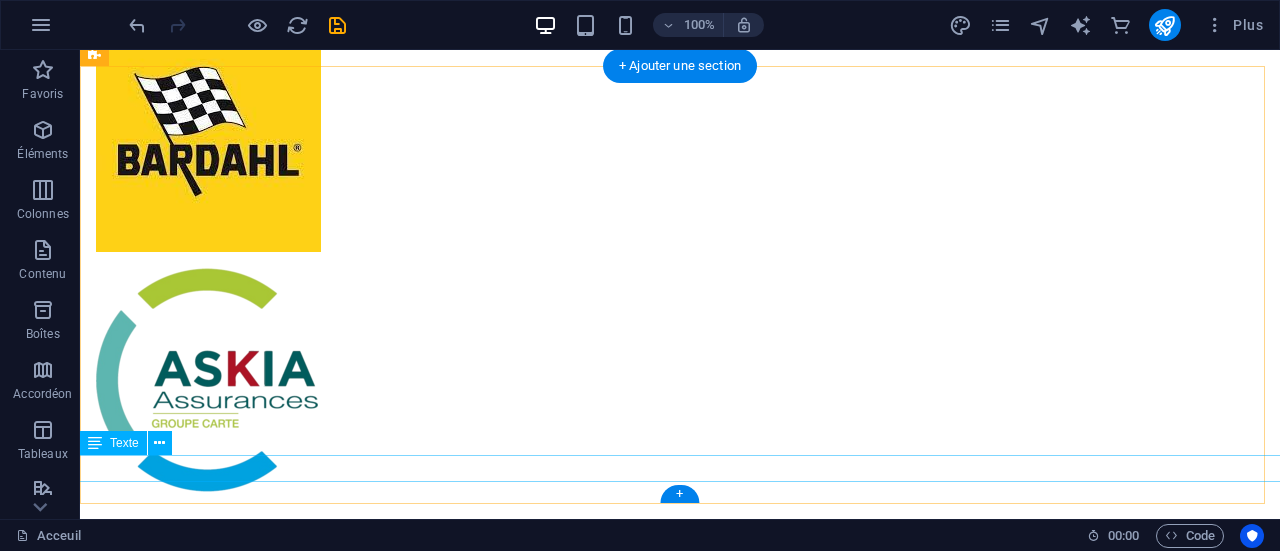 scroll, scrollTop: 2248, scrollLeft: 0, axis: vertical 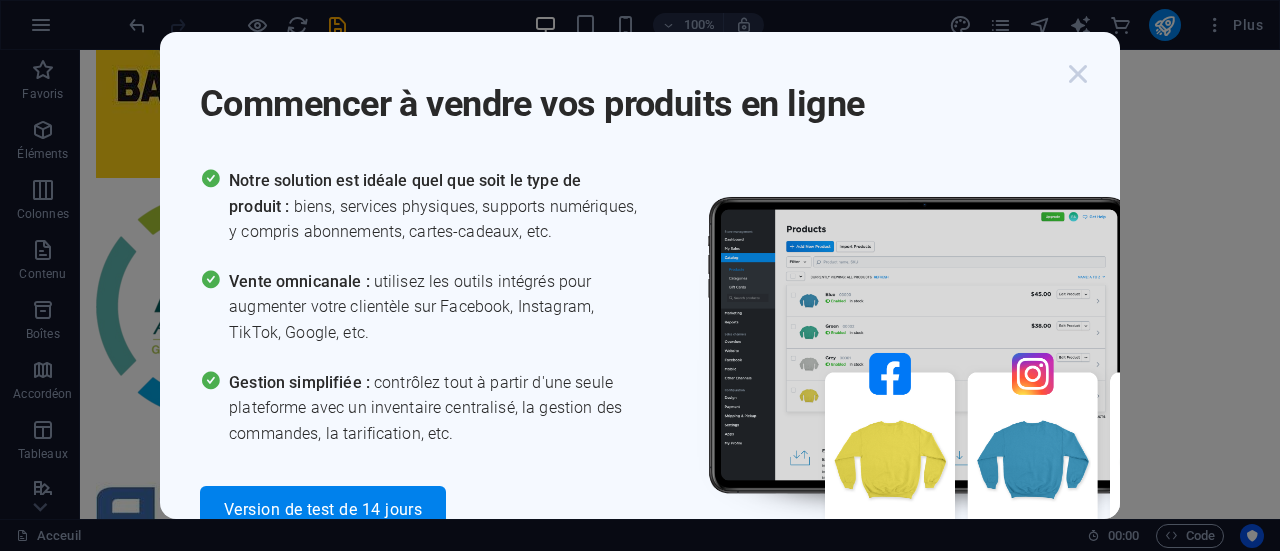 click at bounding box center [1078, 74] 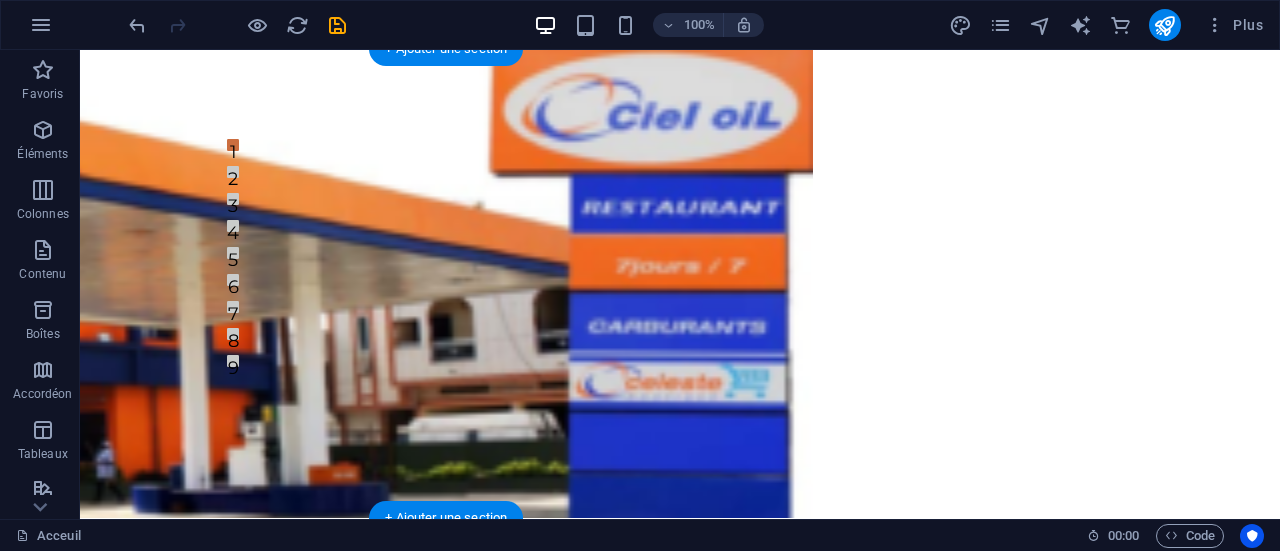 scroll, scrollTop: 165, scrollLeft: 0, axis: vertical 